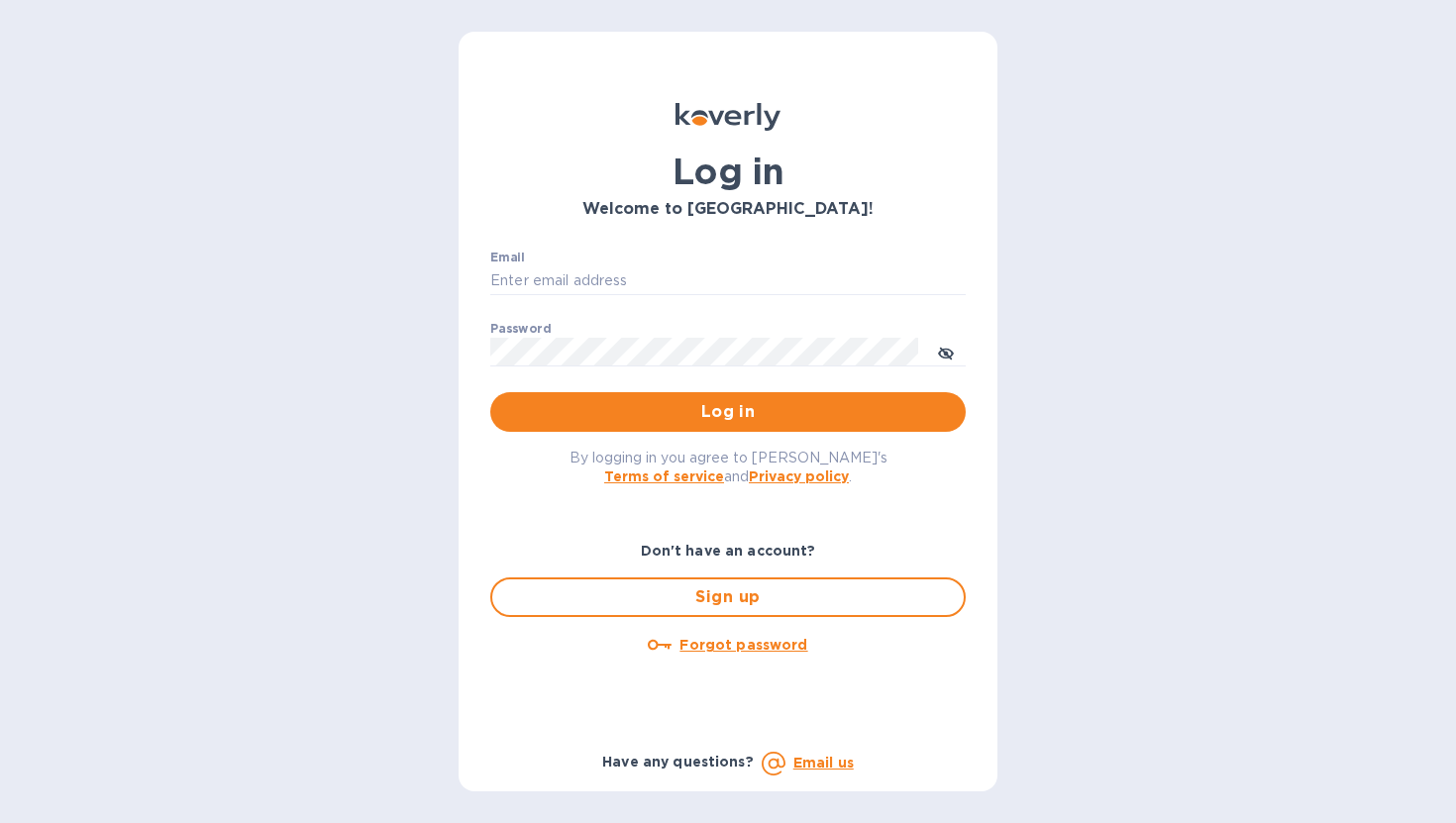 scroll, scrollTop: 0, scrollLeft: 0, axis: both 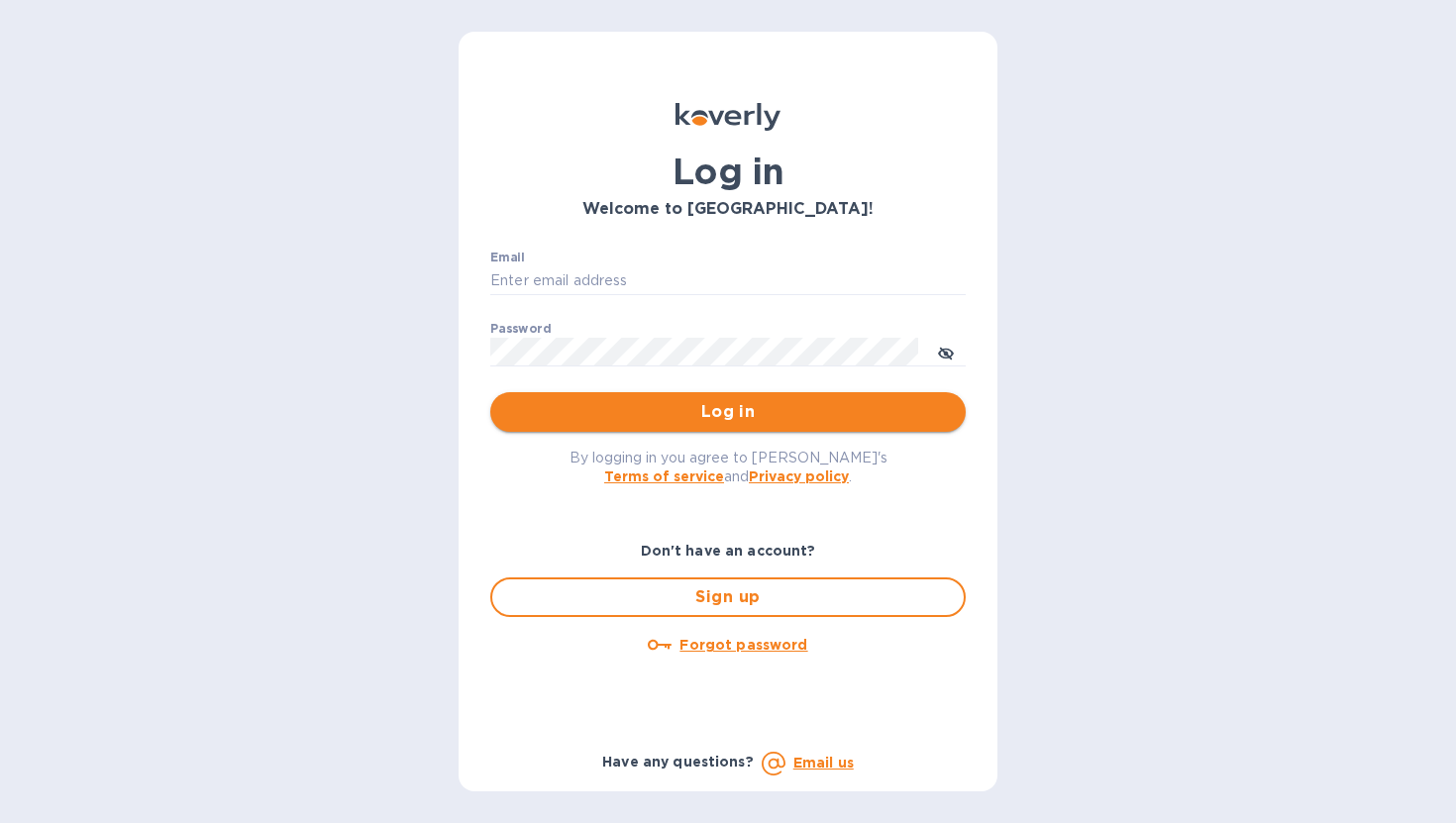 type on "[PERSON_NAME][EMAIL_ADDRESS][DOMAIN_NAME]" 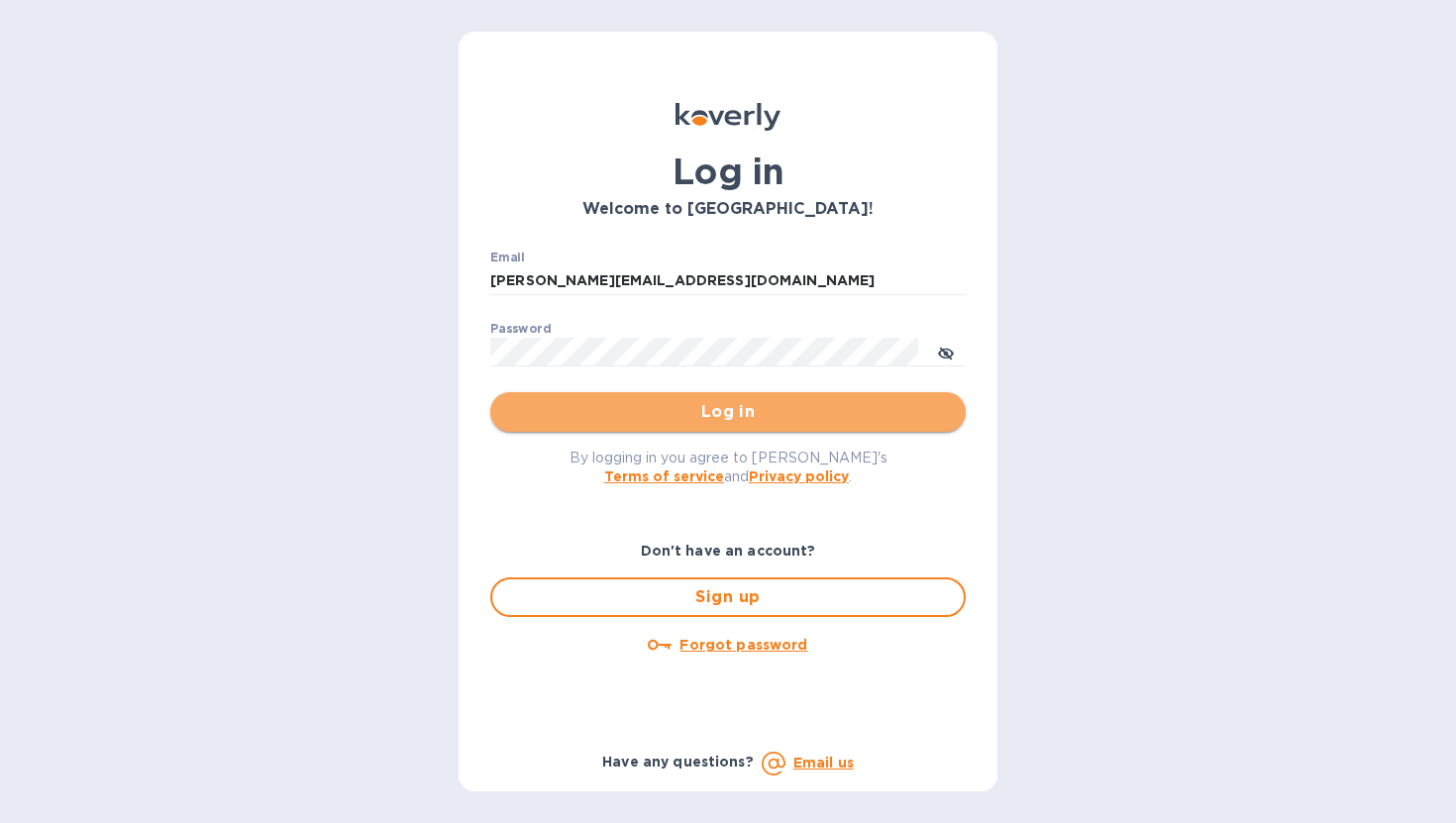 click on "Log in" at bounding box center (728, 412) 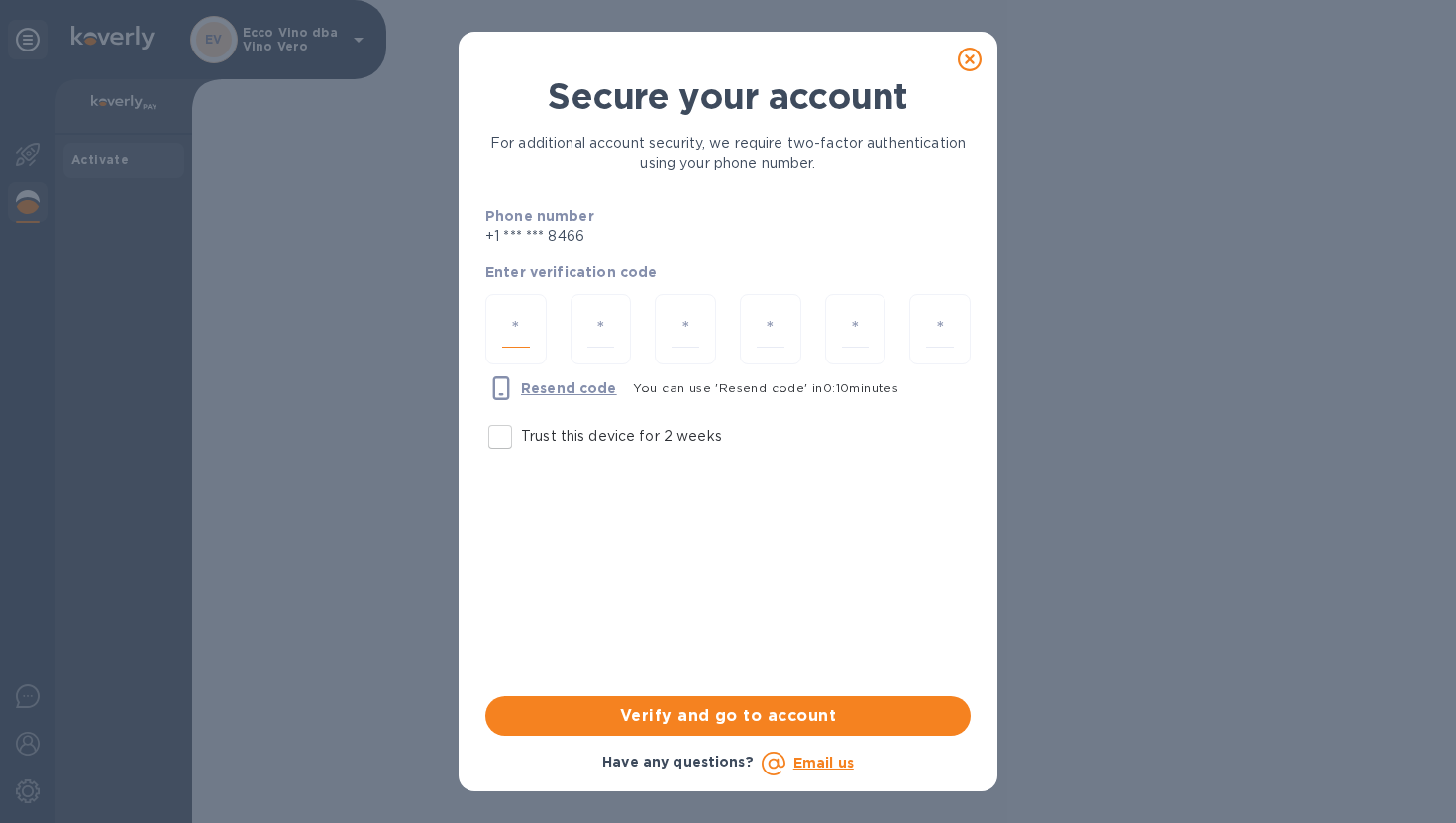 click at bounding box center [516, 329] 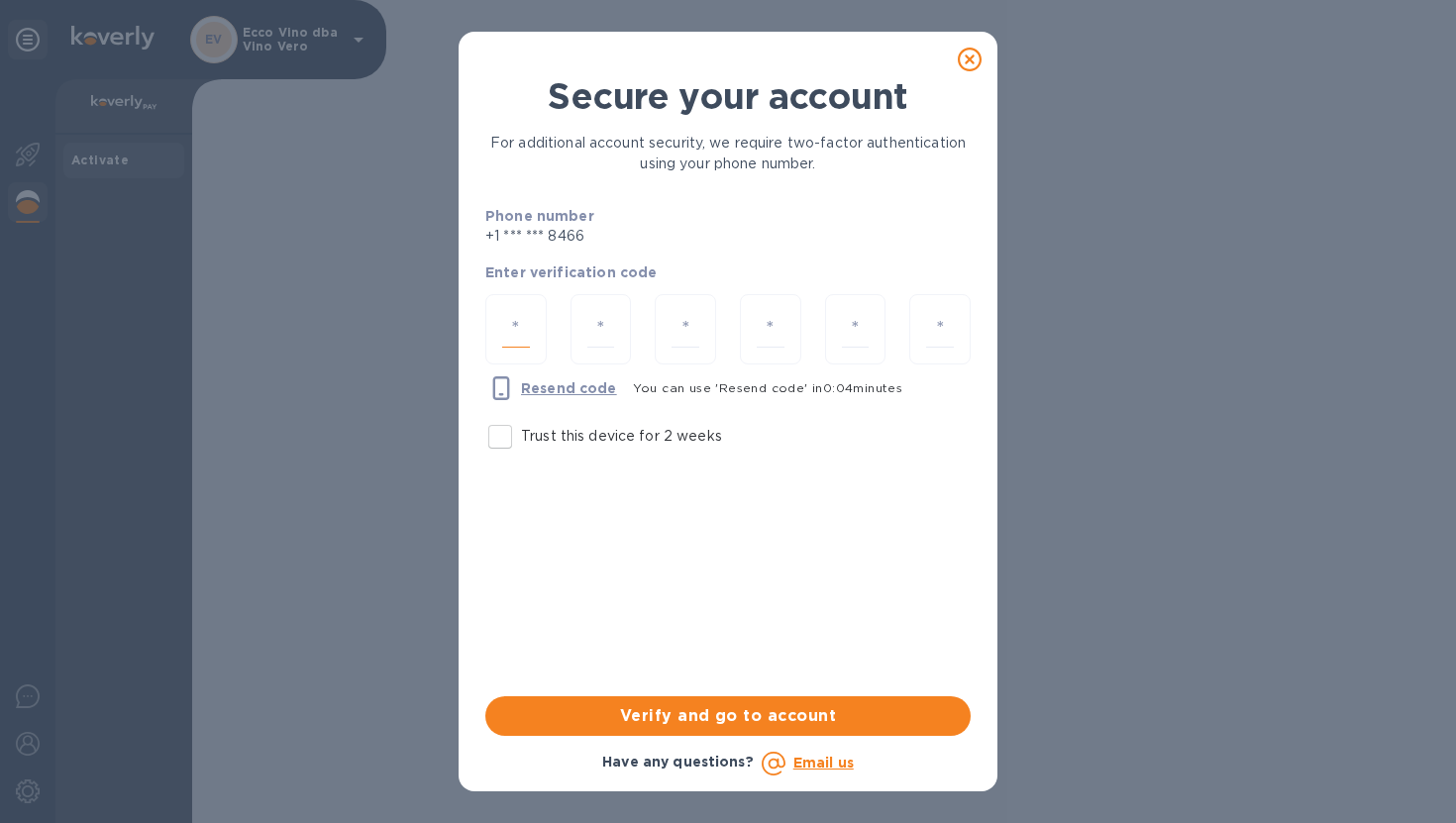 type on "8" 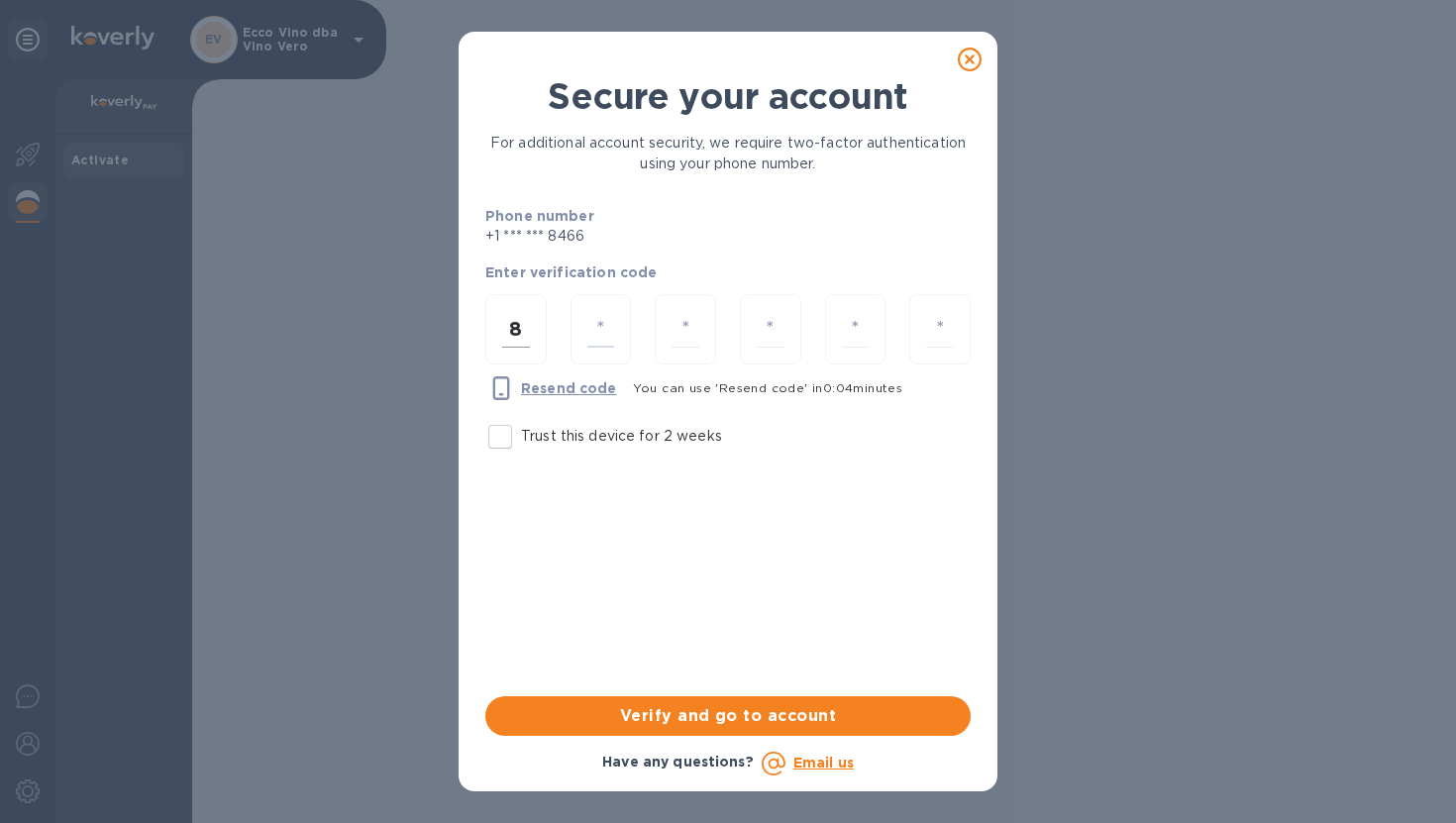 type on "9" 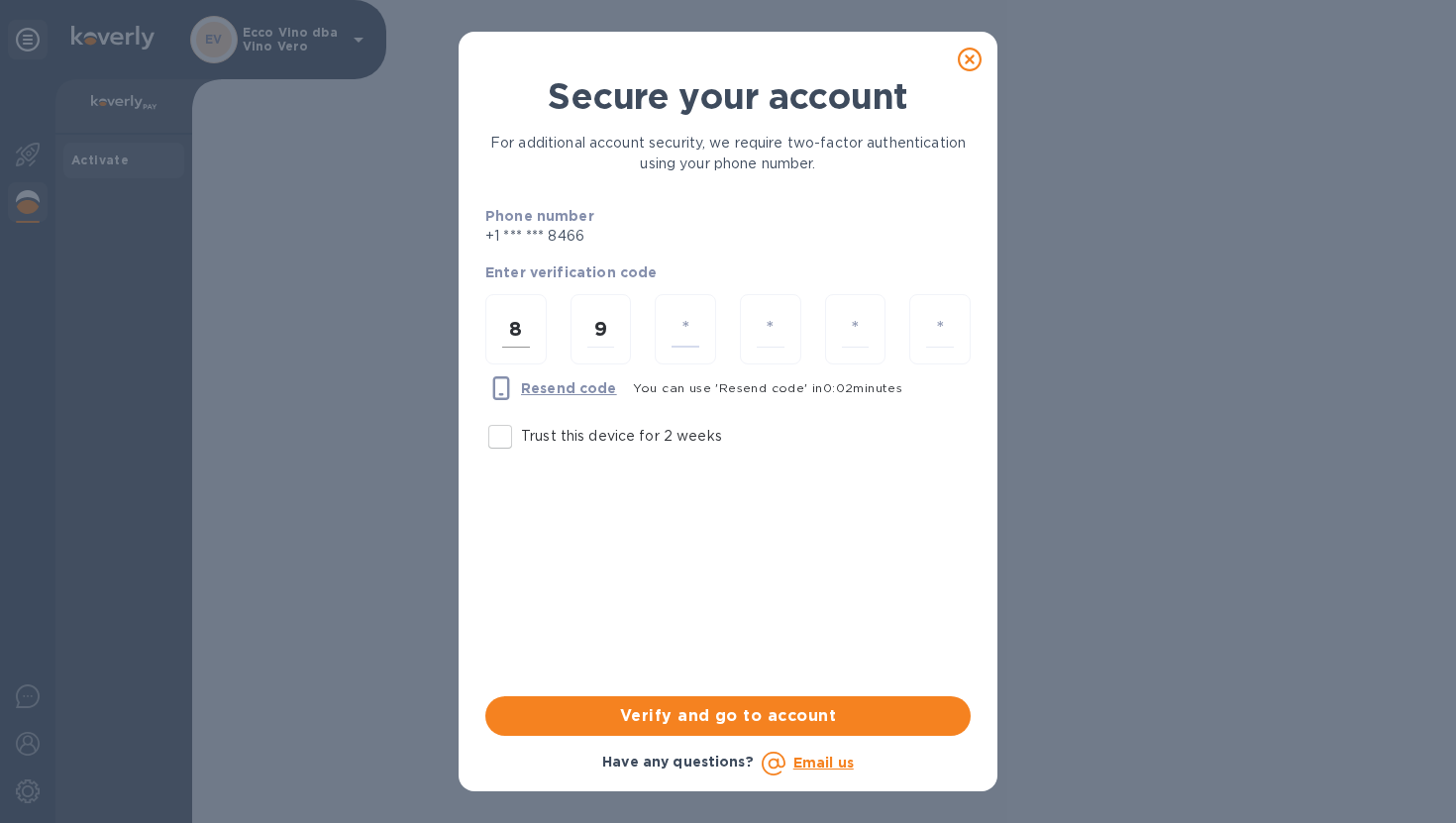 type on "8" 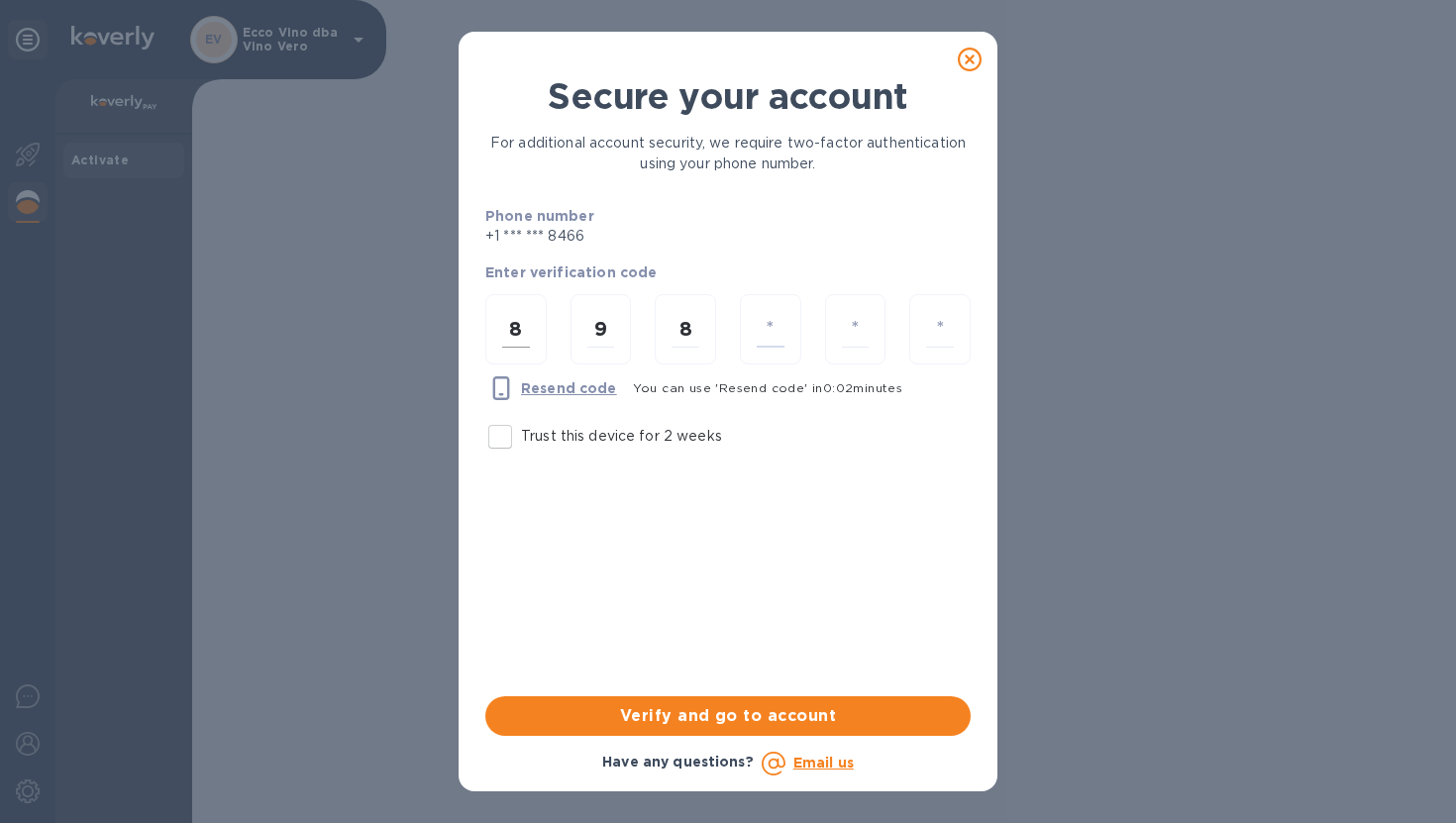 type on "9" 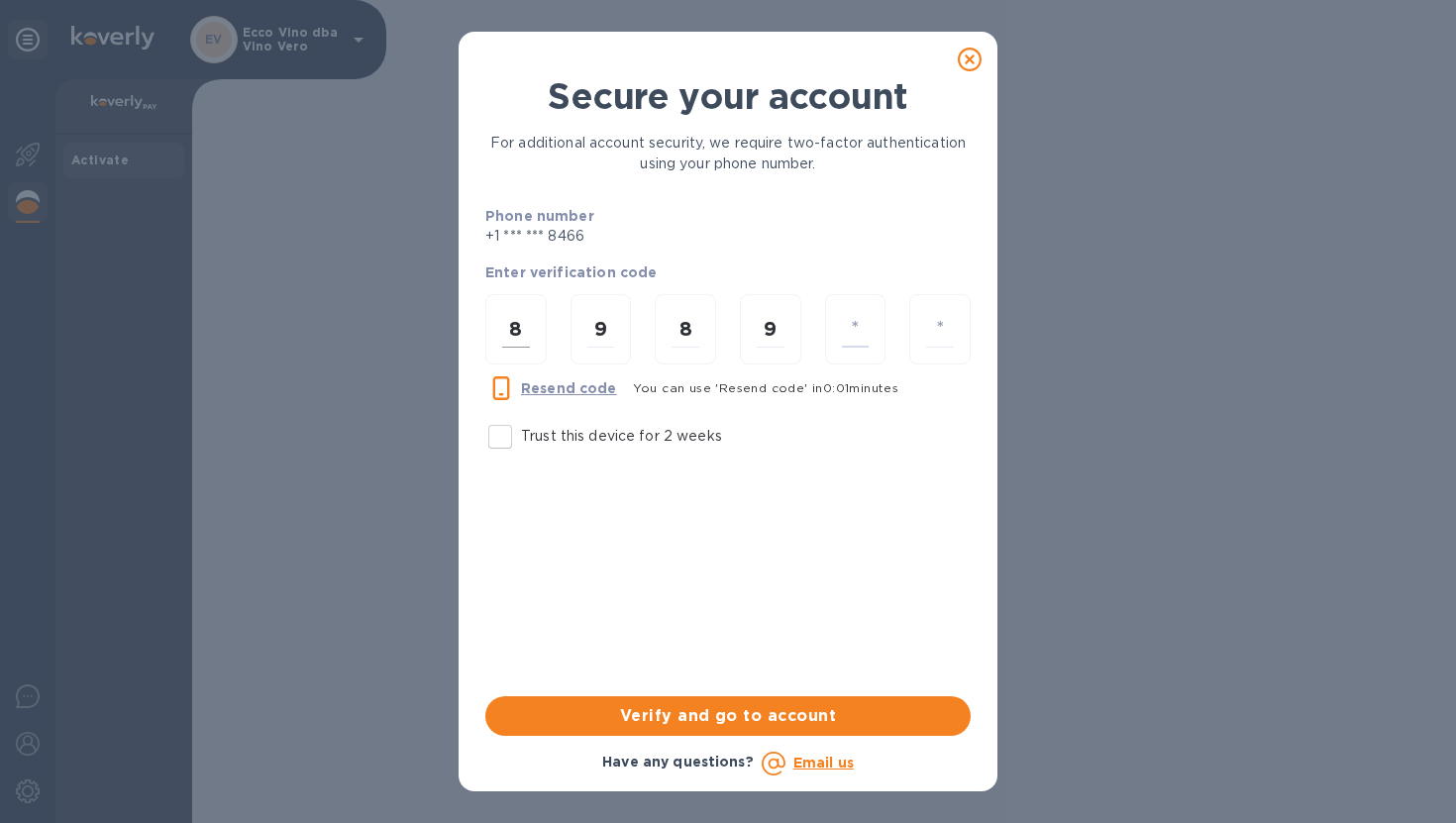 type on "7" 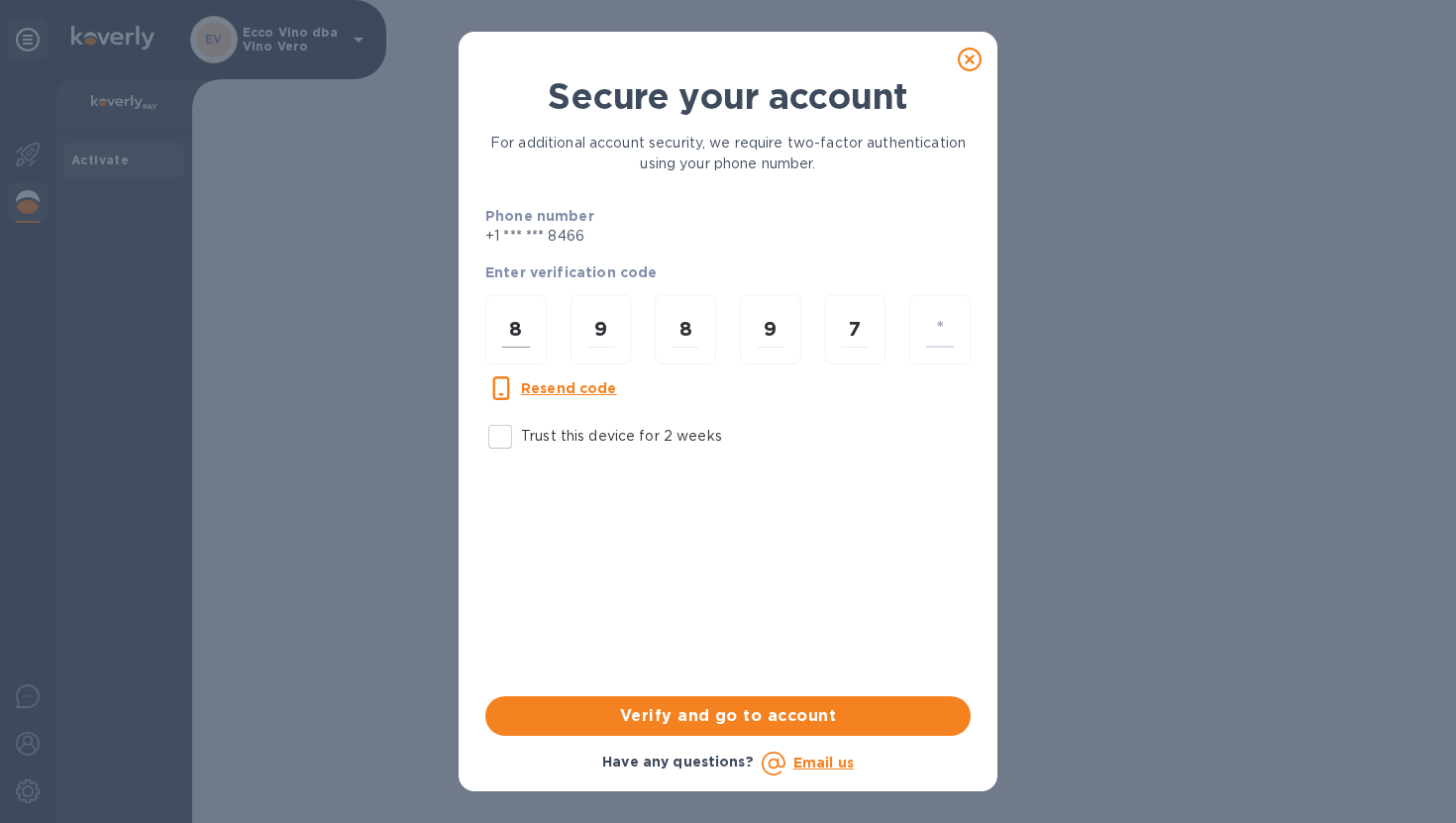 type on "1" 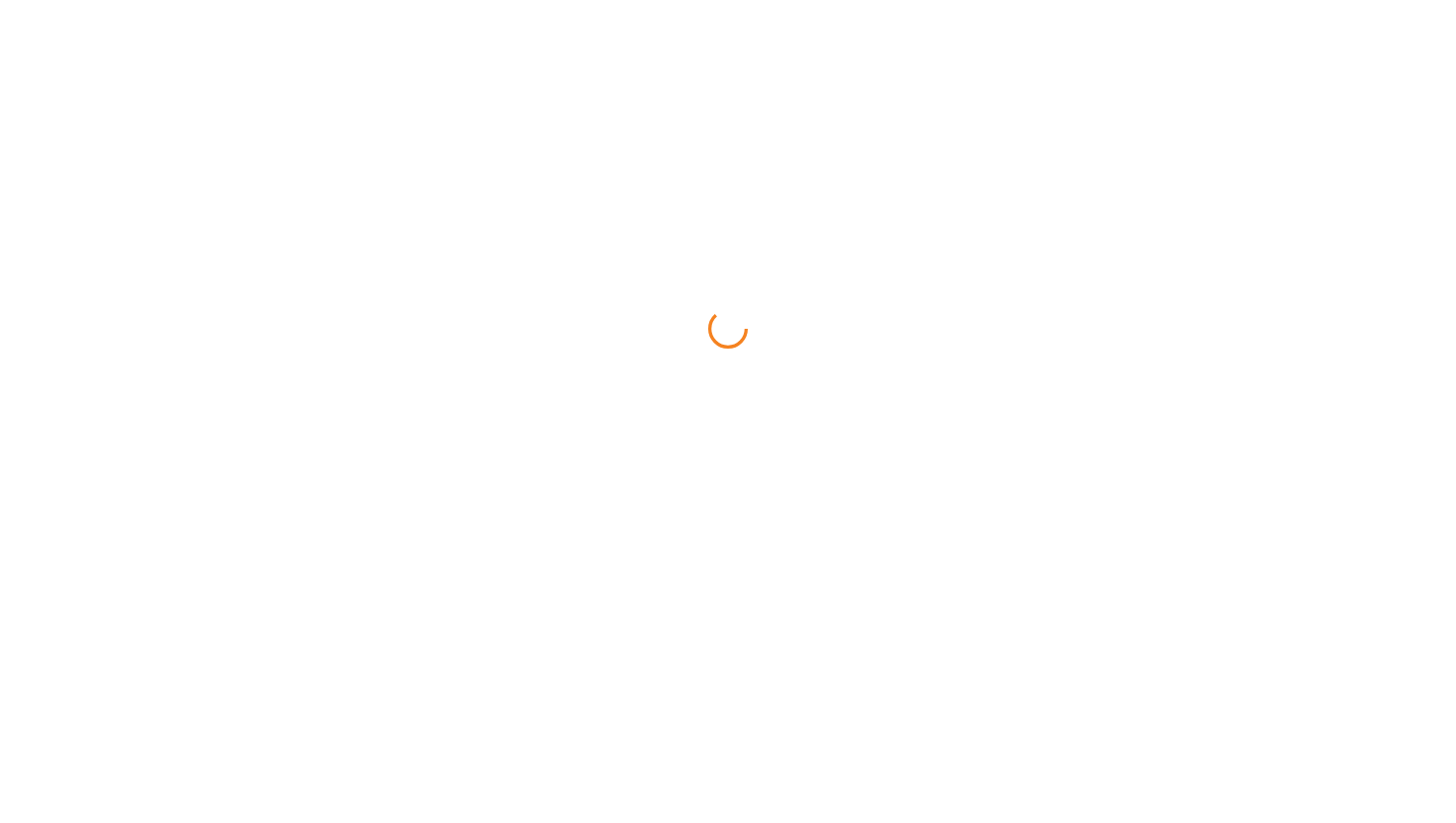 scroll, scrollTop: 0, scrollLeft: 0, axis: both 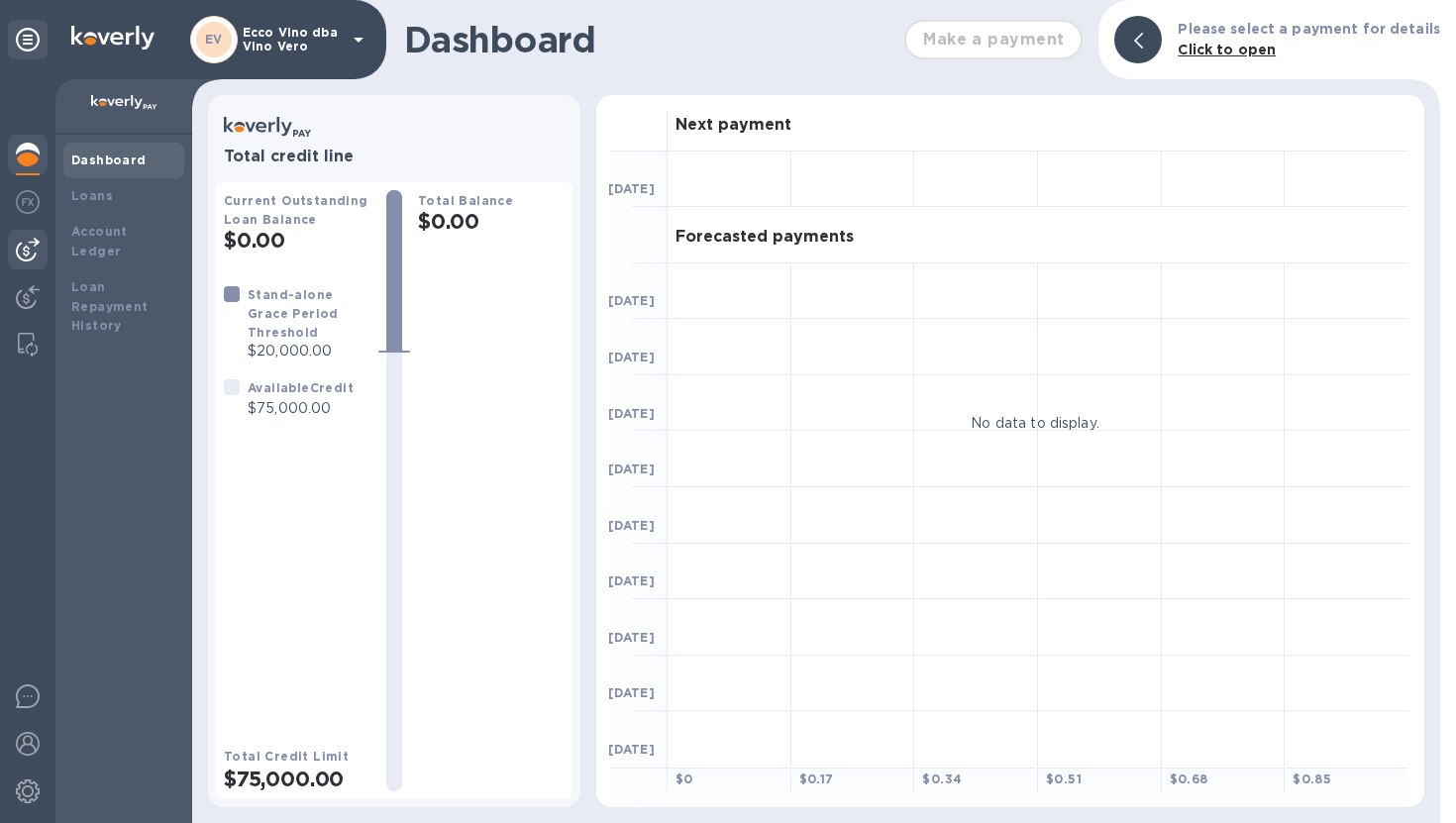 click at bounding box center (28, 250) 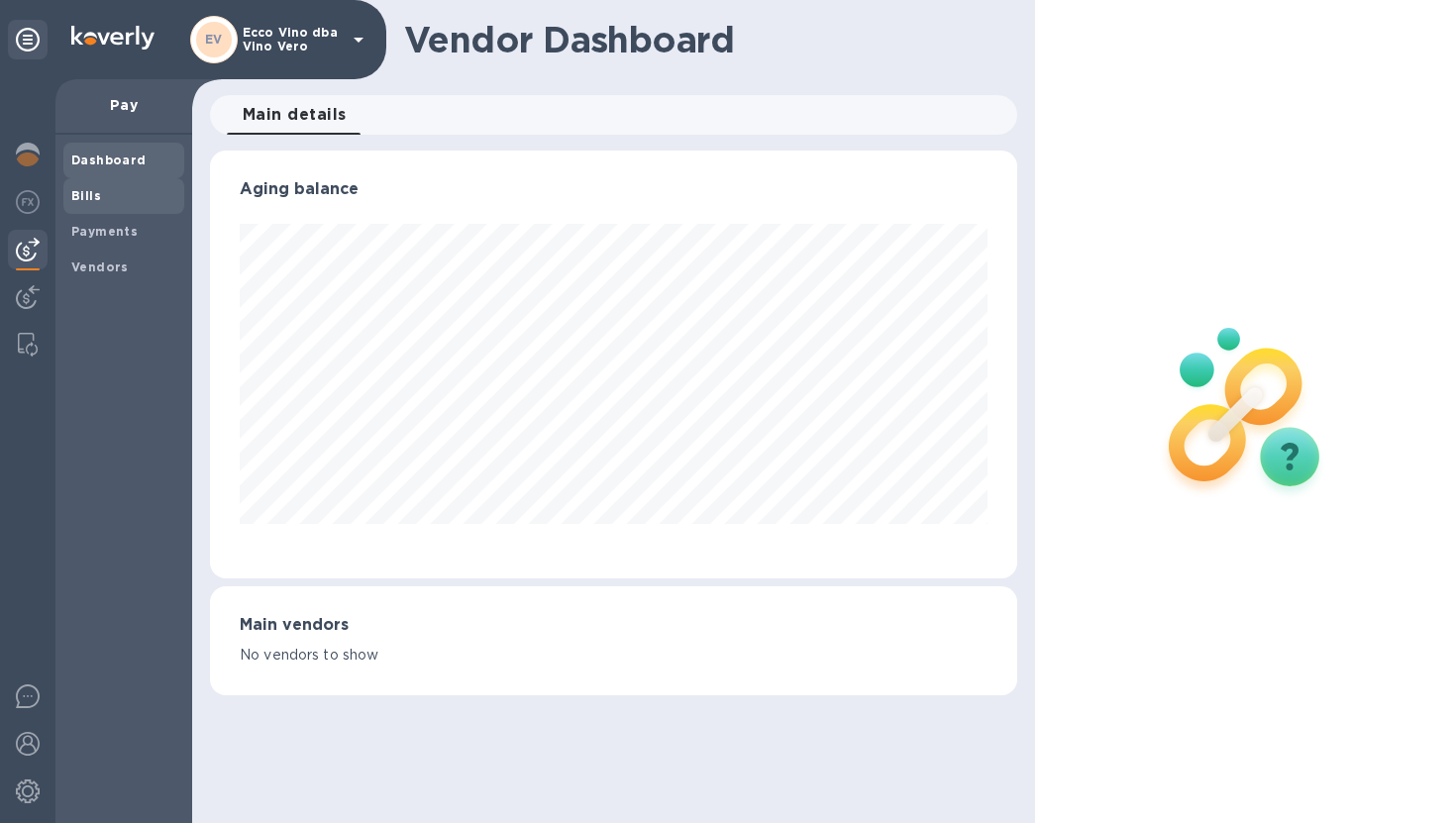 scroll, scrollTop: 989945, scrollLeft: 989669, axis: both 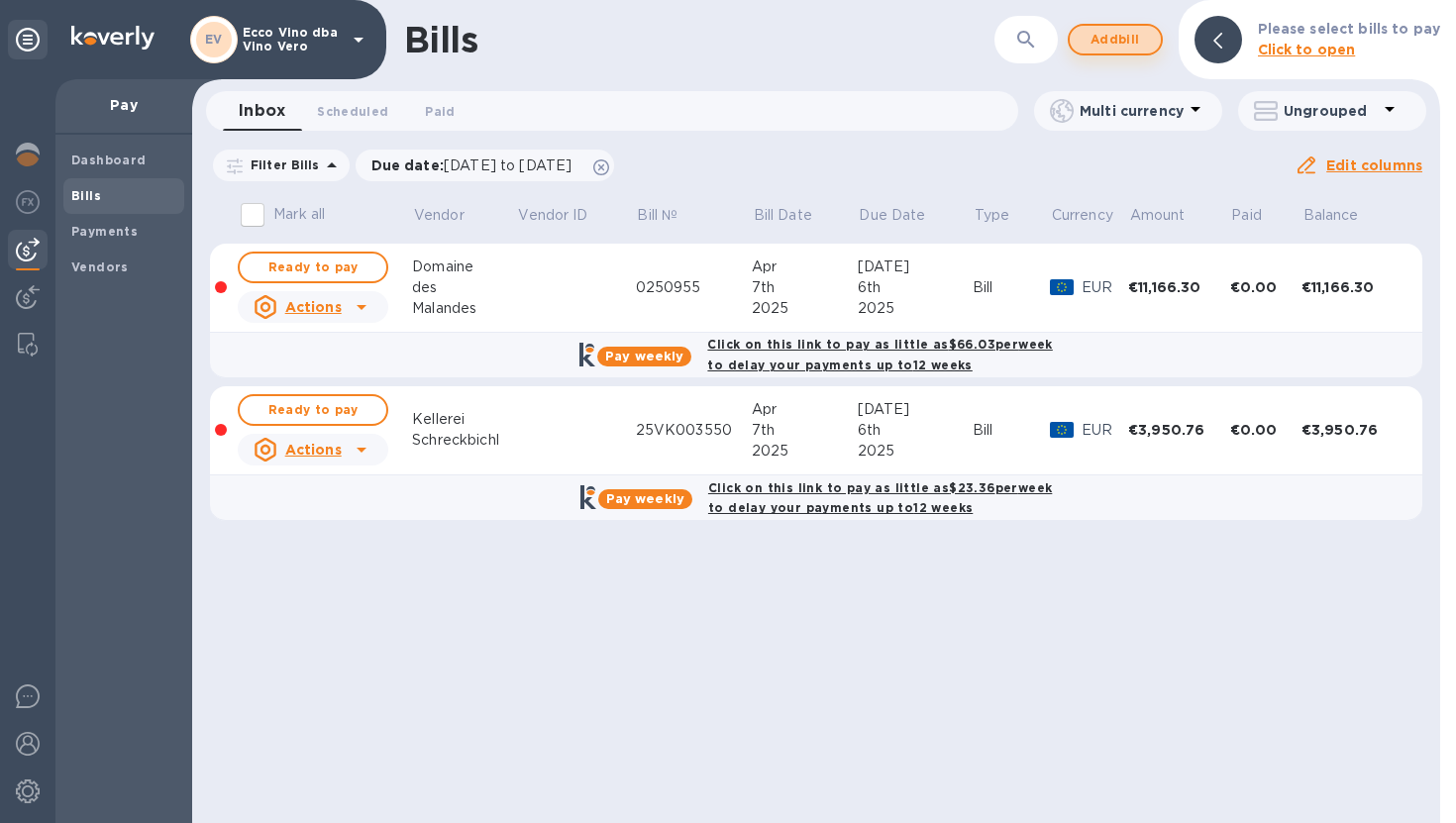 click on "Add   bill" at bounding box center (1115, 40) 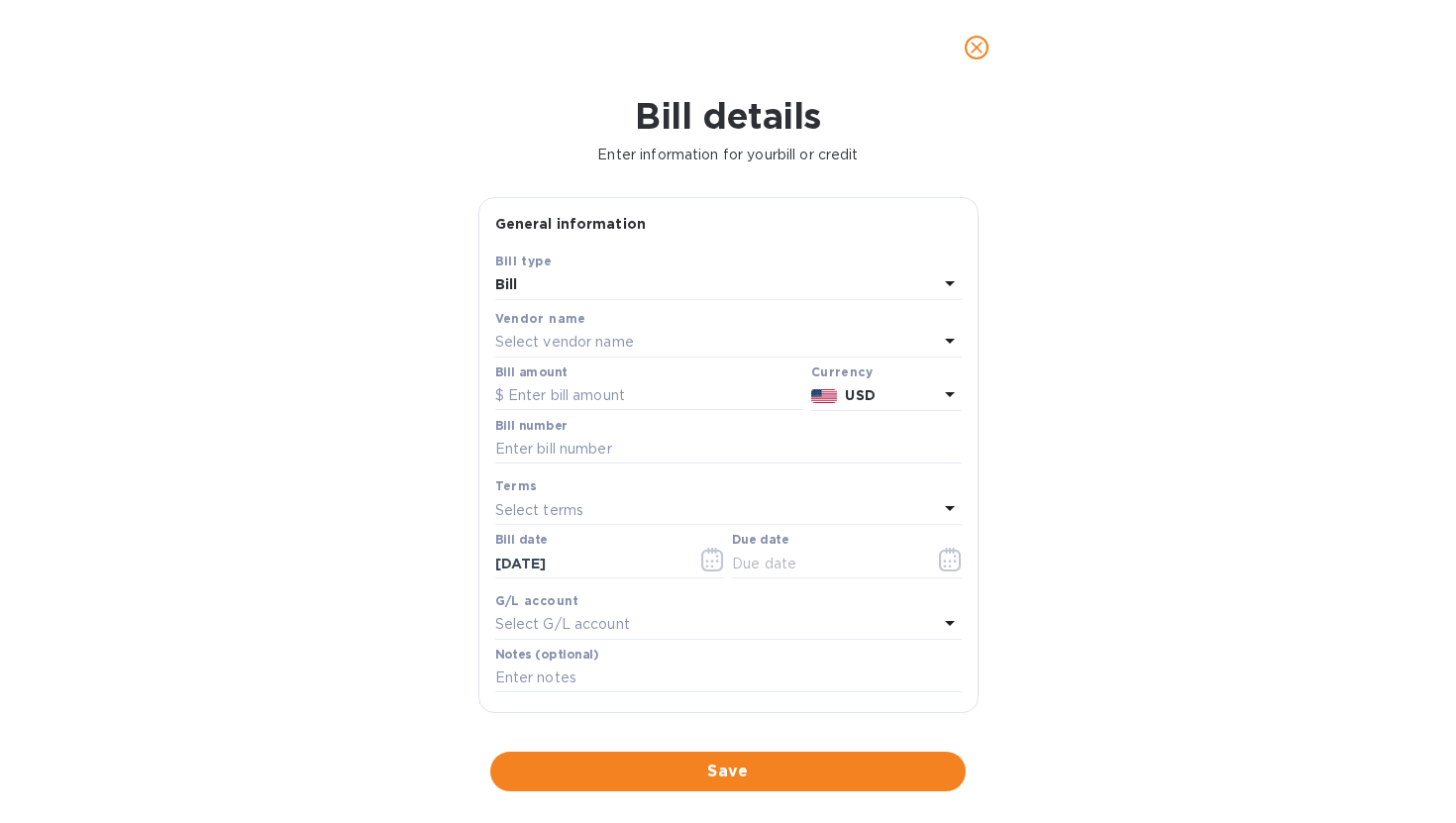 click 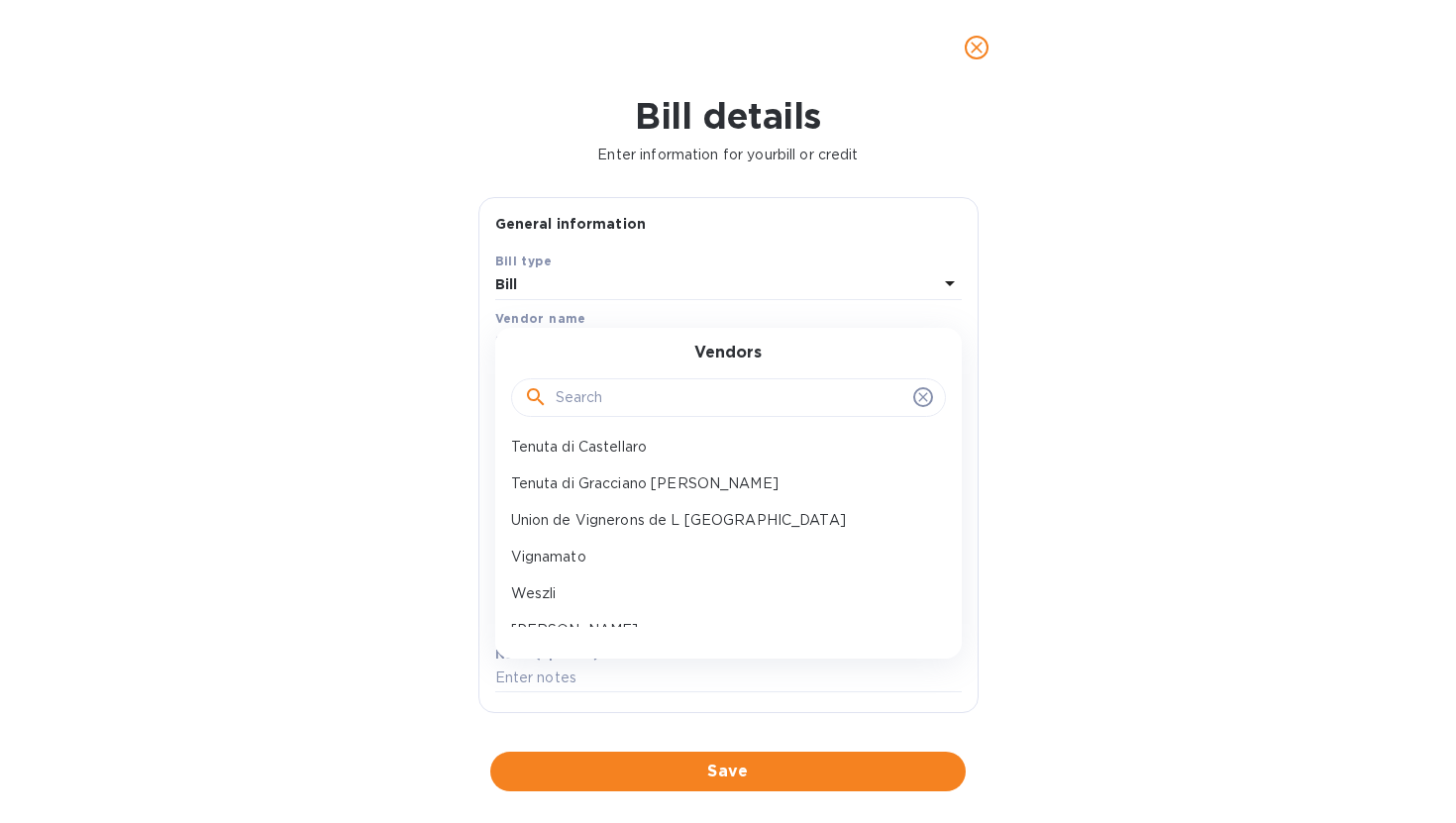 scroll, scrollTop: 1532, scrollLeft: 0, axis: vertical 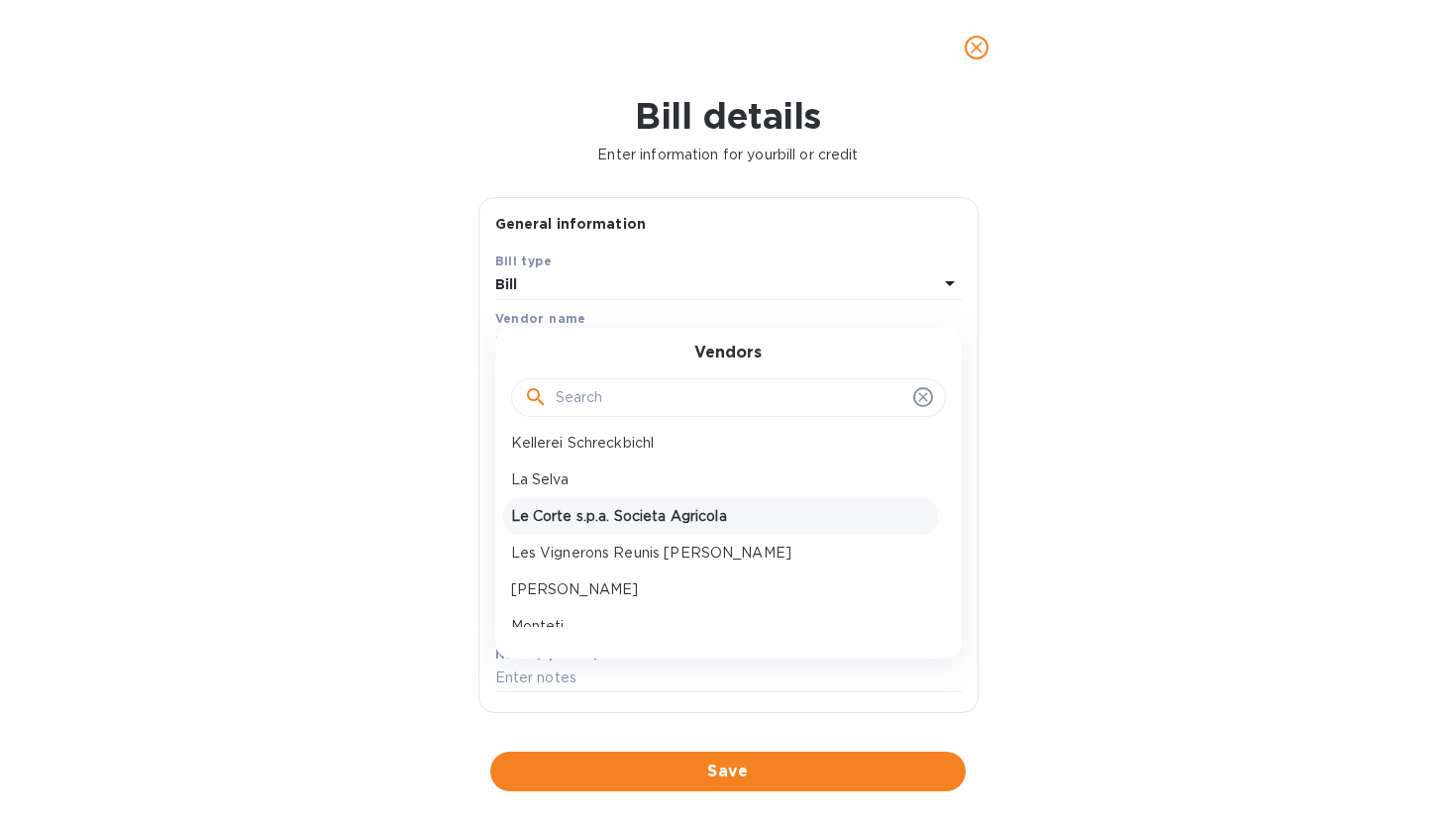 click on "Le Corte s.p.a. Societa Agricola" at bounding box center (720, 516) 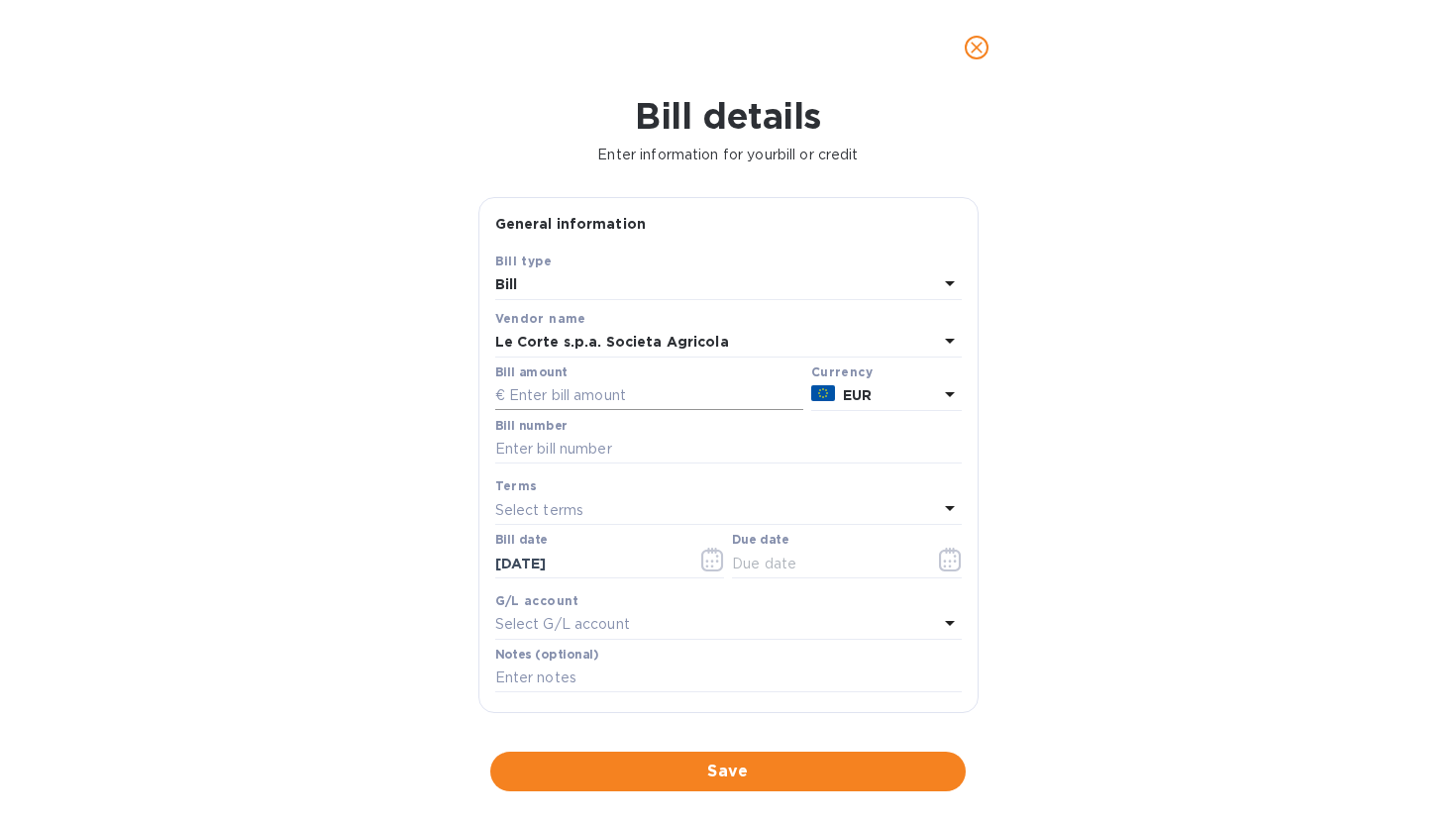 click at bounding box center [649, 396] 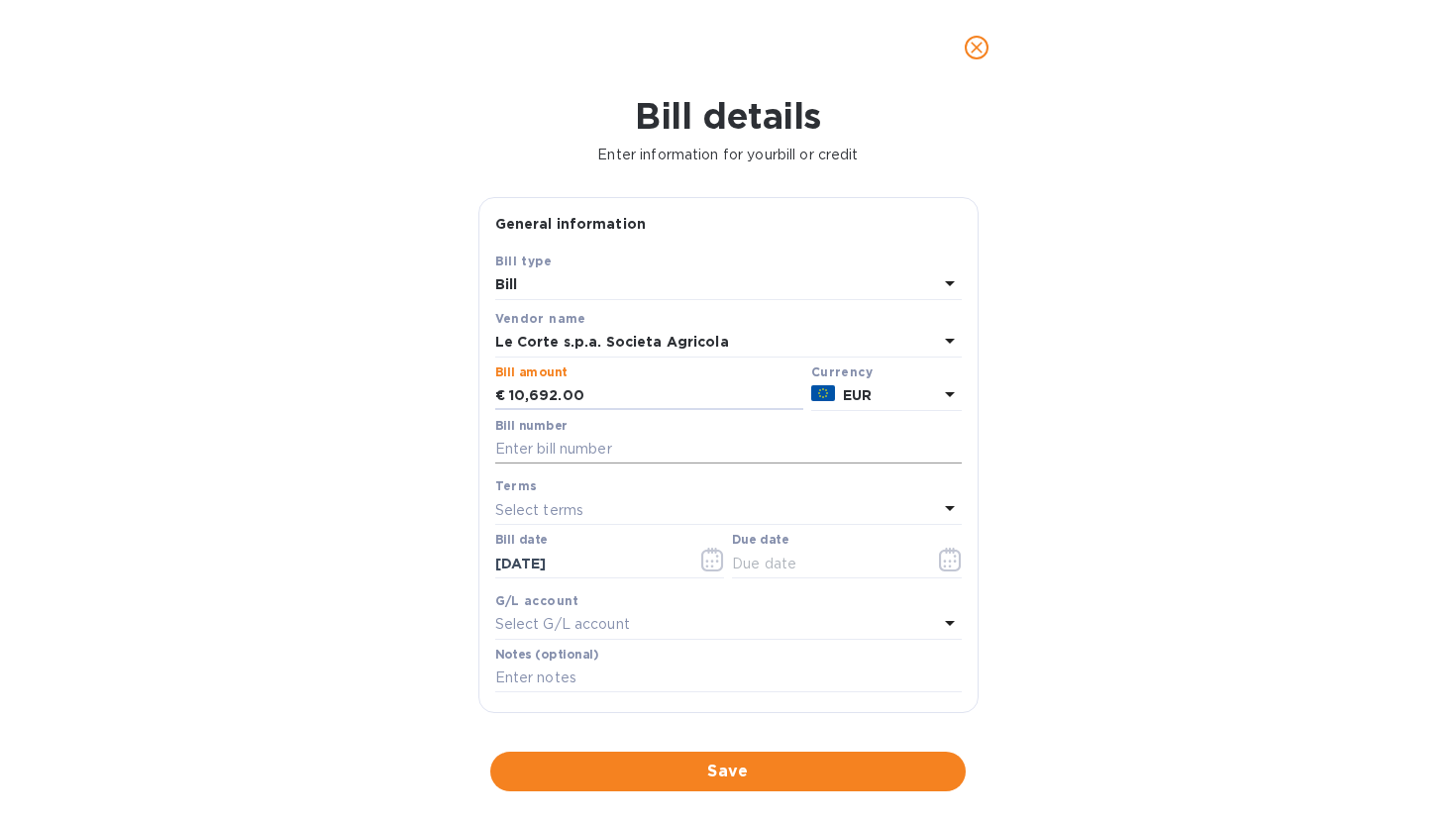 type on "10,692.00" 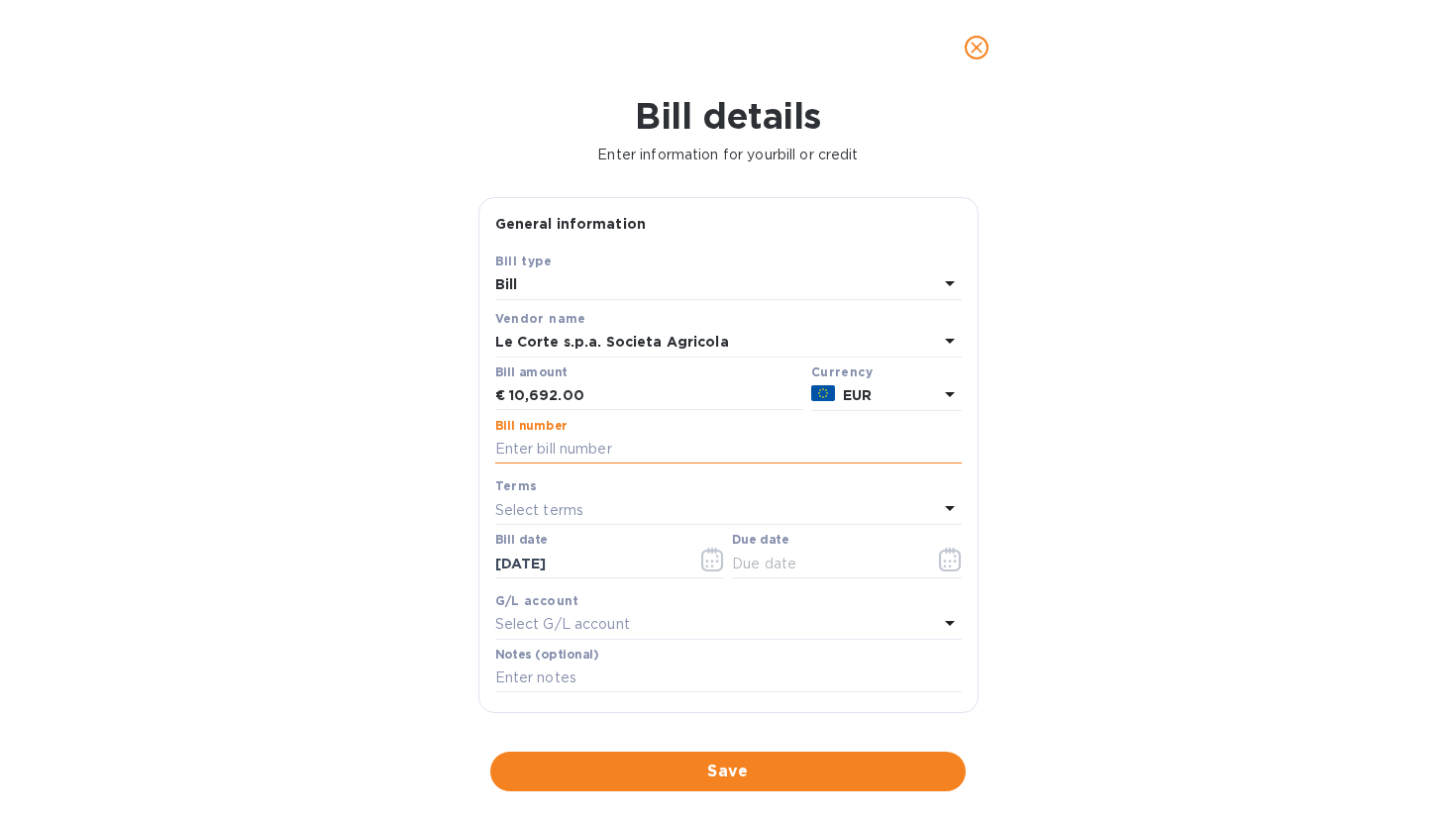 click at bounding box center (728, 450) 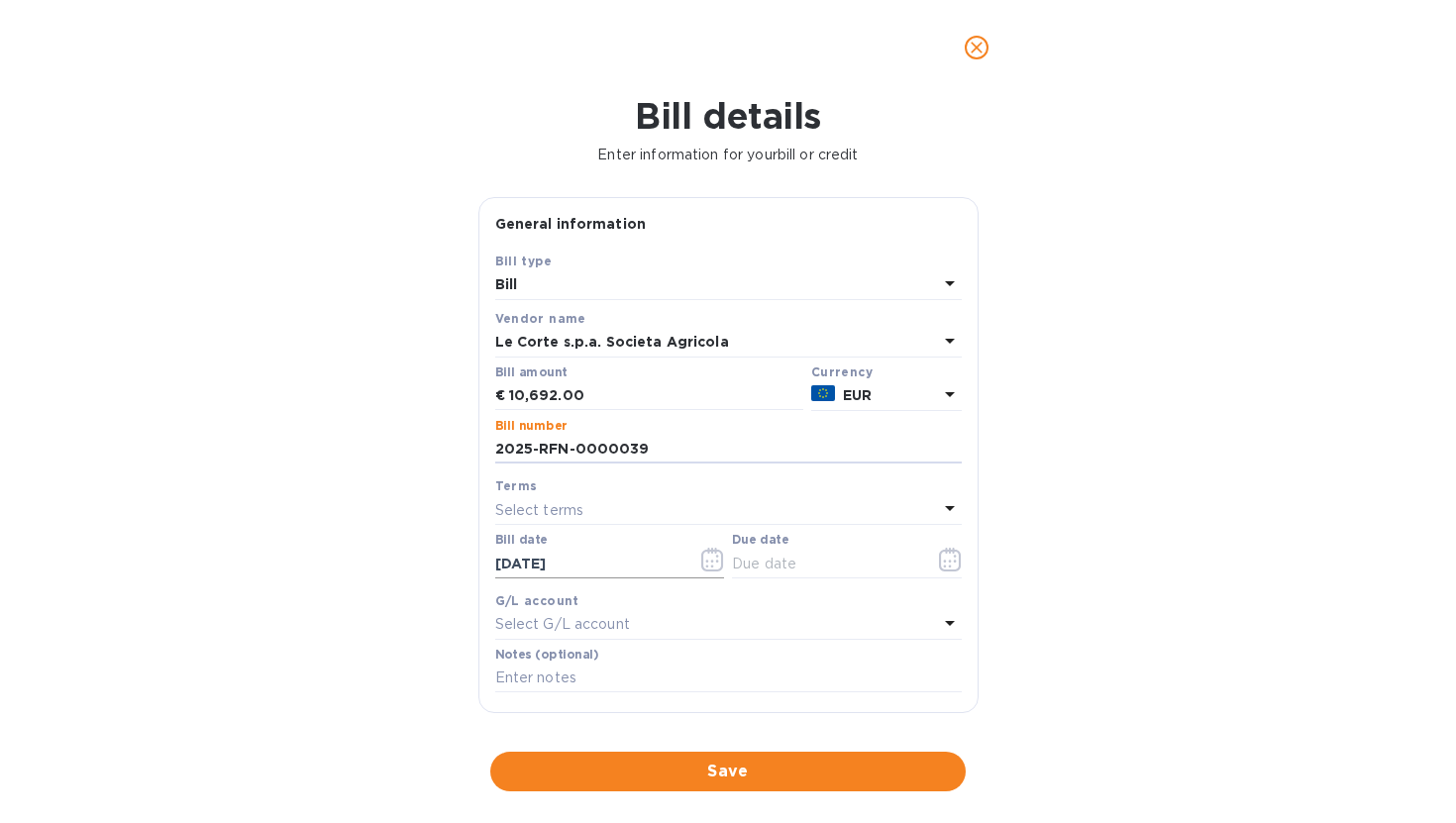 type on "2025-RFN-0000039" 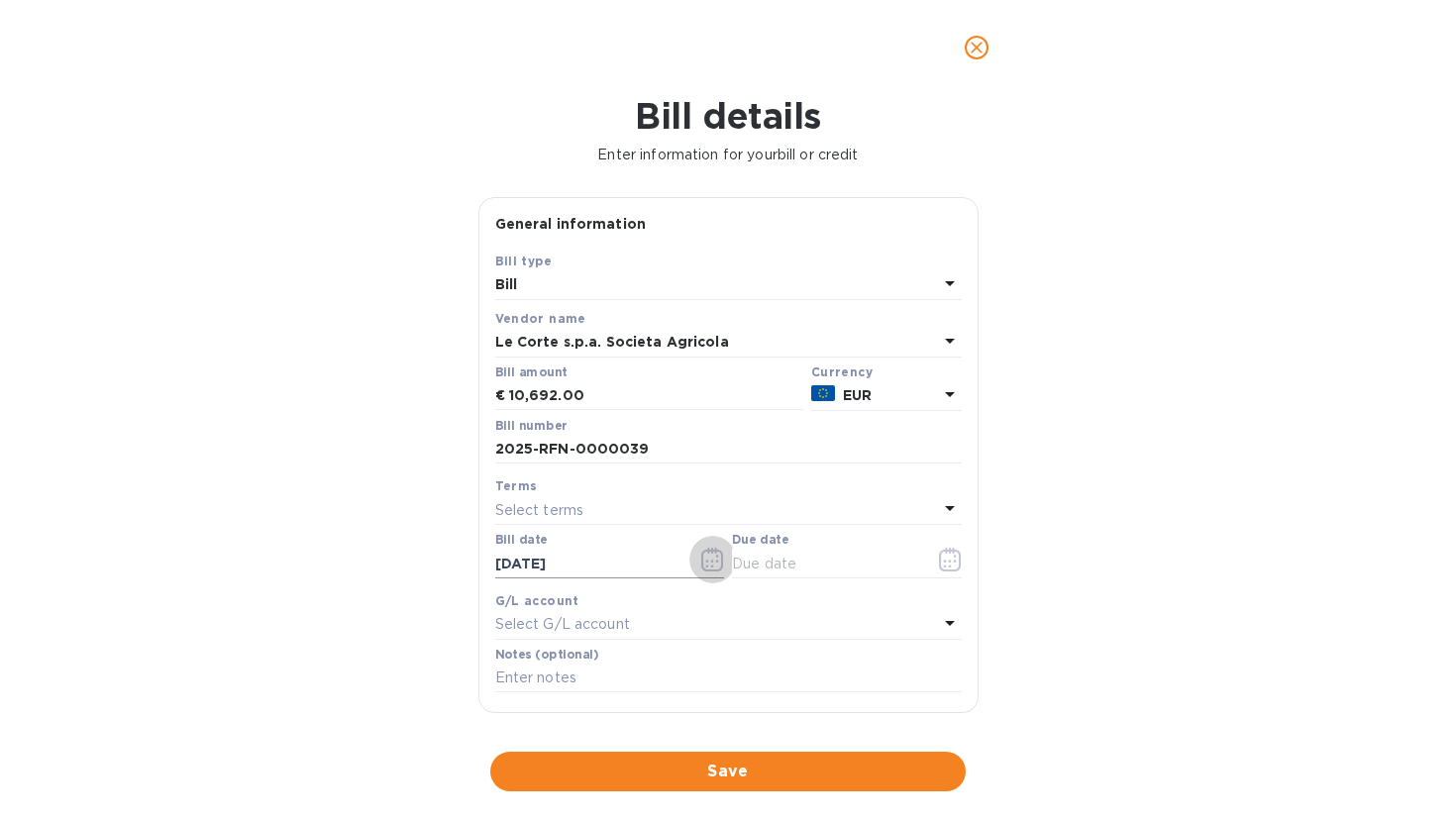 click 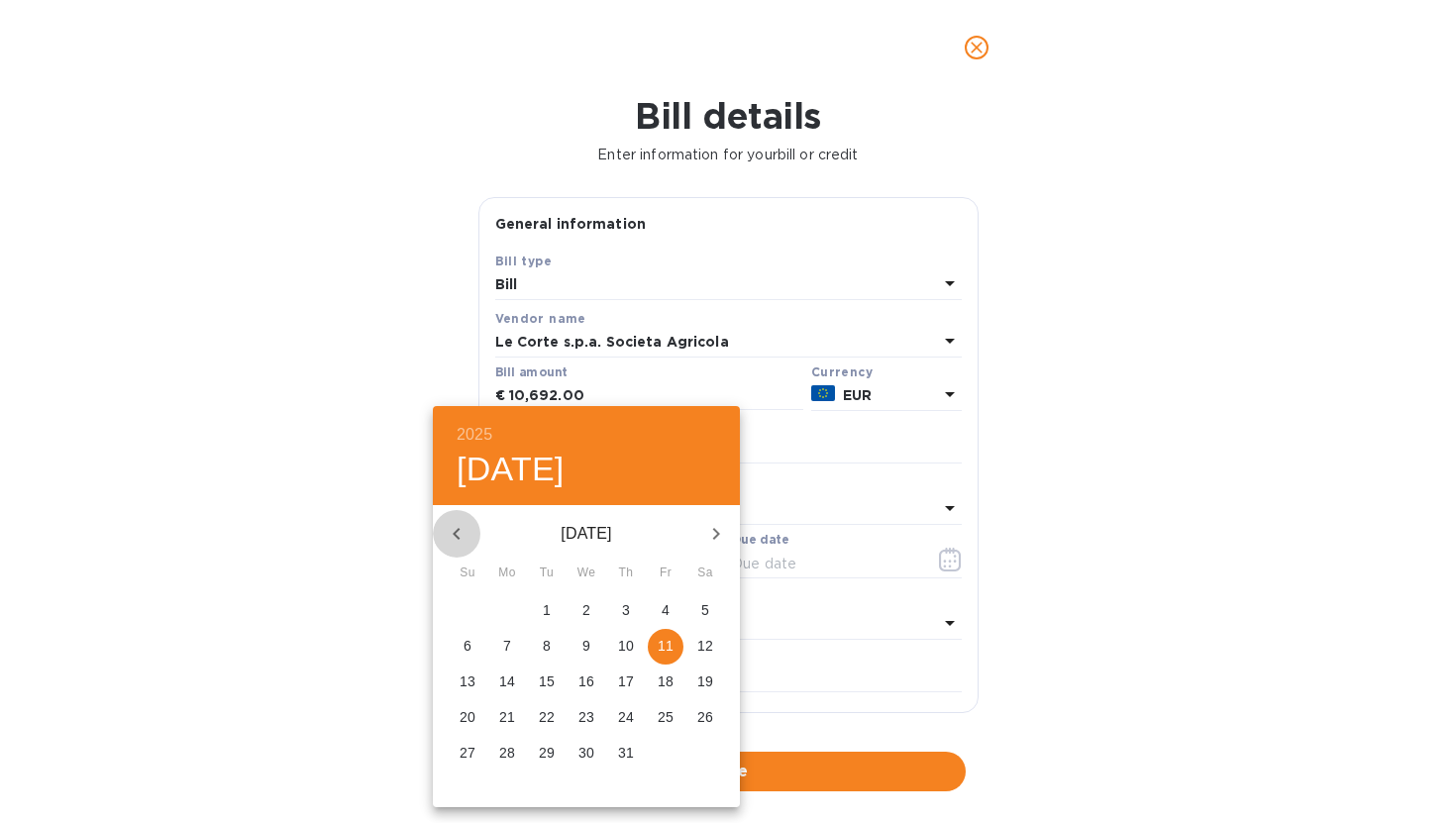 click 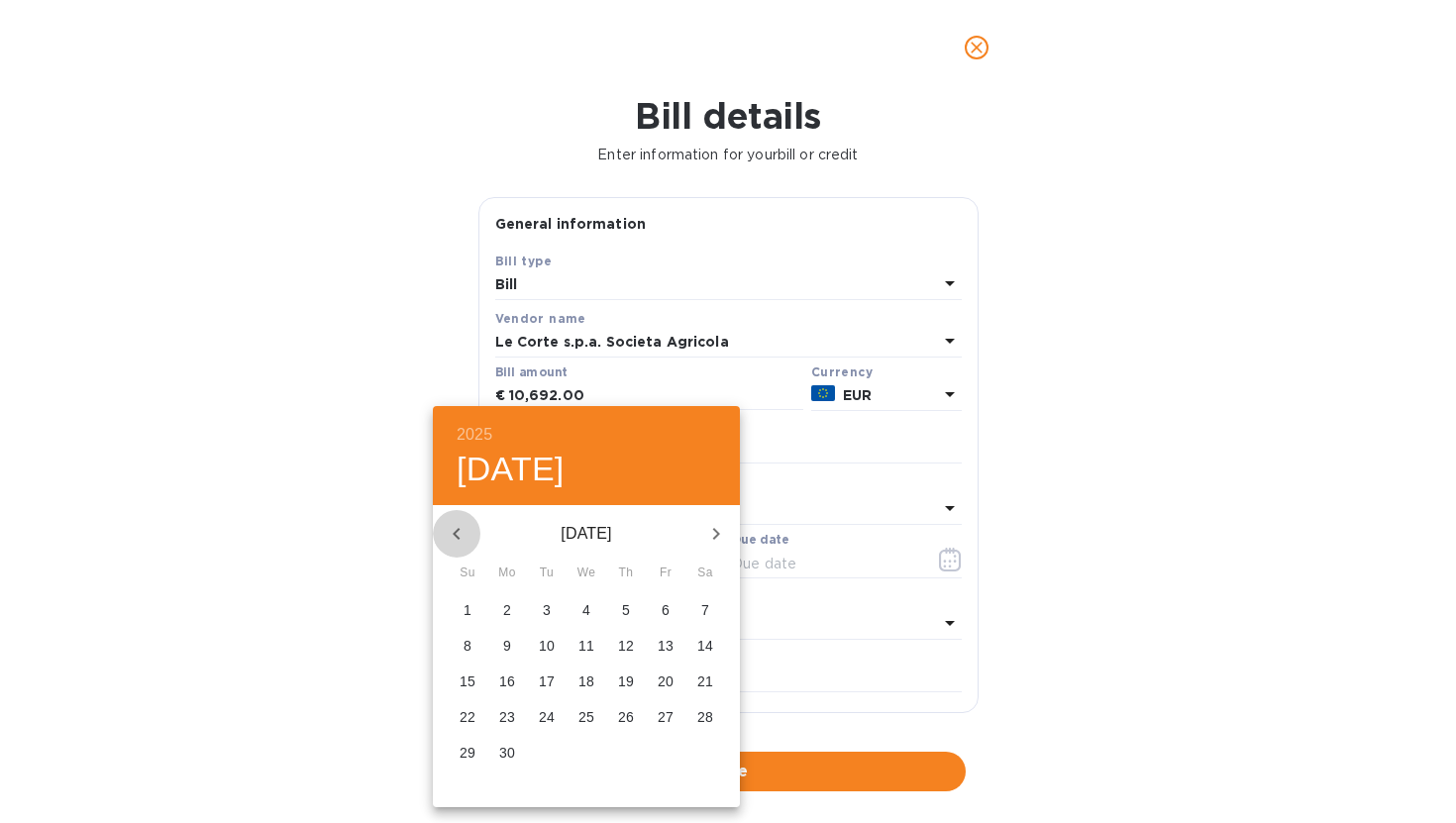 click 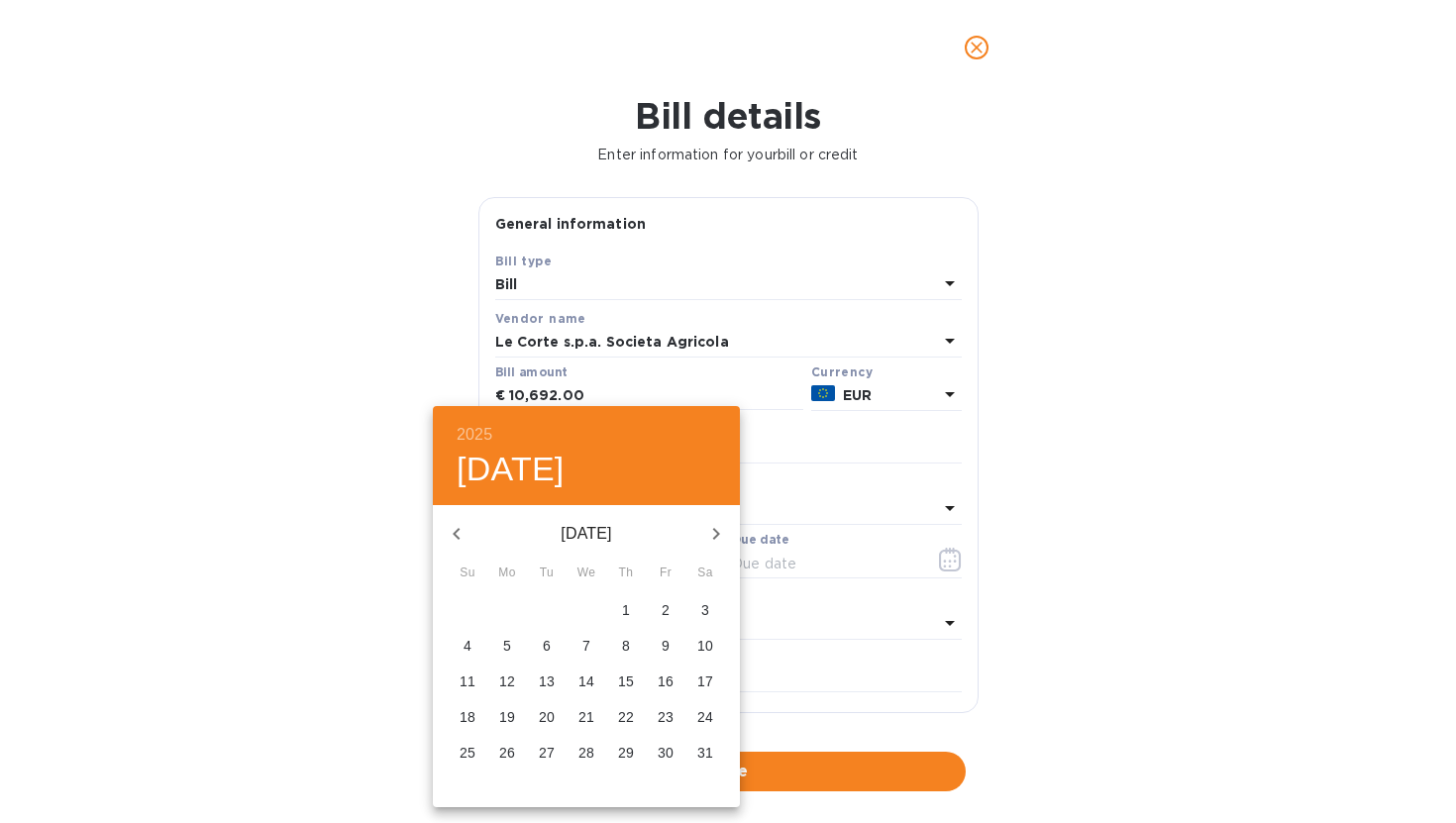click 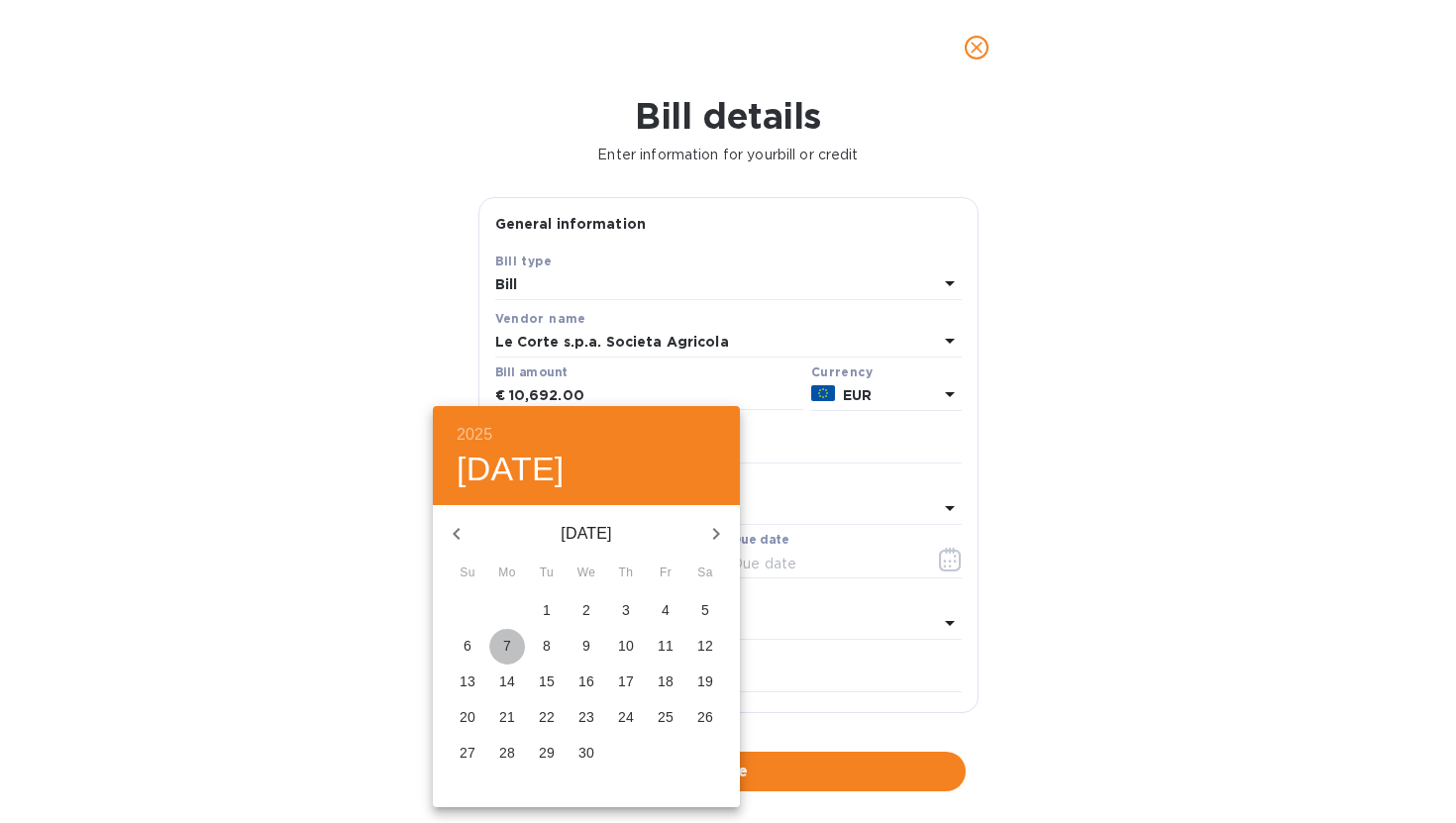 click on "7" at bounding box center (507, 646) 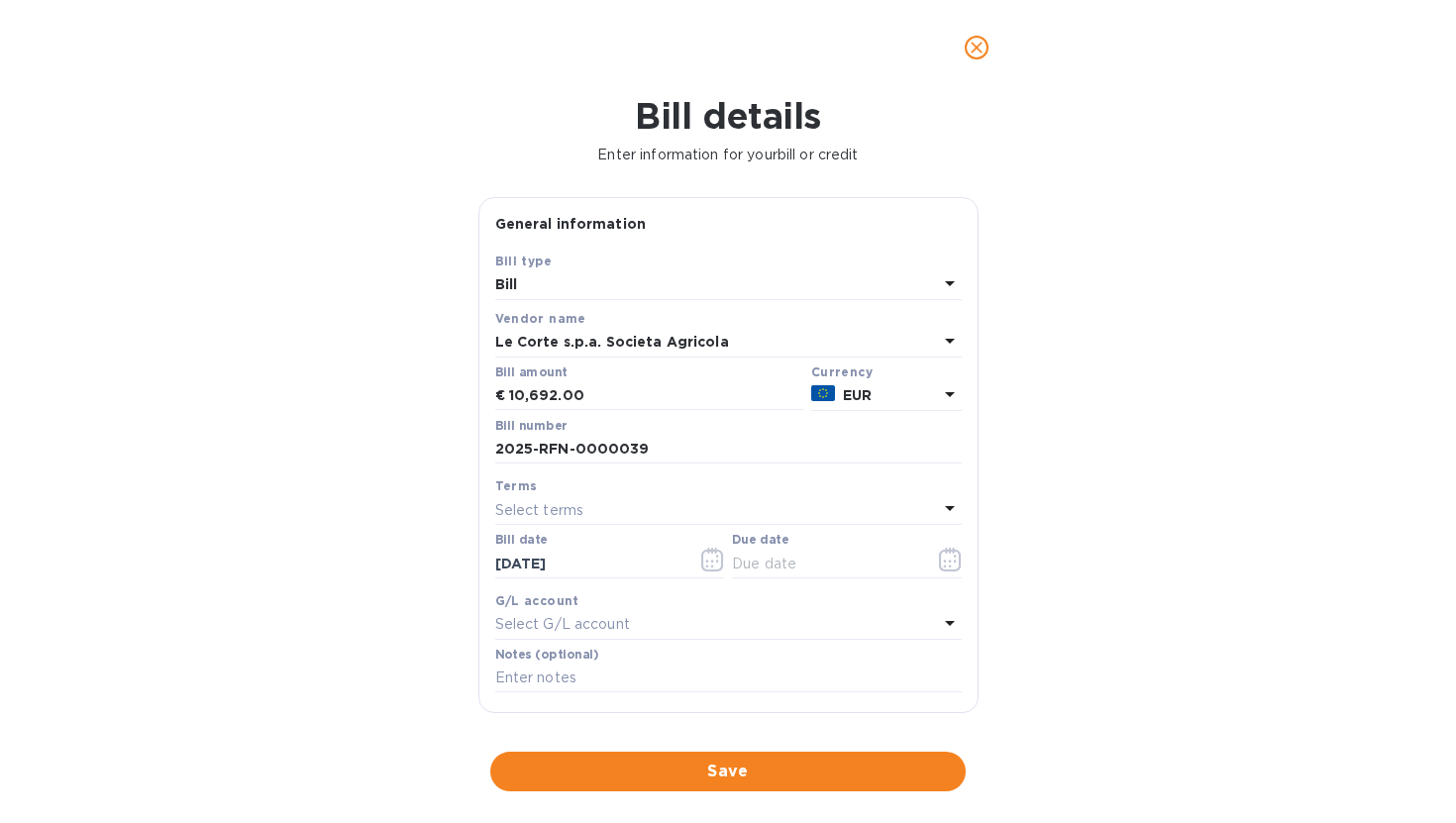 click 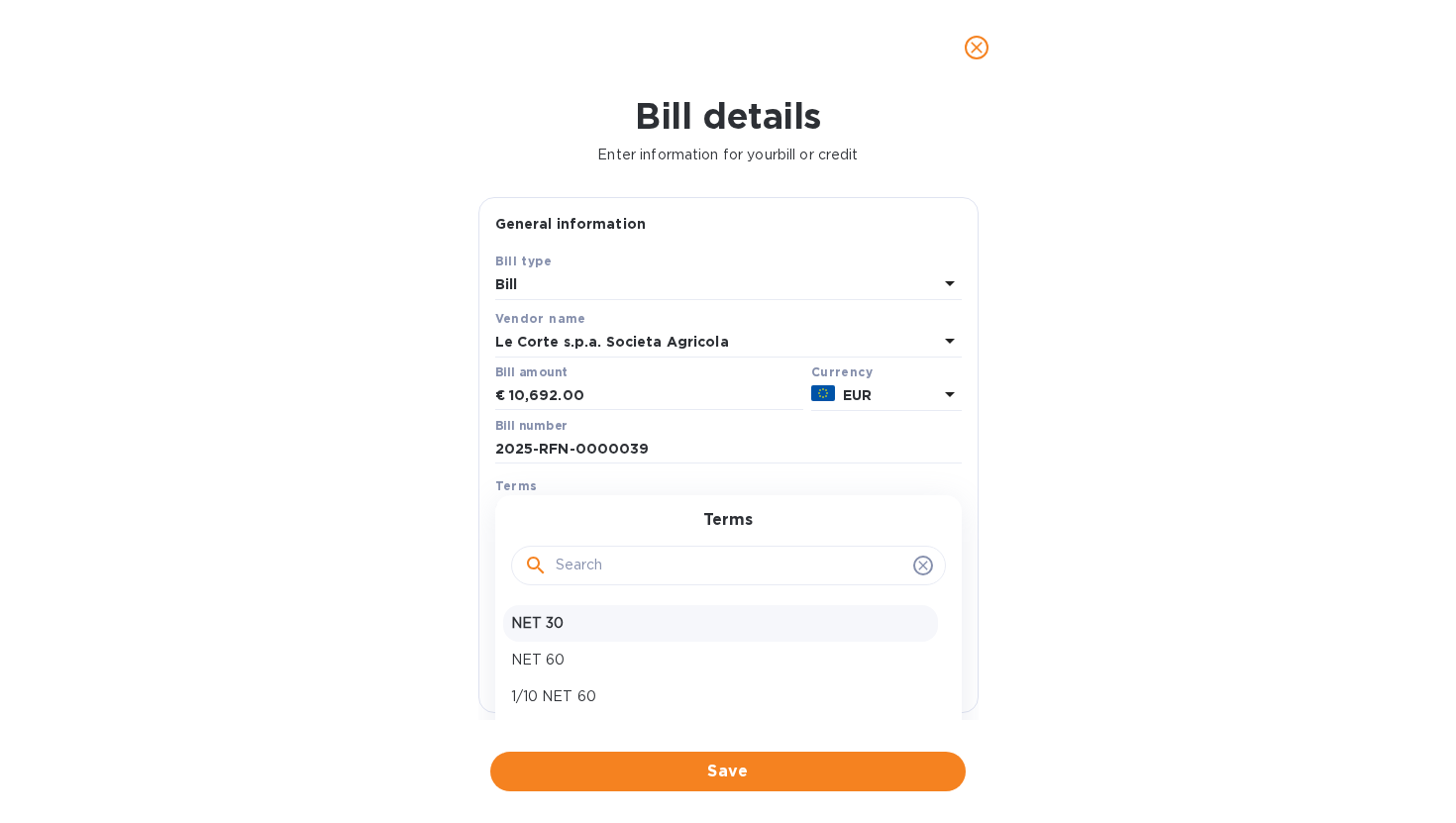 scroll, scrollTop: 30, scrollLeft: 0, axis: vertical 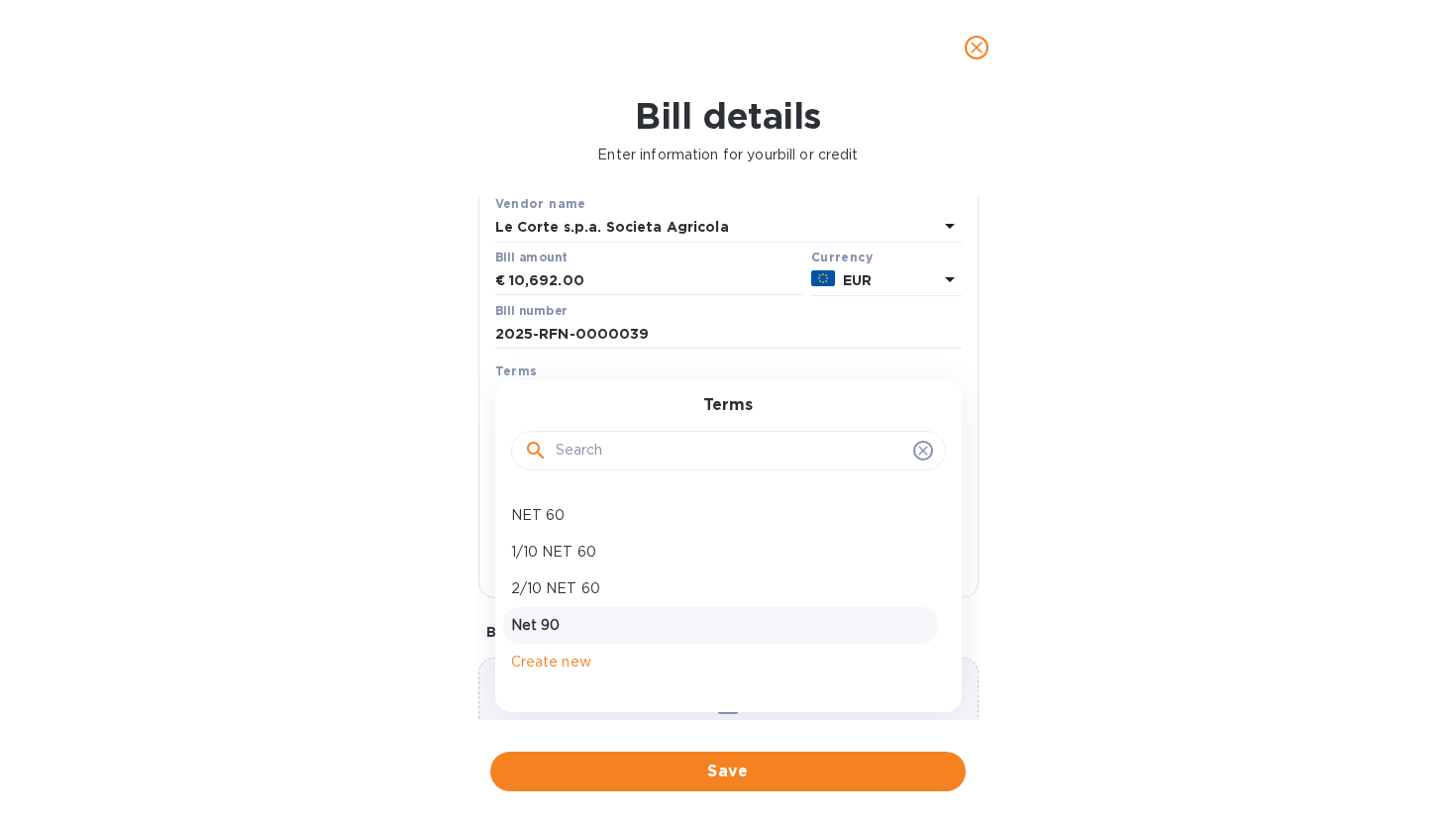 click on "Net 90" at bounding box center (720, 625) 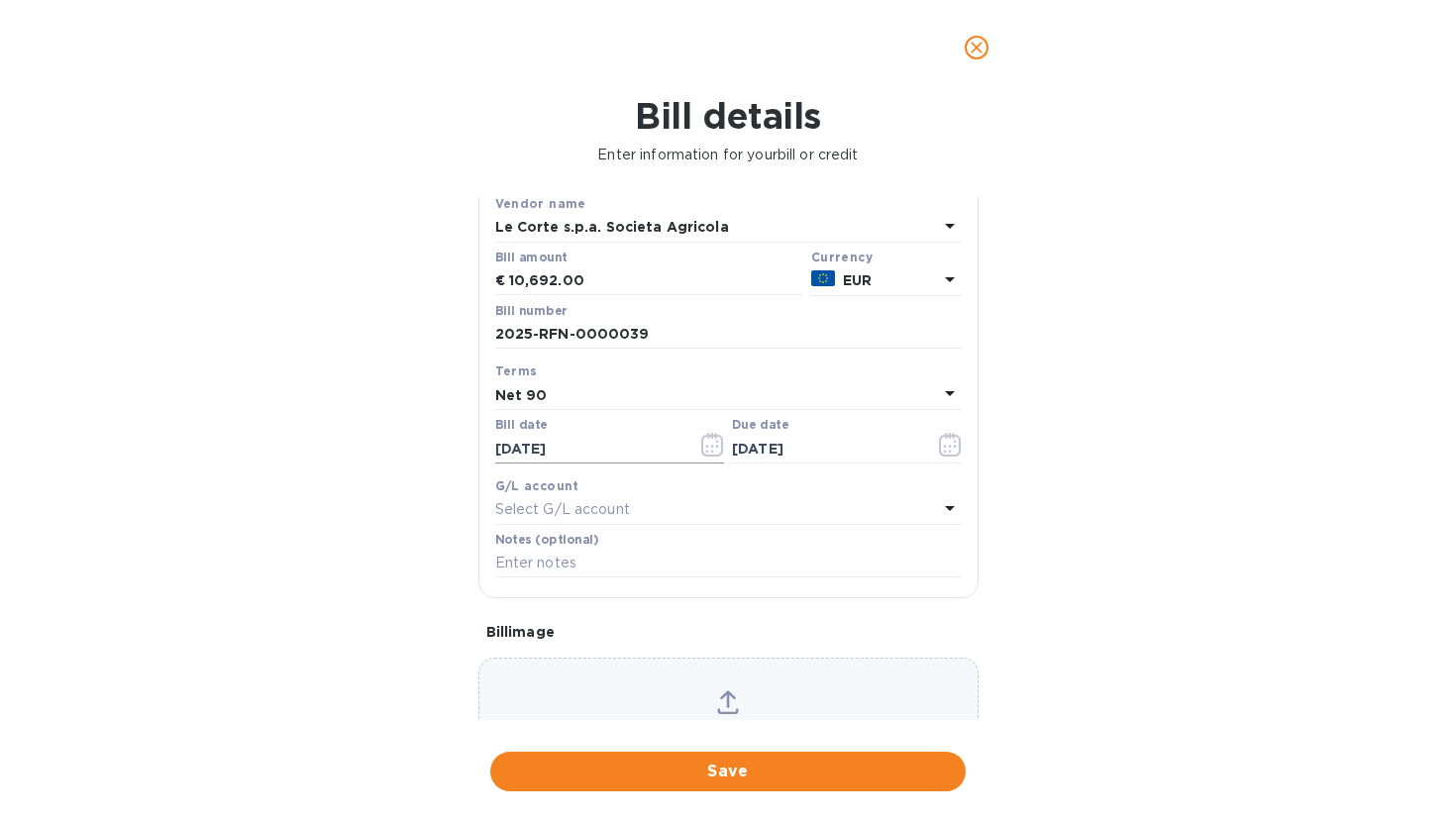 click 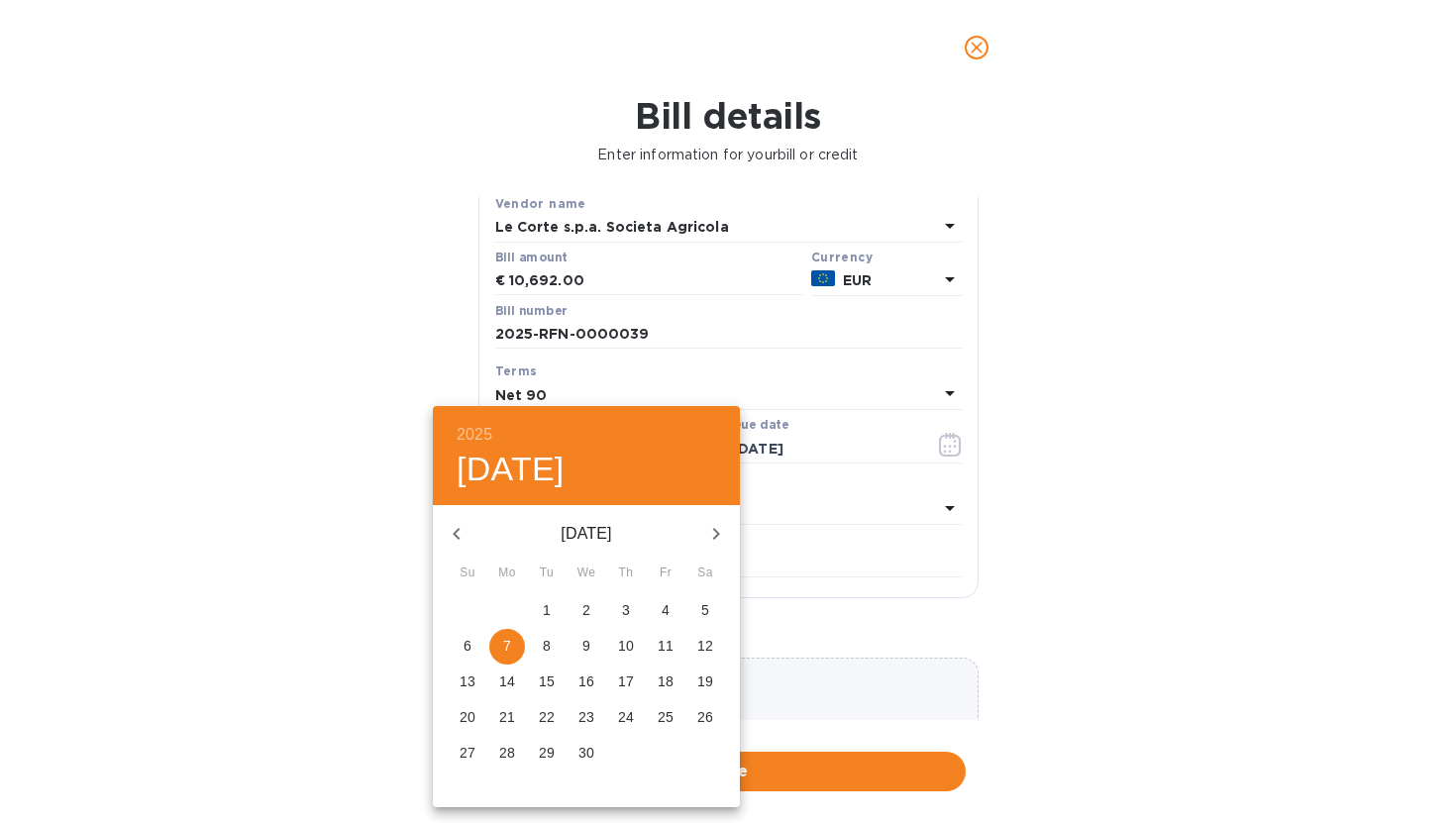 click 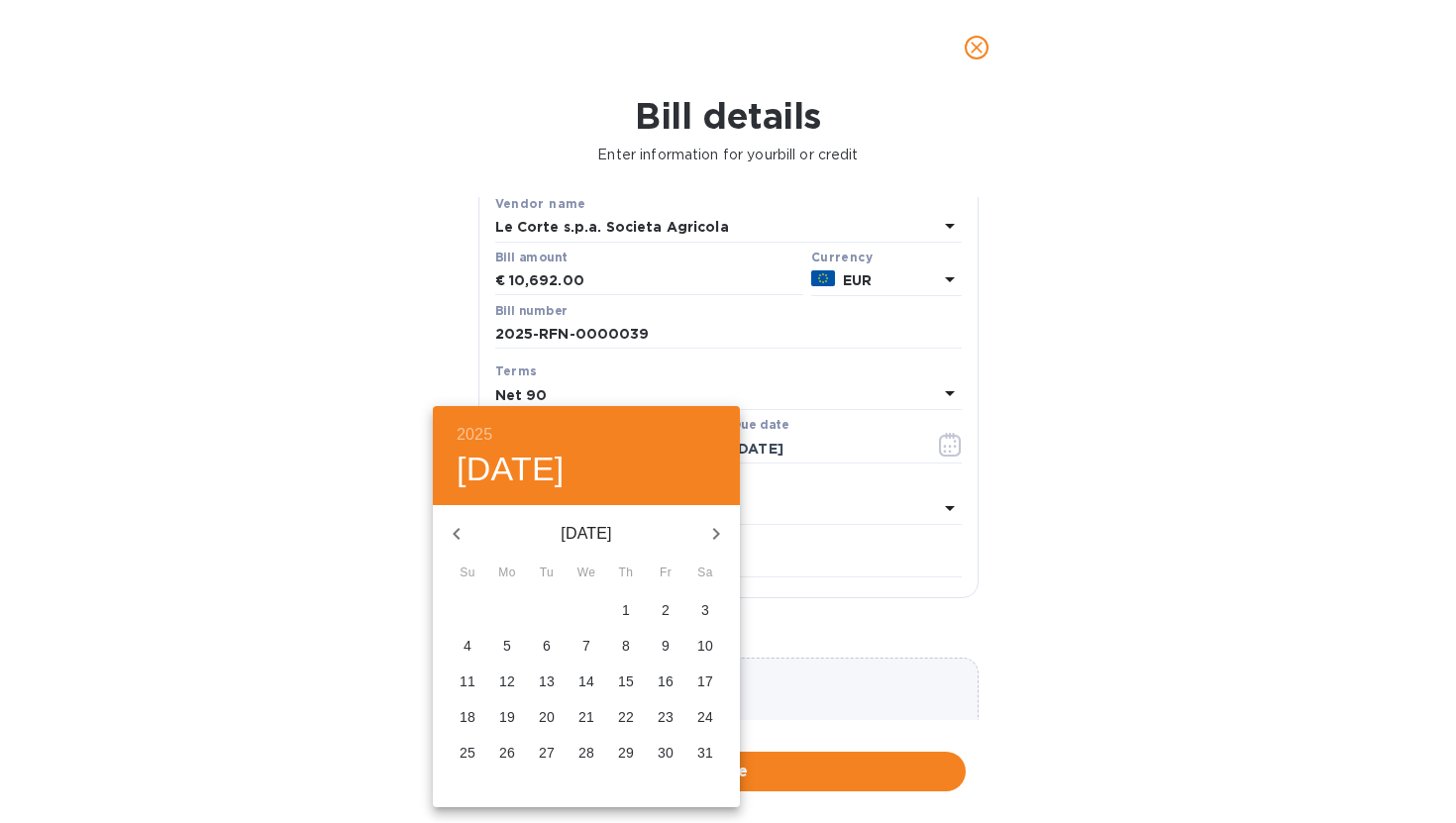 click on "5" at bounding box center [507, 646] 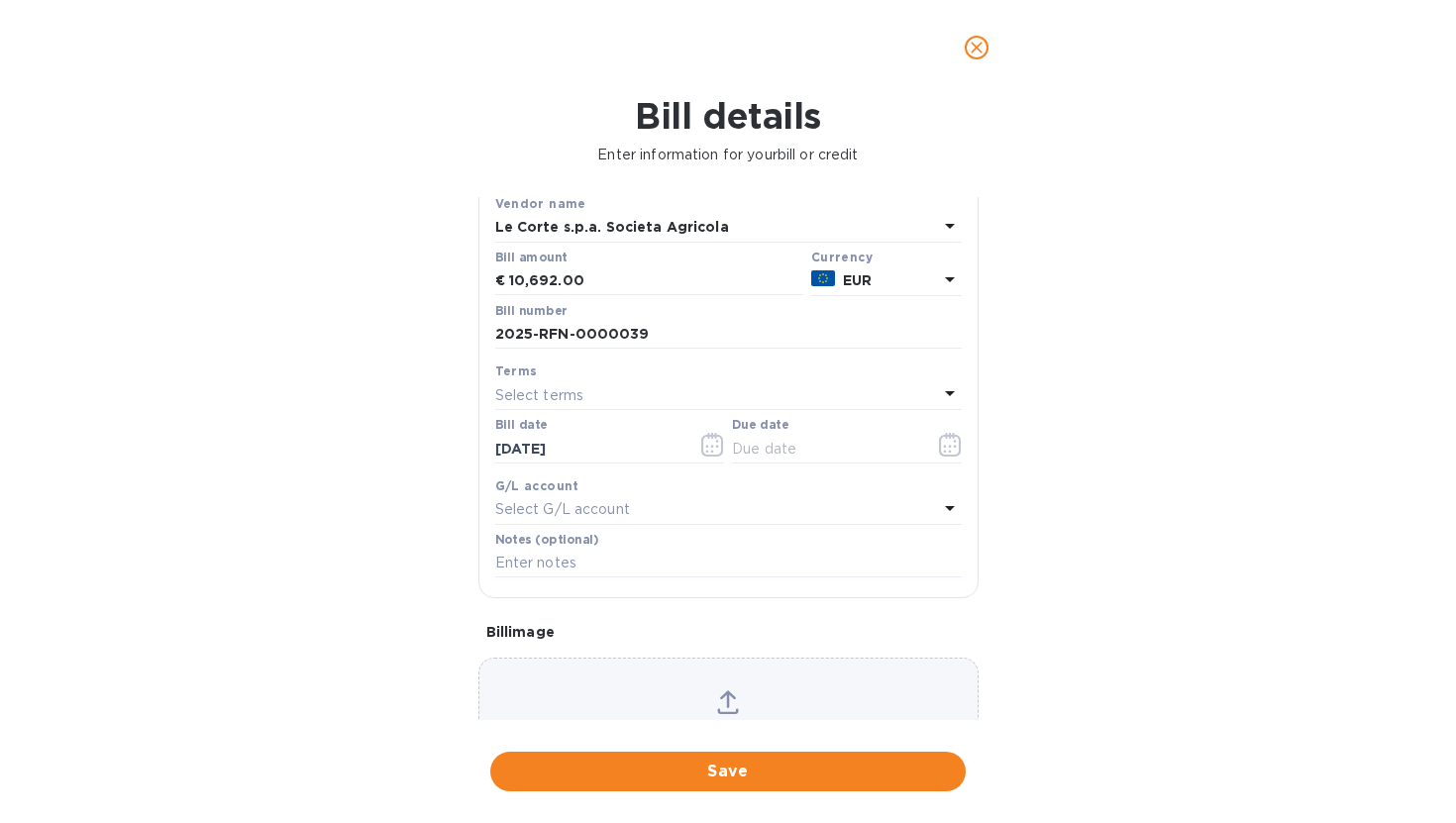 click on "Select terms" at bounding box center (716, 395) 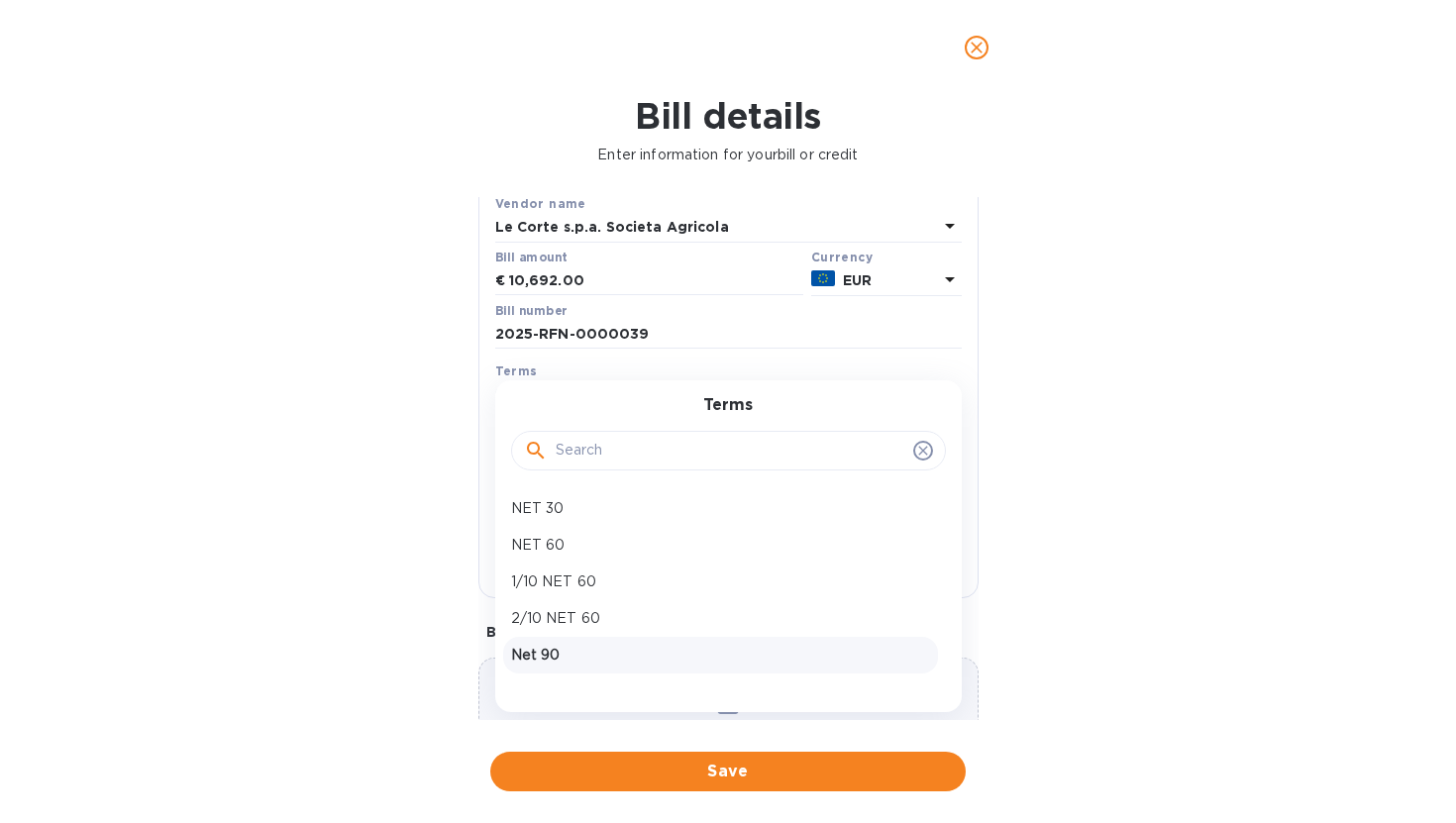 click on "Net 90" at bounding box center (720, 655) 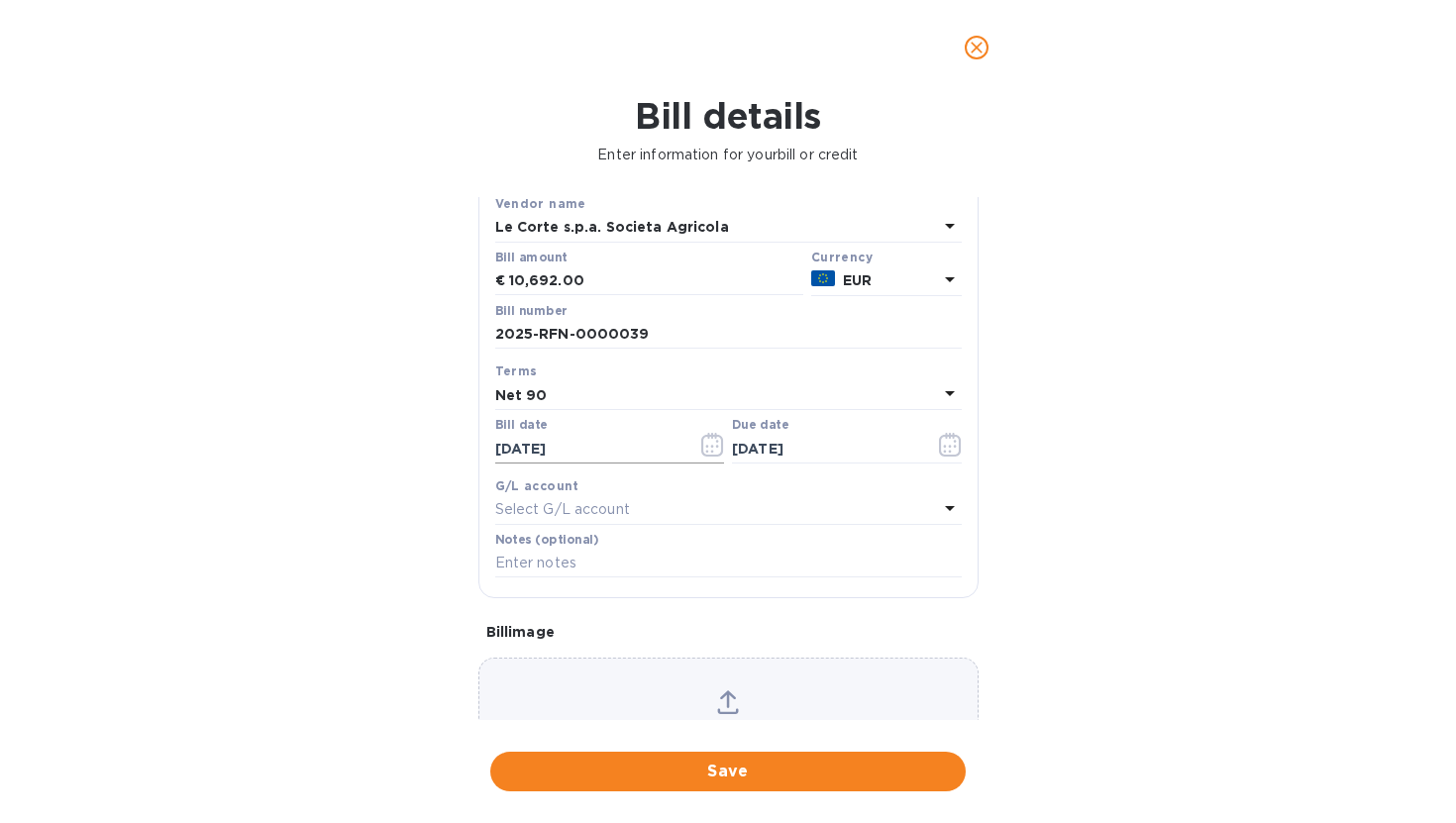 click 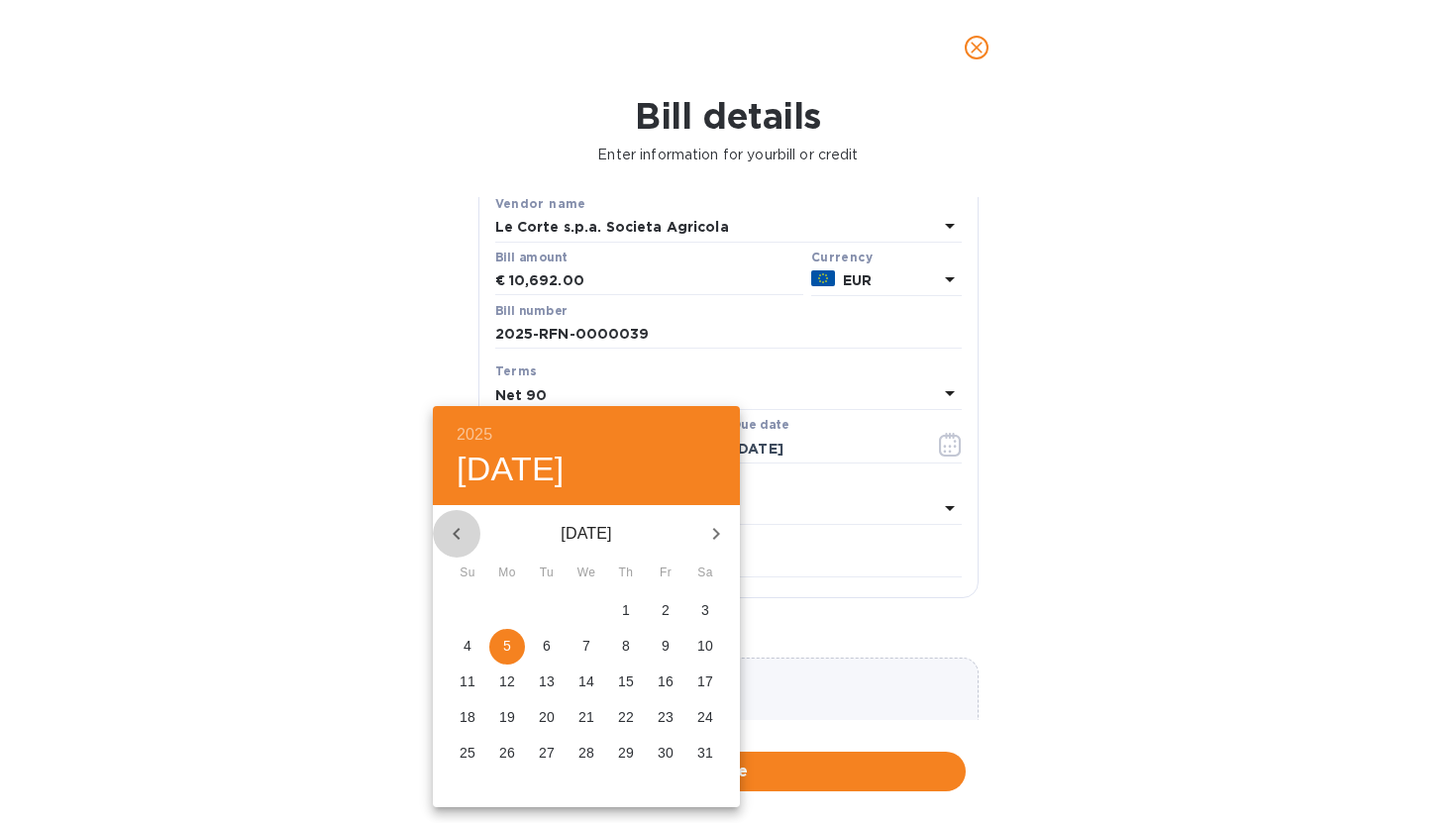 click 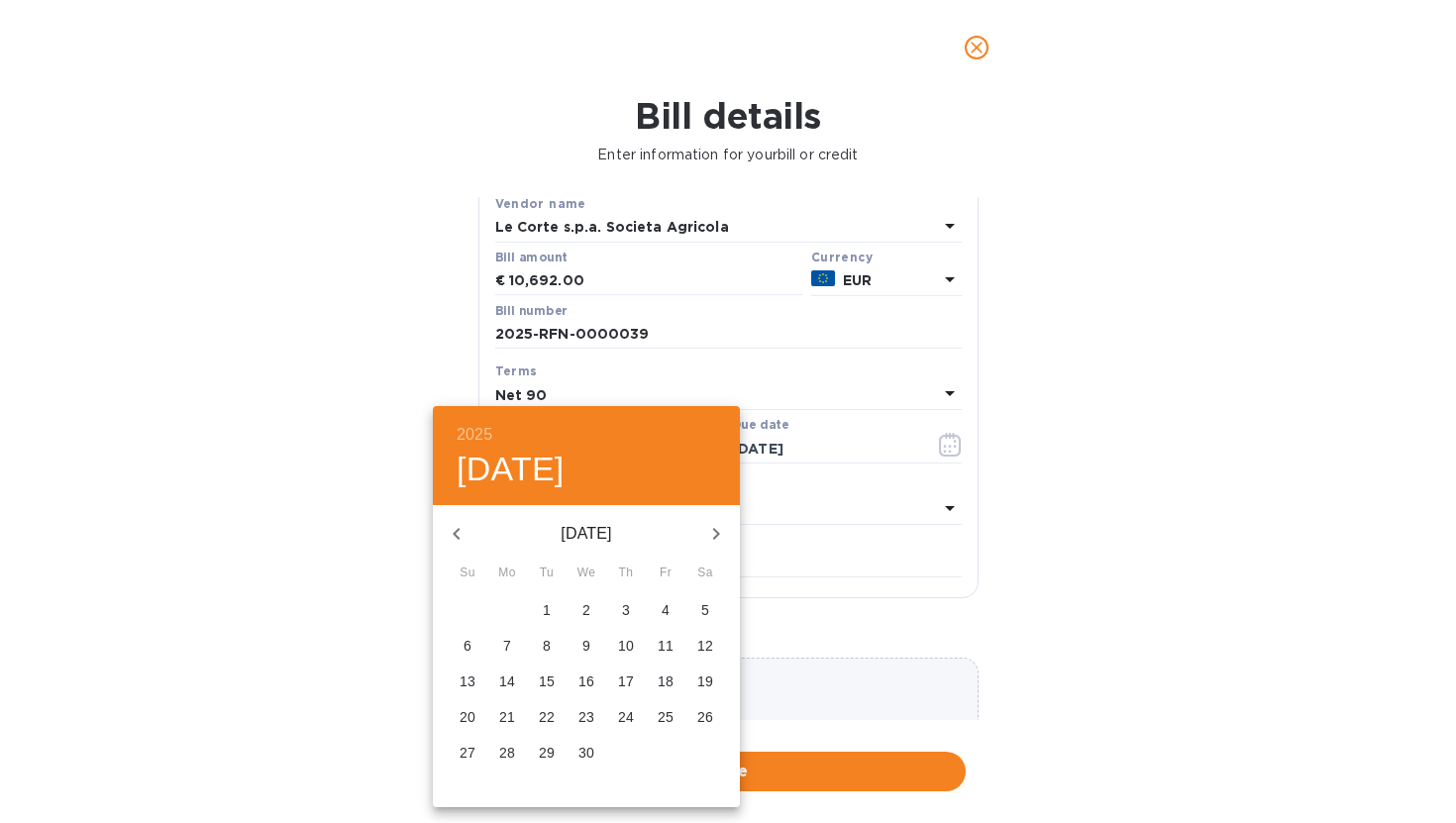 click on "14" at bounding box center [507, 681] 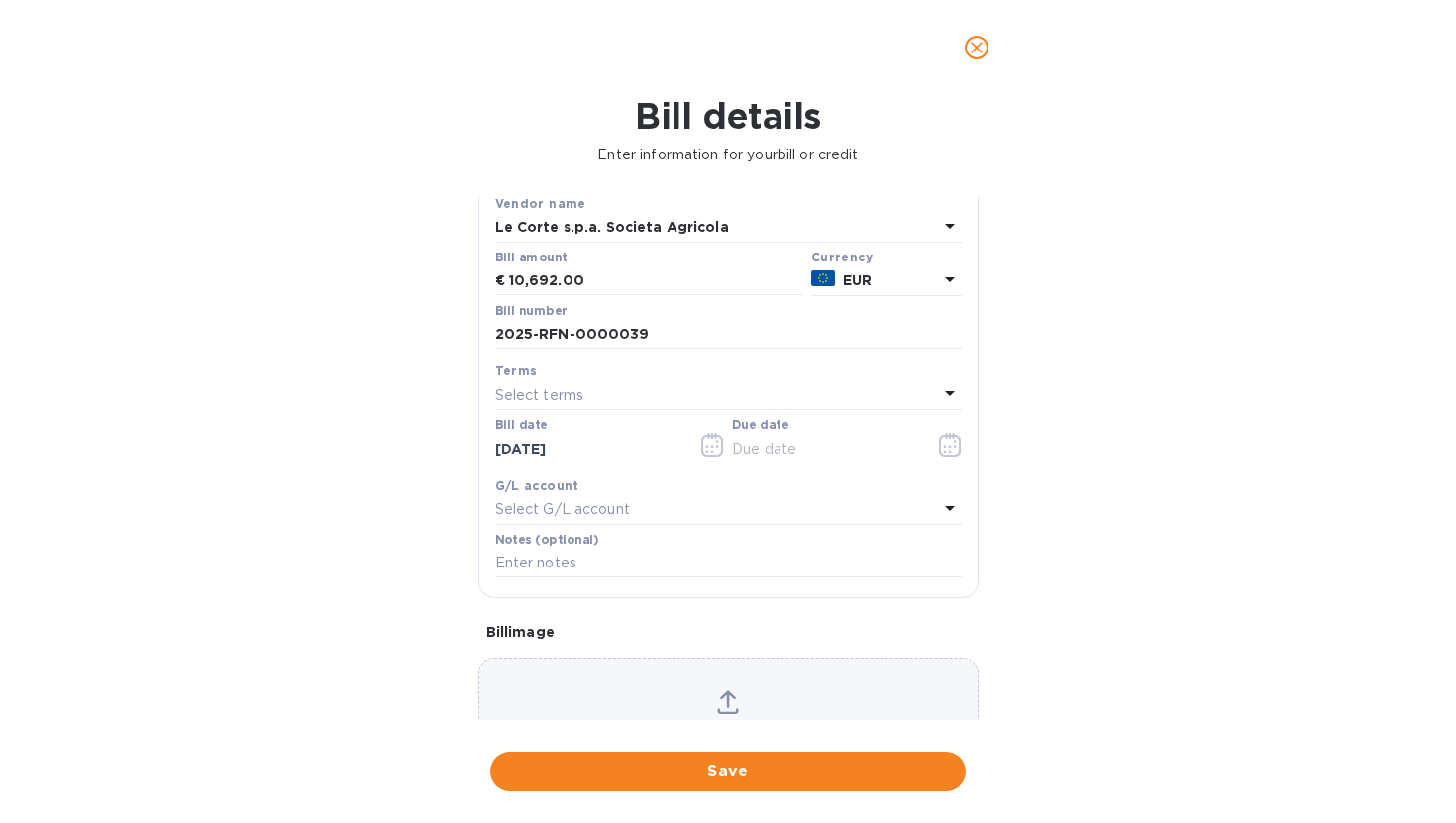 click on "Select terms" at bounding box center (716, 395) 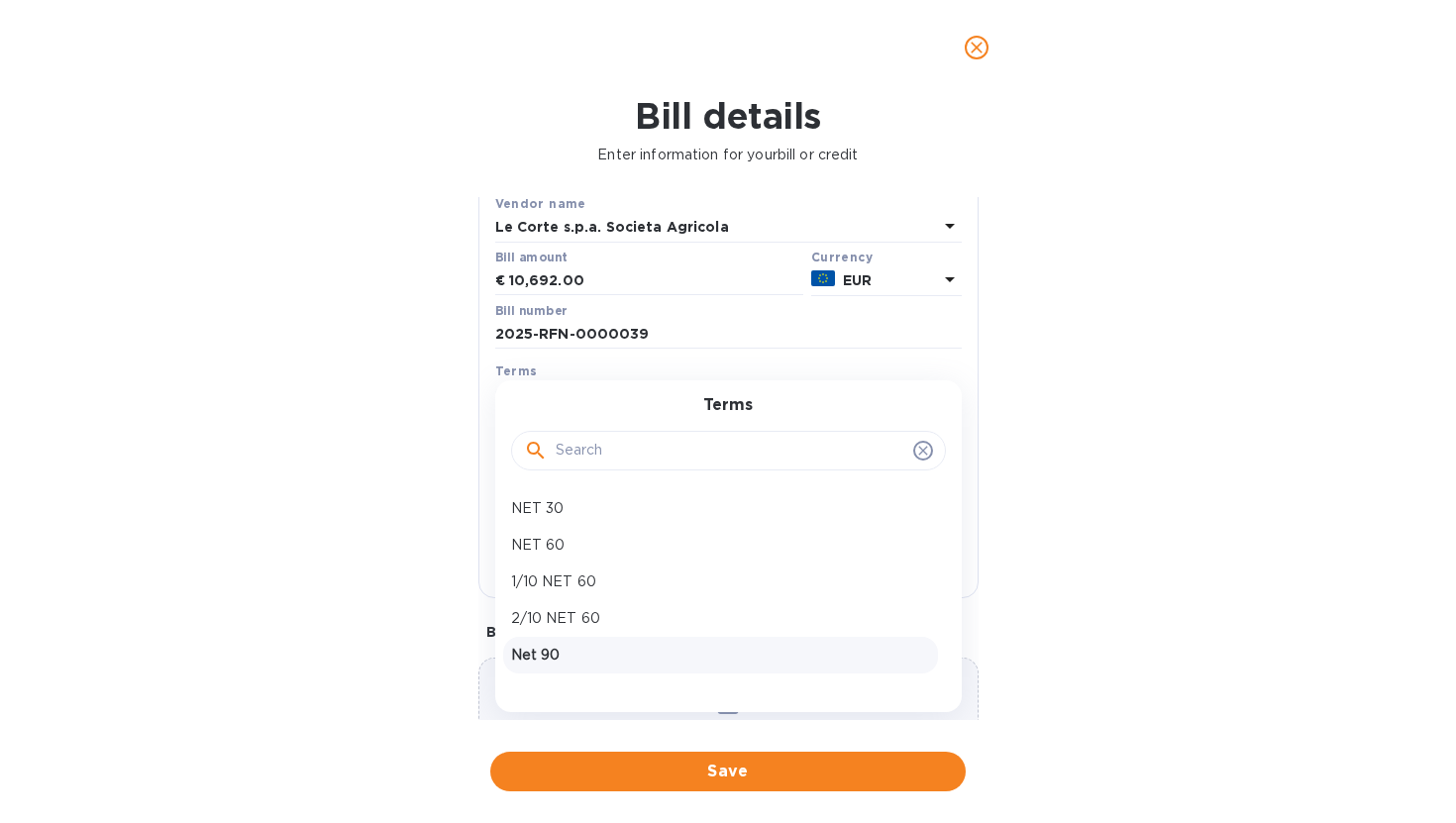 click on "Net 90" at bounding box center (720, 655) 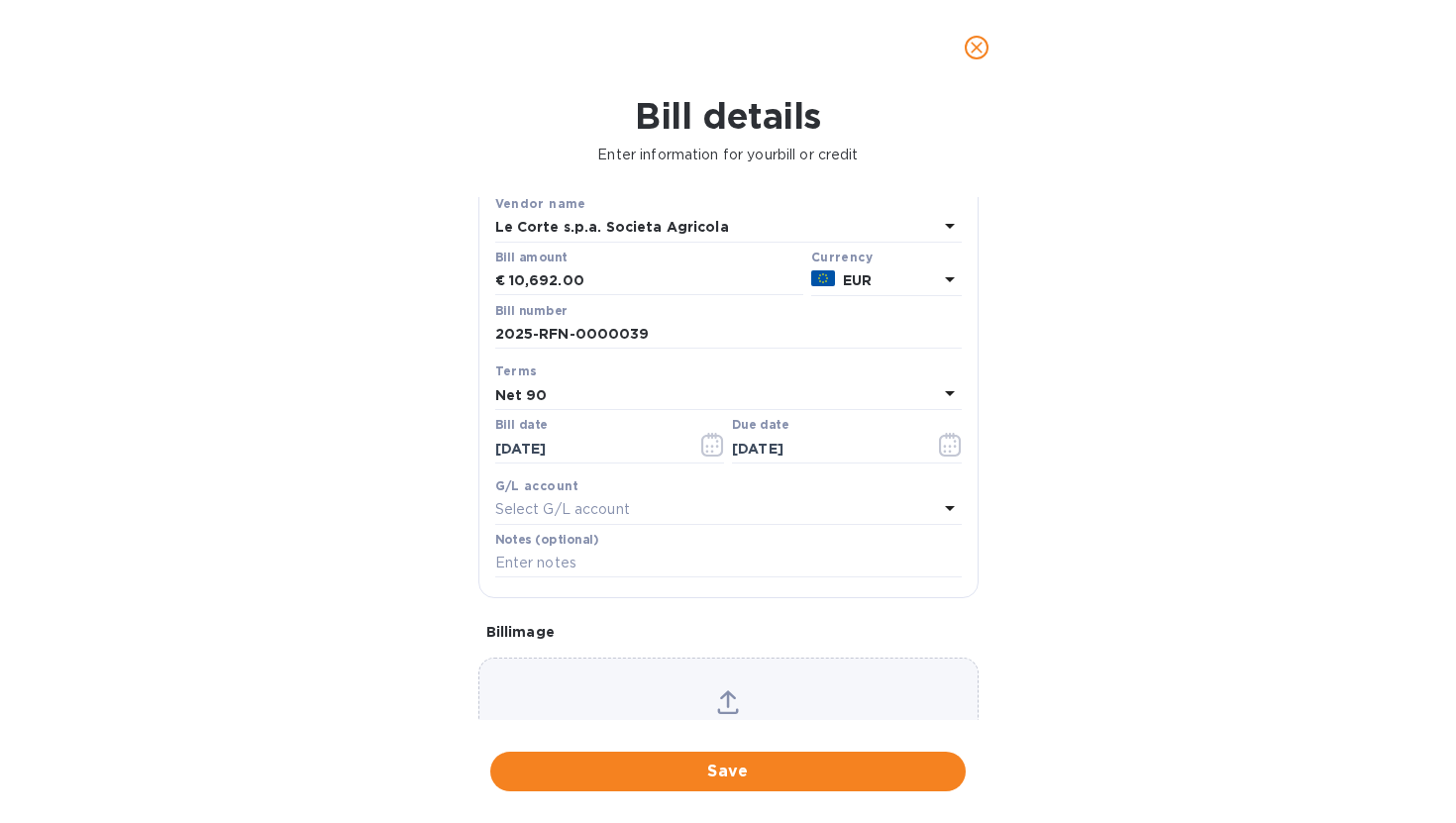 click on "Net 90" at bounding box center [716, 395] 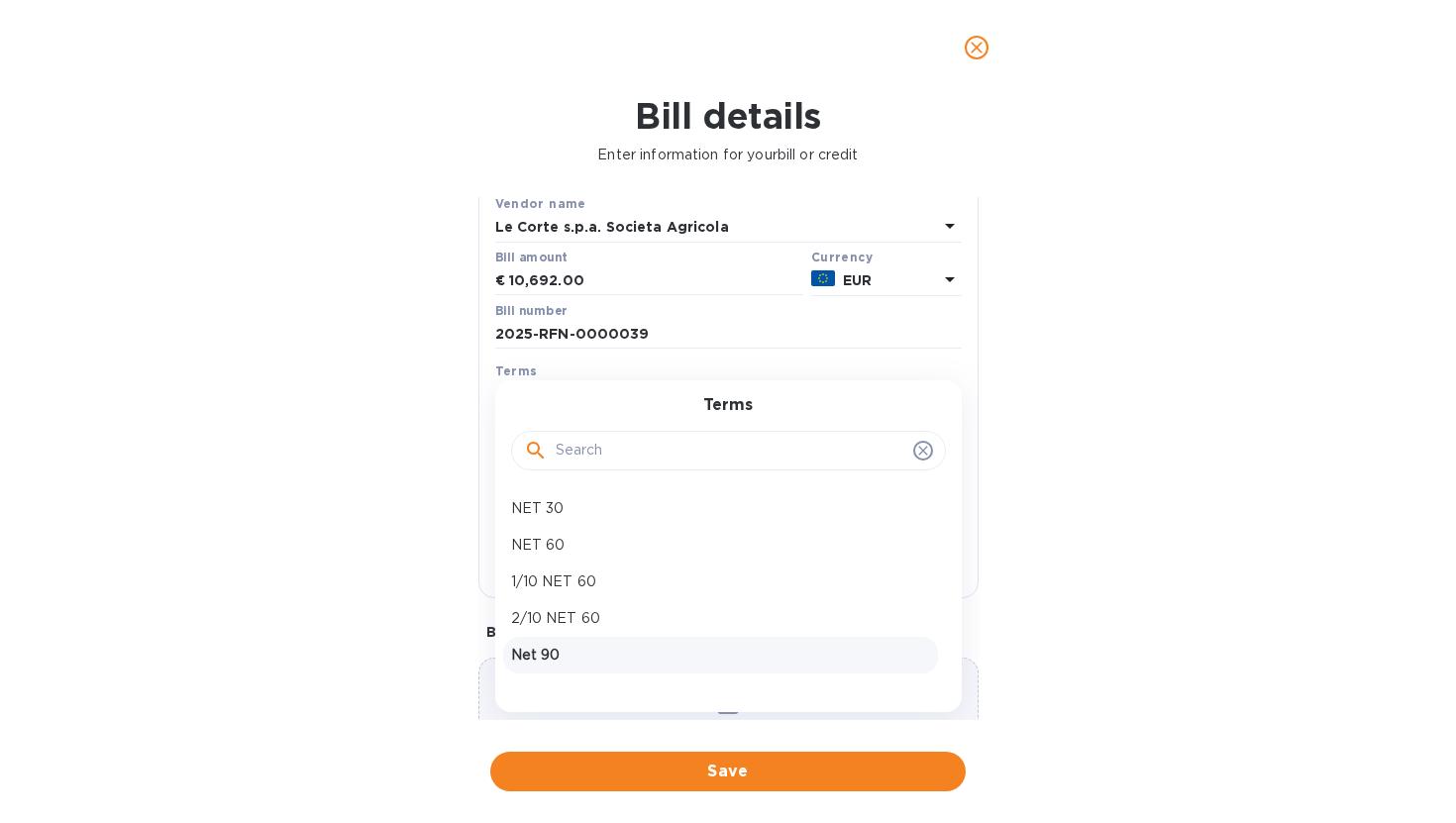 click on "Bill details Enter information for your  bill or credit General information Save Bill type Bill Vendor name Le Corte s.p.a. Societa [PERSON_NAME] amount € 10,692.00 Currency EUR Bill number 2025-RFN-0000039   Terms Net 90 Terms NET 30 NET 60 1/10 NET 60 2/10 NET 60 Net 90 Create new Bill date [DATE]   Due date [DATE]   G/L account Select G/L account Notes (optional)   Bill  image Choose  a bill  and   drag it here Save" at bounding box center [728, 459] 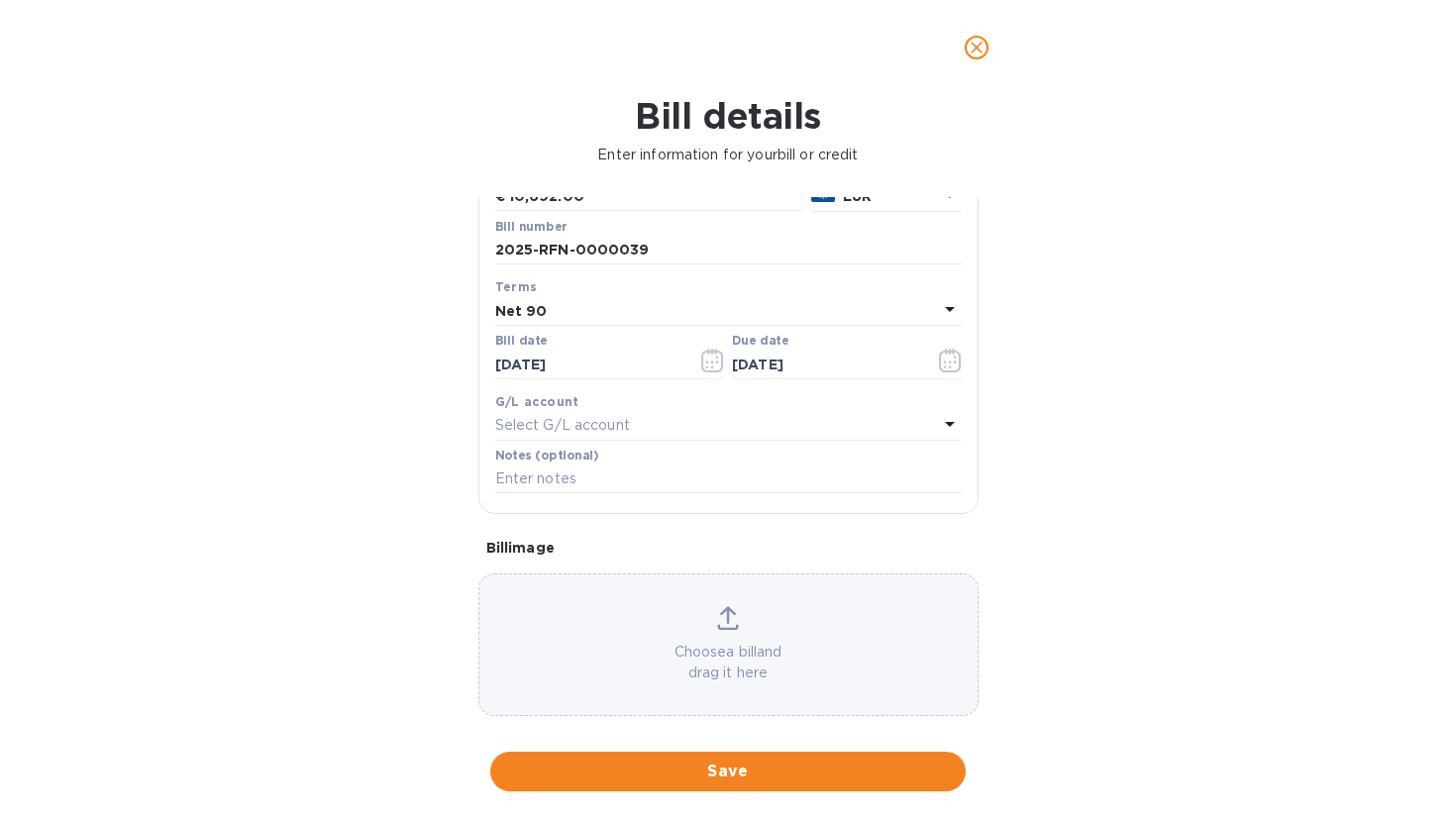scroll, scrollTop: 222, scrollLeft: 0, axis: vertical 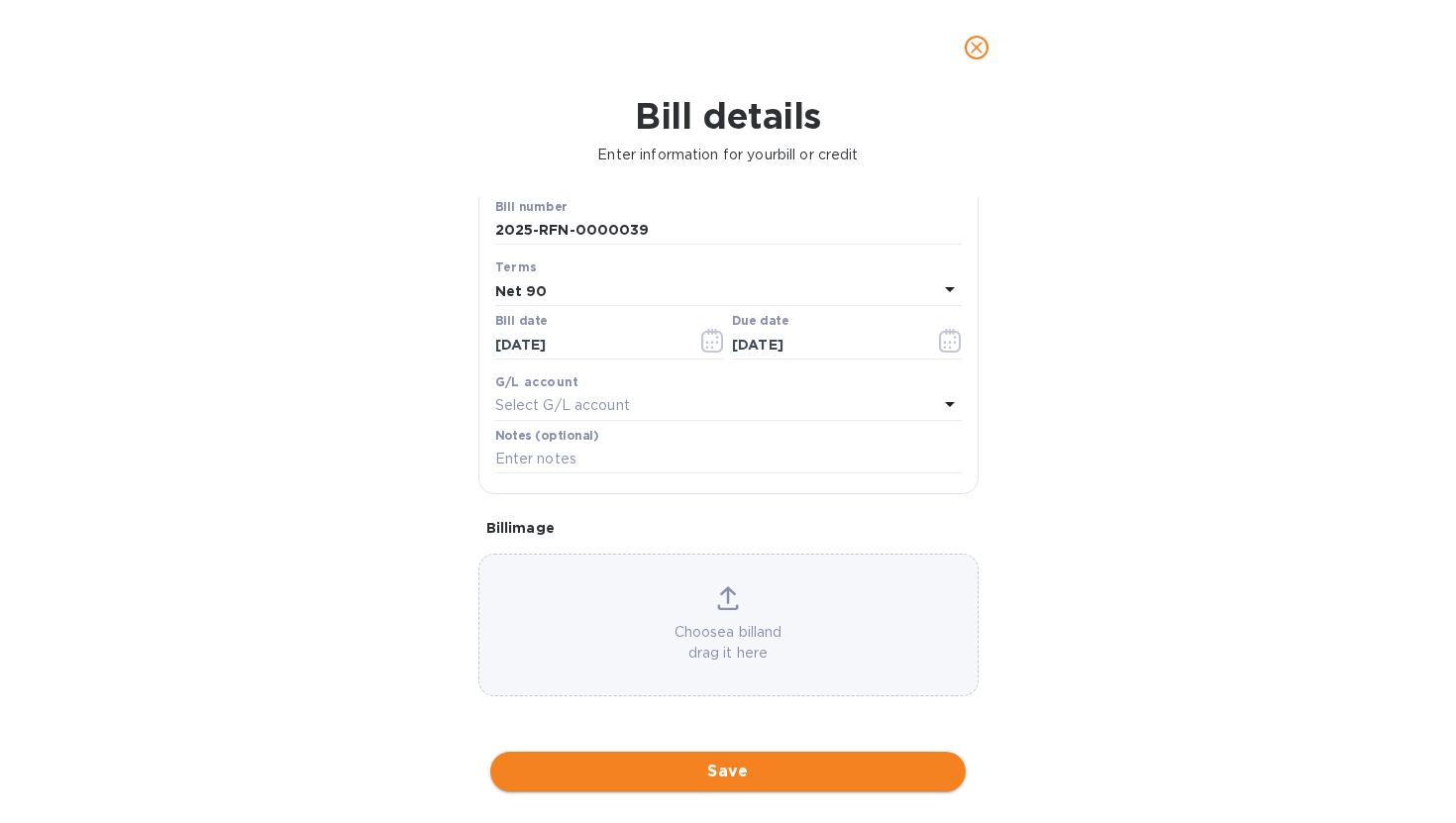 click on "Save" at bounding box center (728, 772) 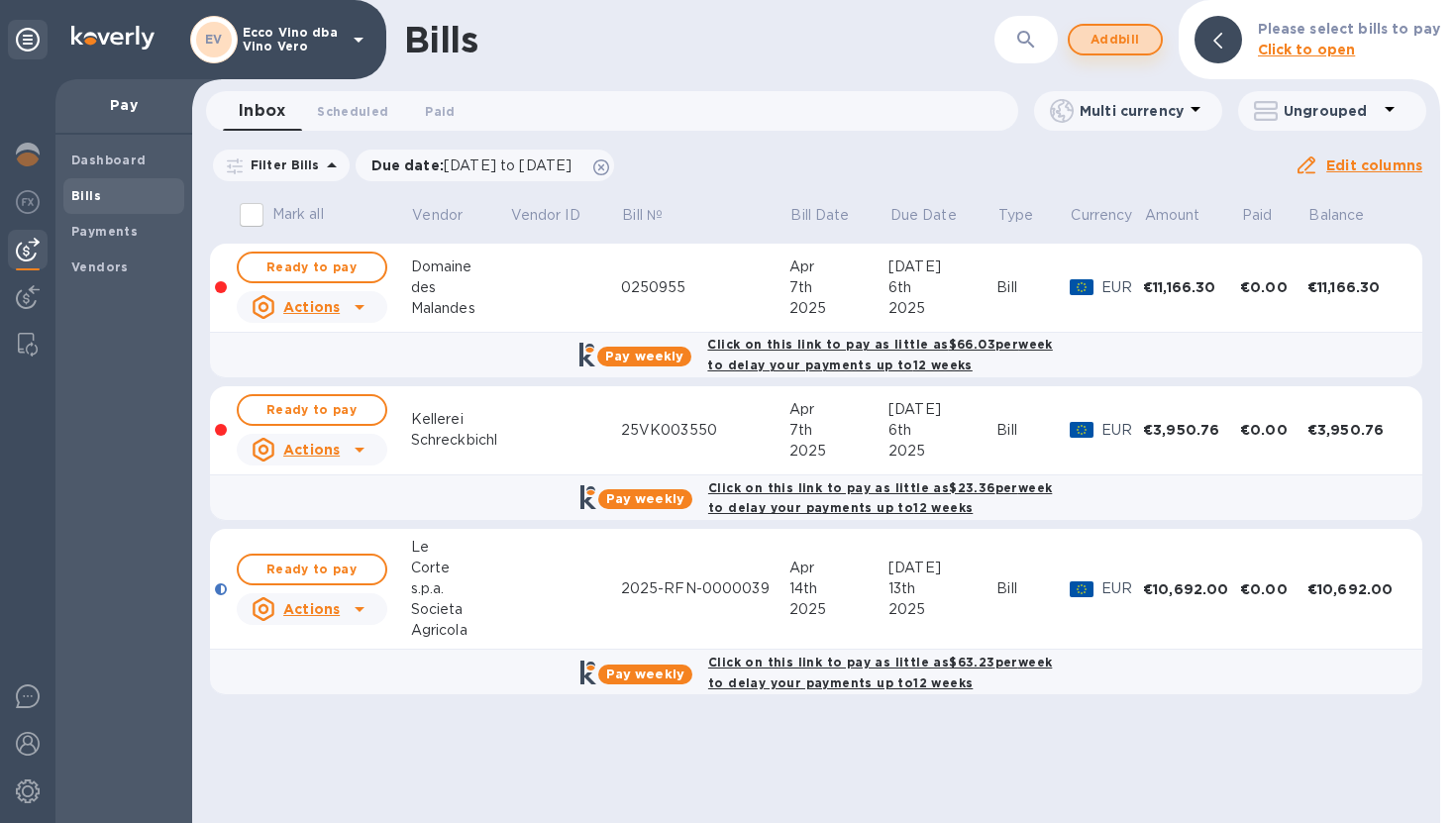 click on "Add   bill" at bounding box center (1115, 40) 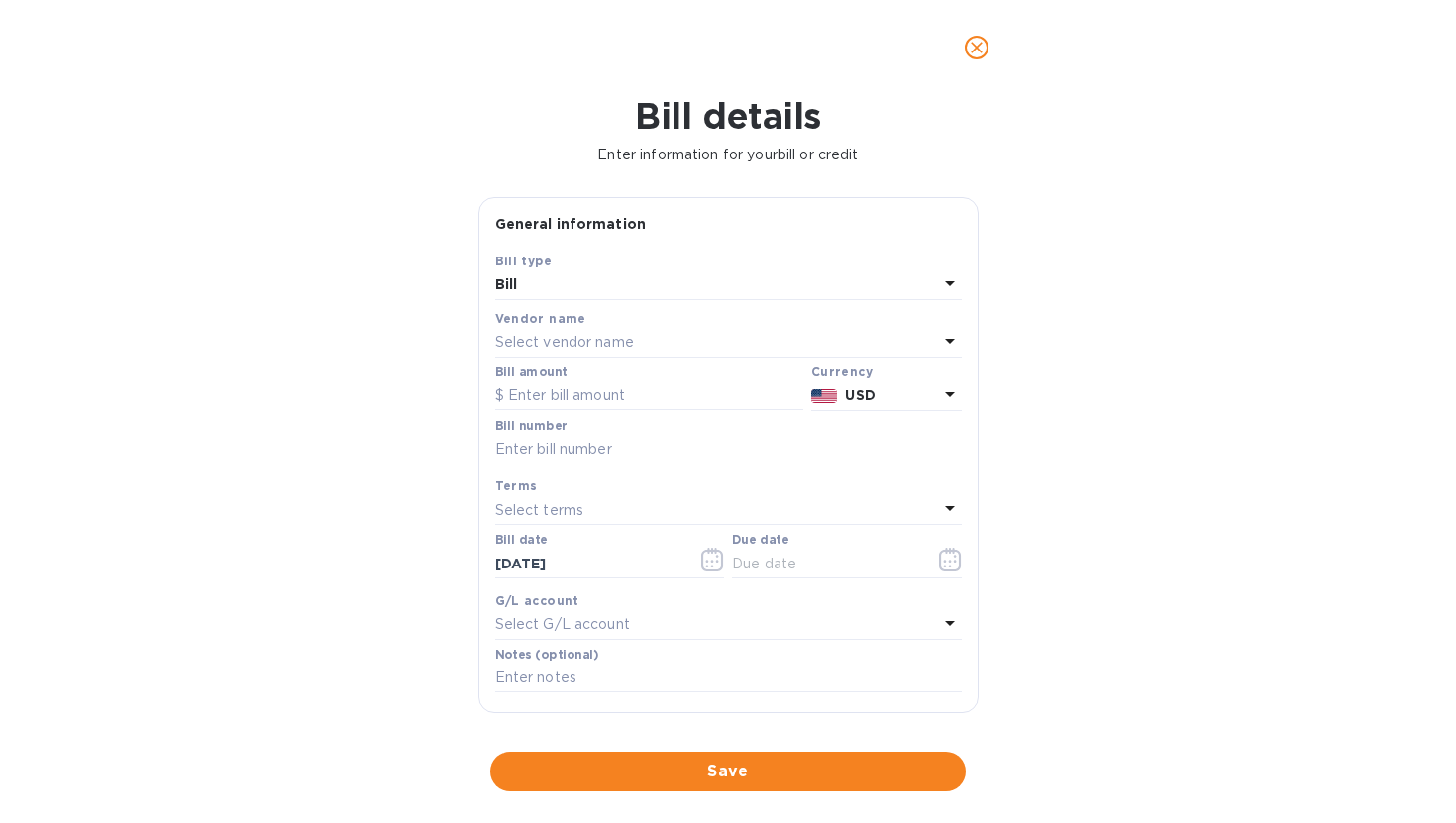 click on "Select vendor name" at bounding box center (716, 343) 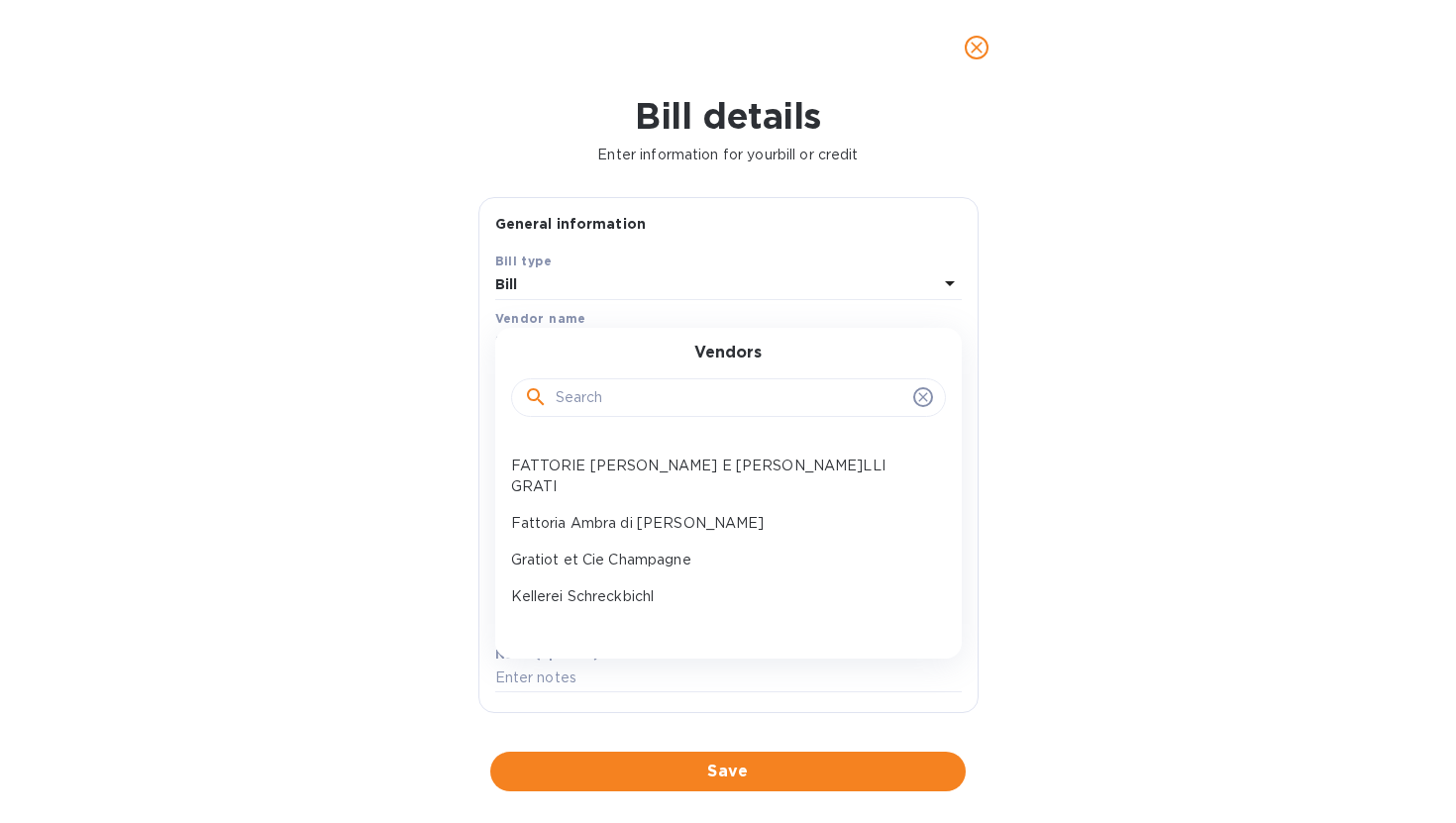 scroll, scrollTop: 748, scrollLeft: 0, axis: vertical 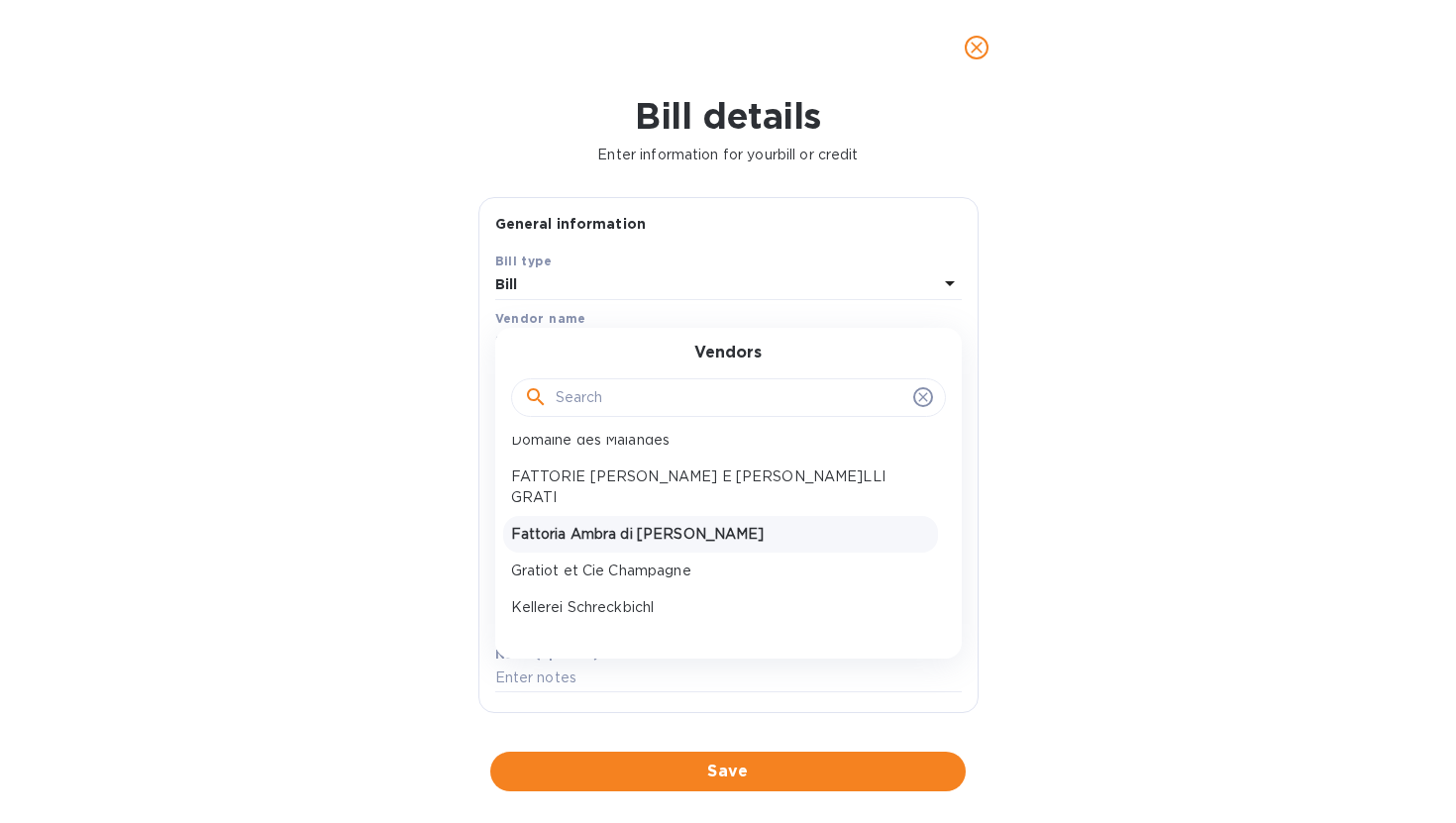 click on "Fattoria Ambra di [PERSON_NAME]" at bounding box center [720, 534] 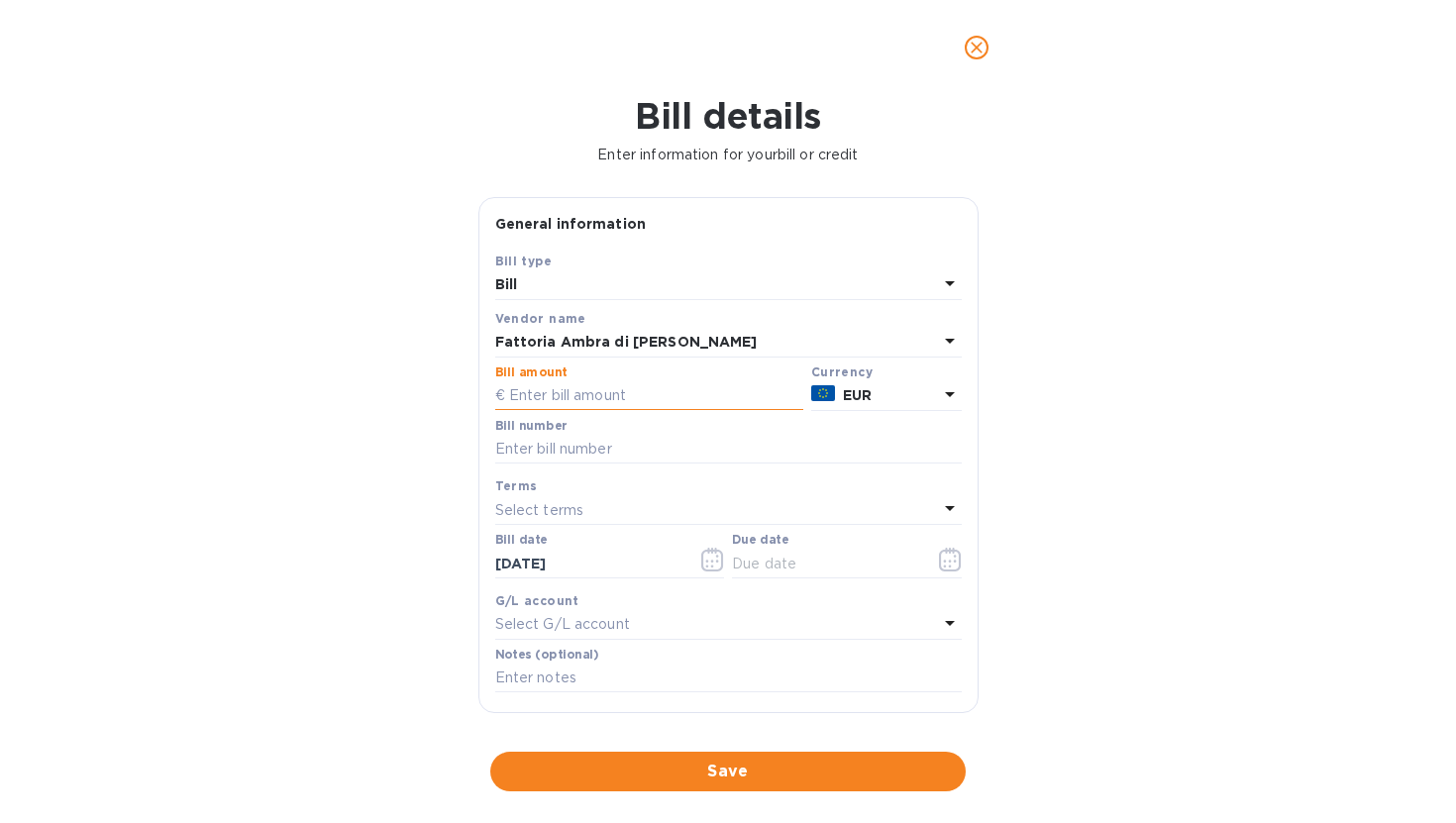 click at bounding box center (649, 396) 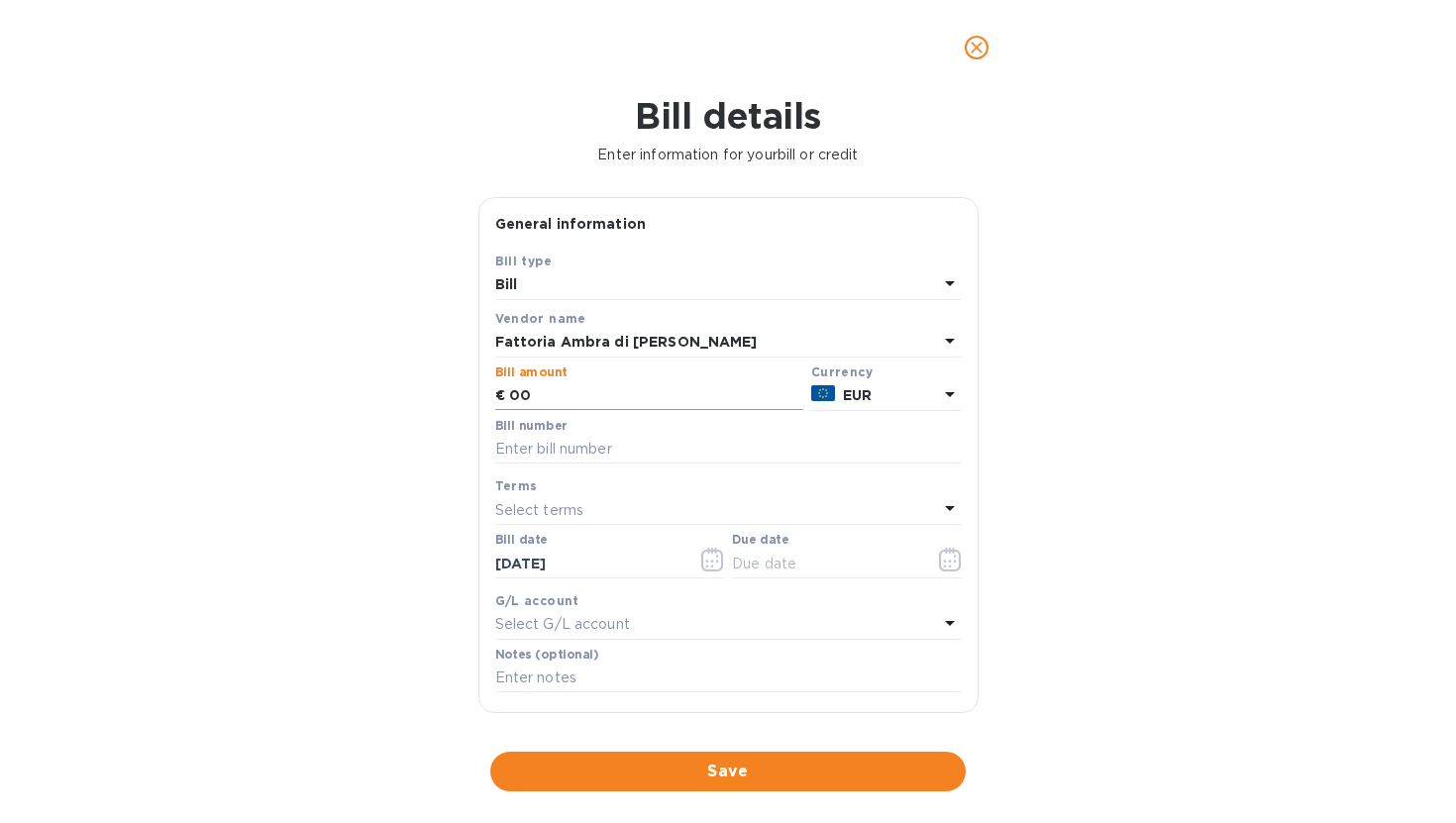 type on "0" 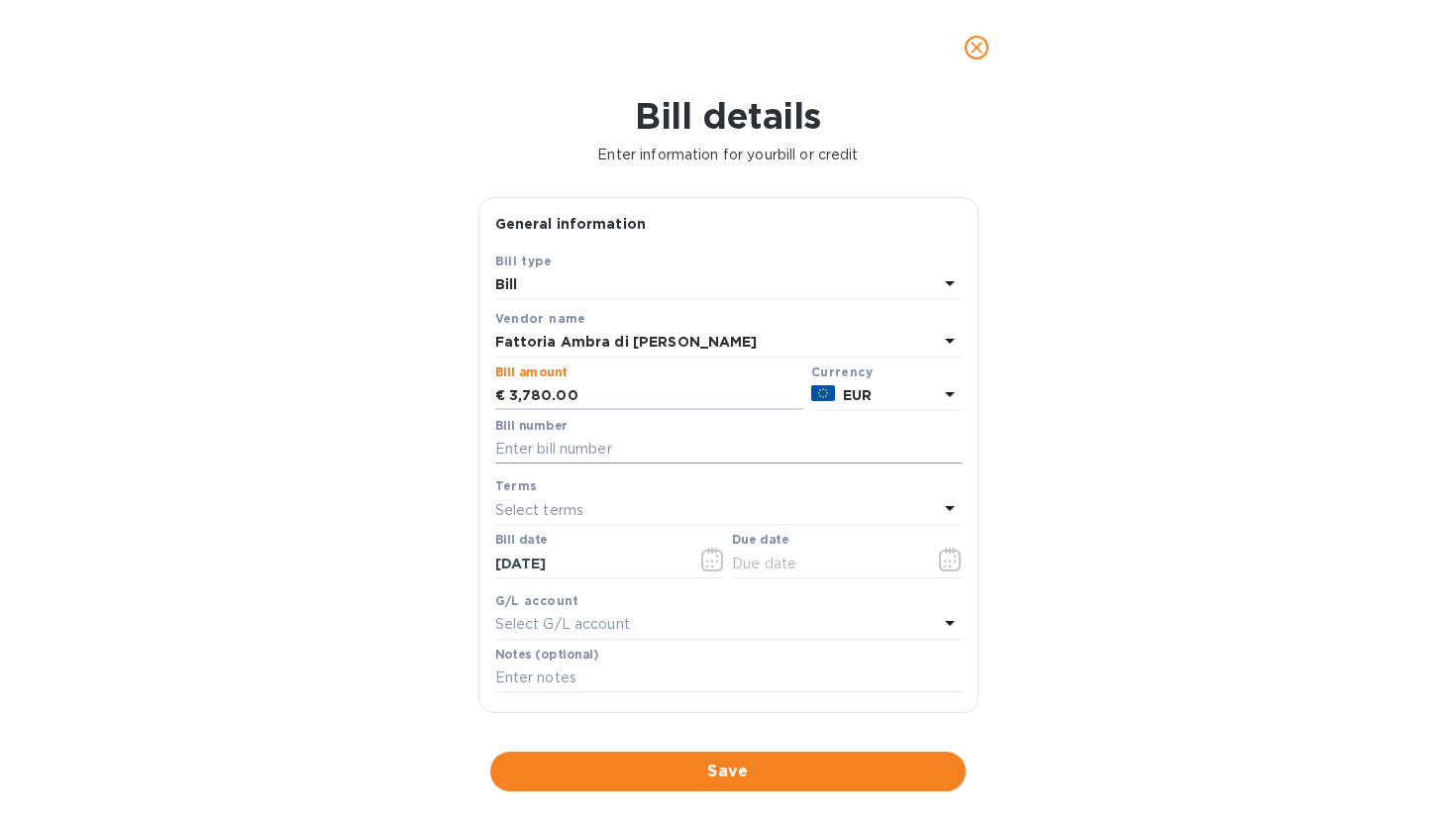type on "3,780.00" 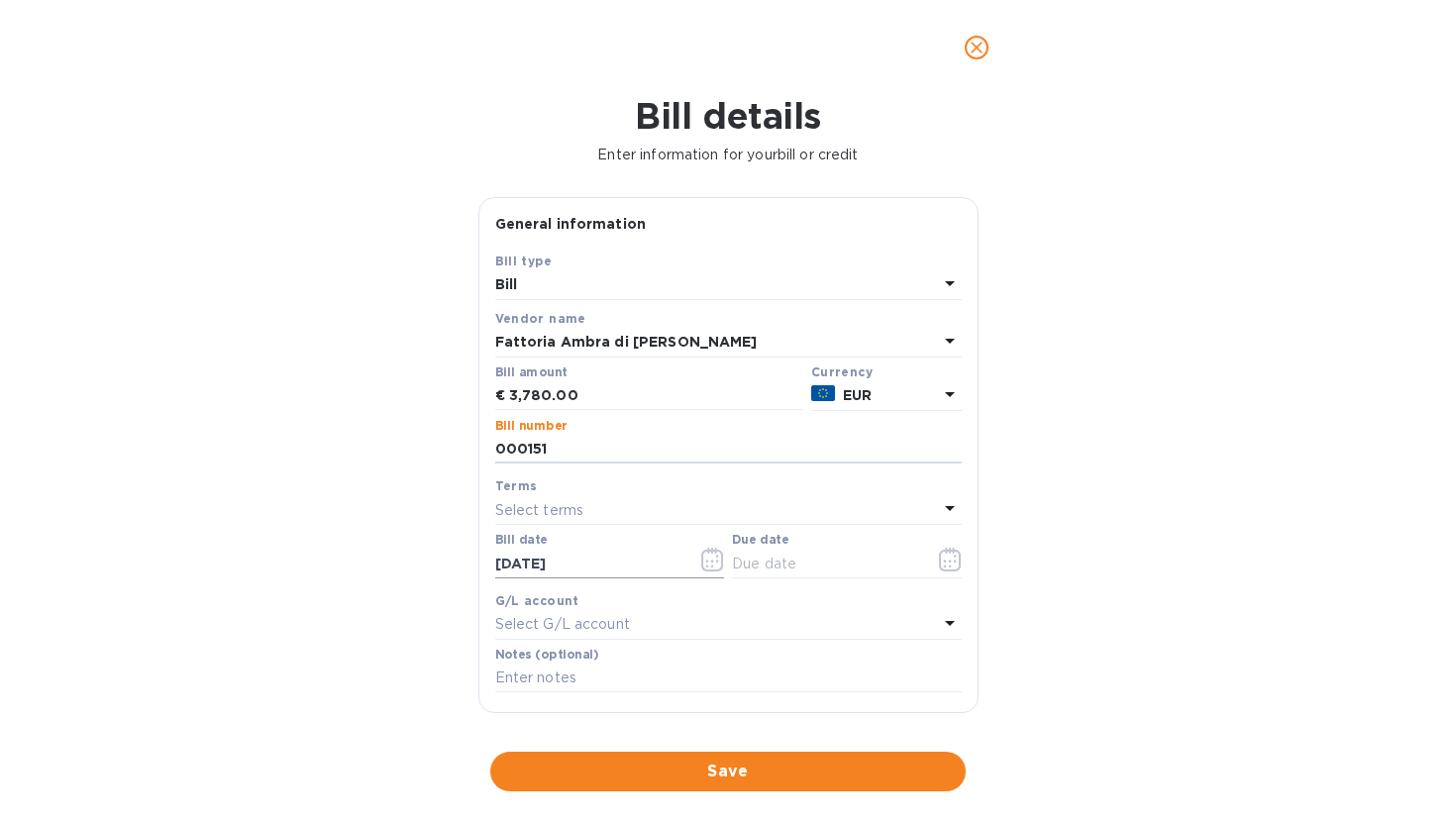 type on "000151" 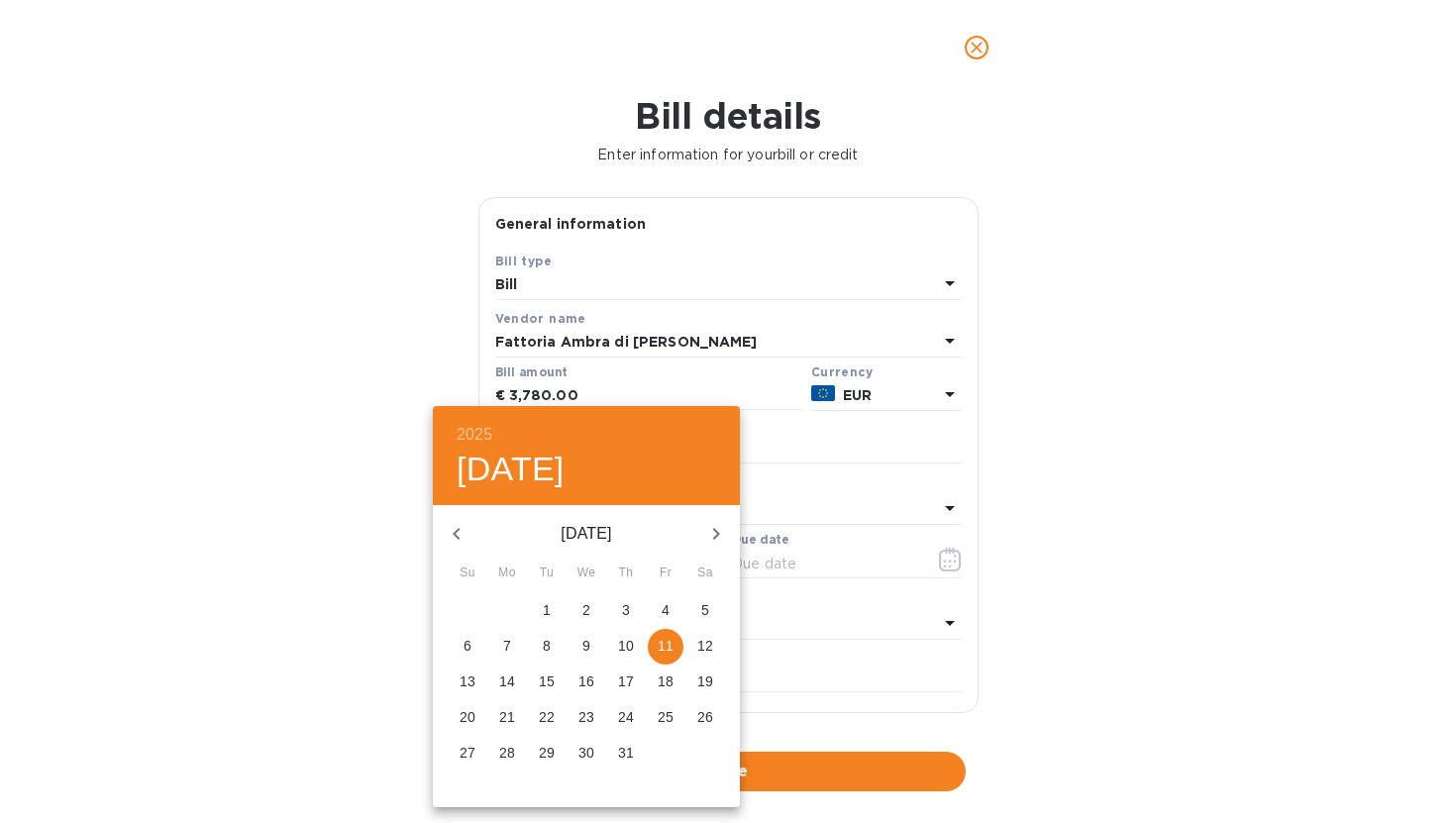 click 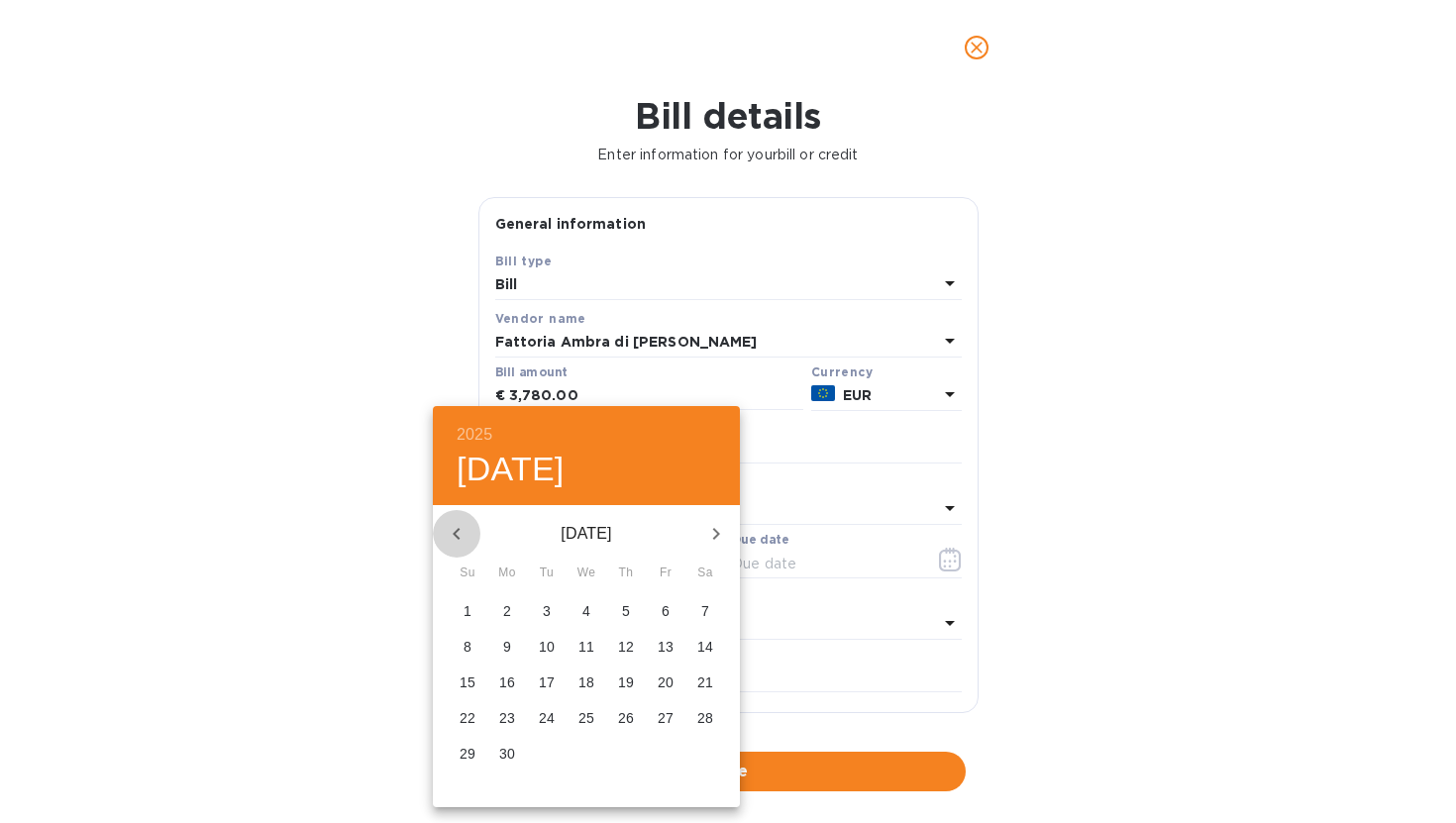 click 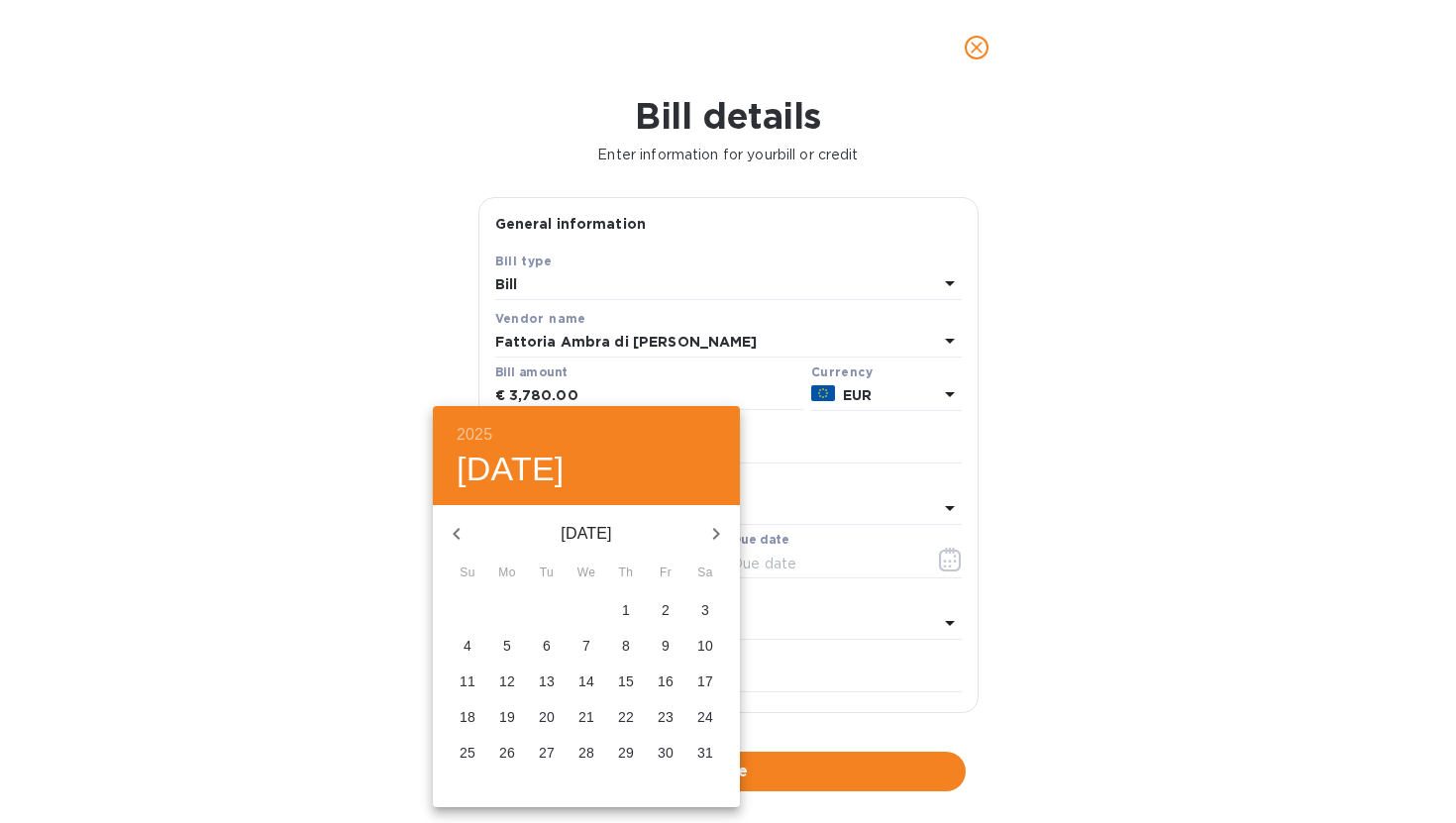 click 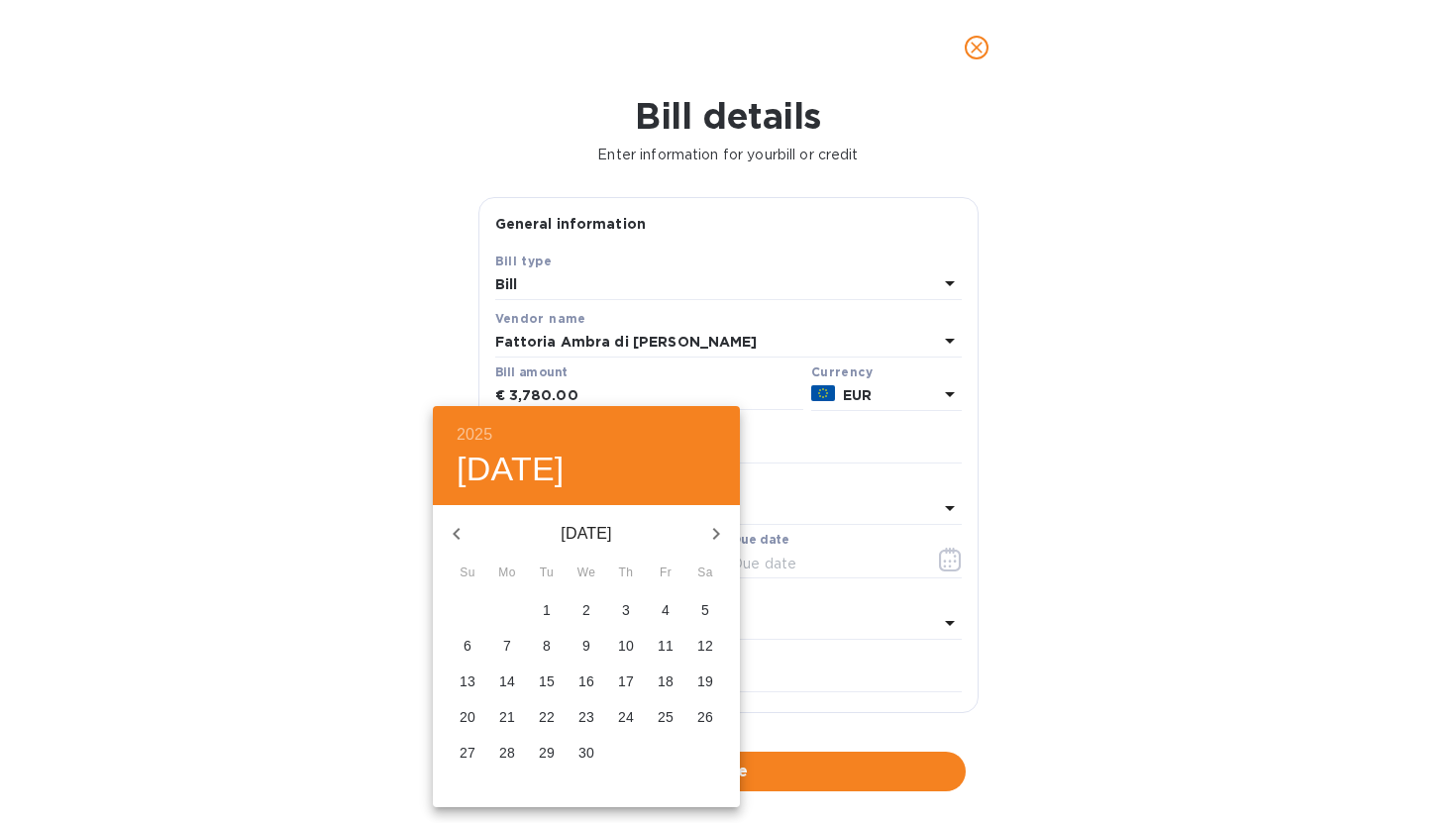 click on "1" at bounding box center (547, 610) 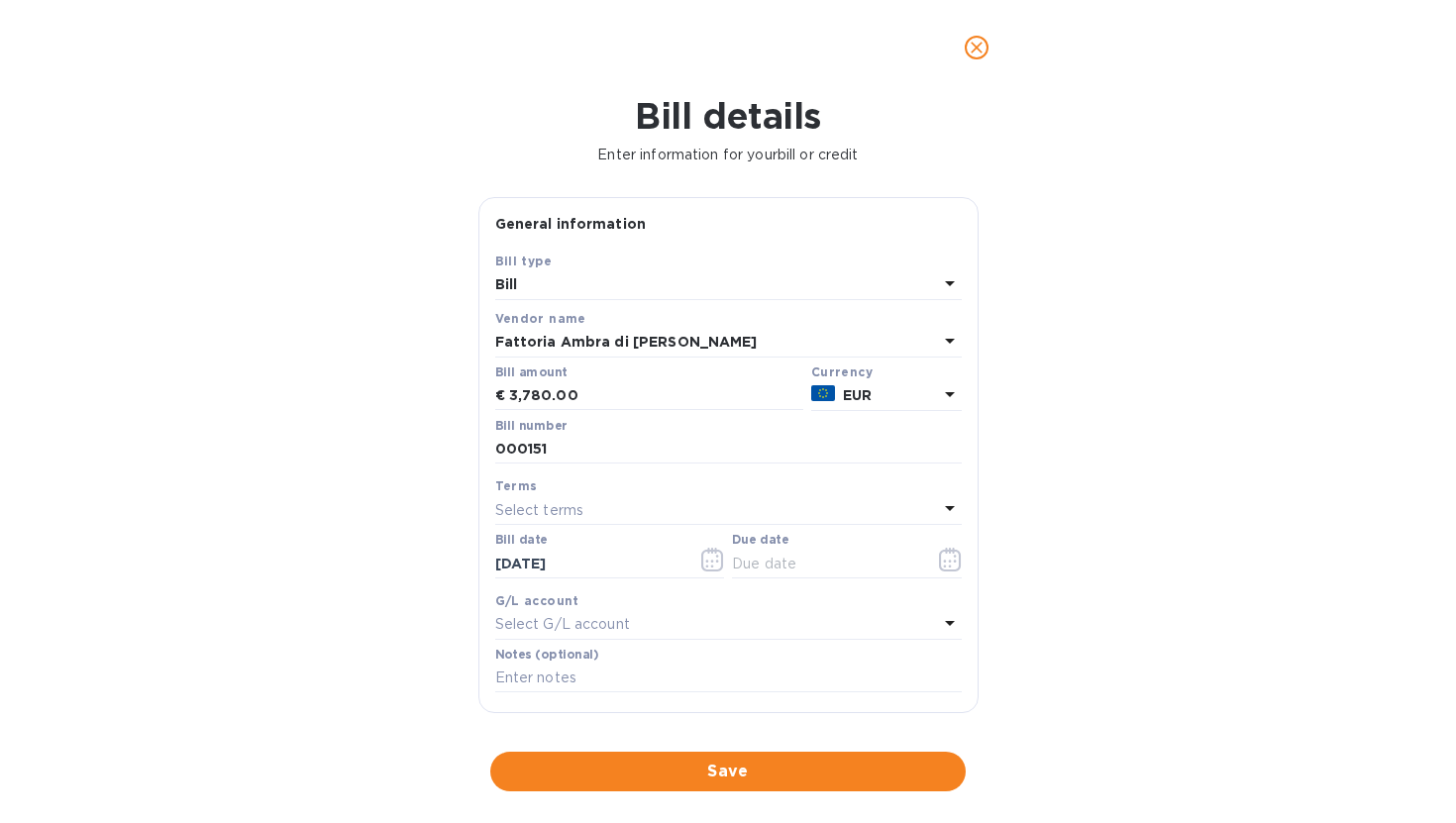 scroll, scrollTop: 1, scrollLeft: 0, axis: vertical 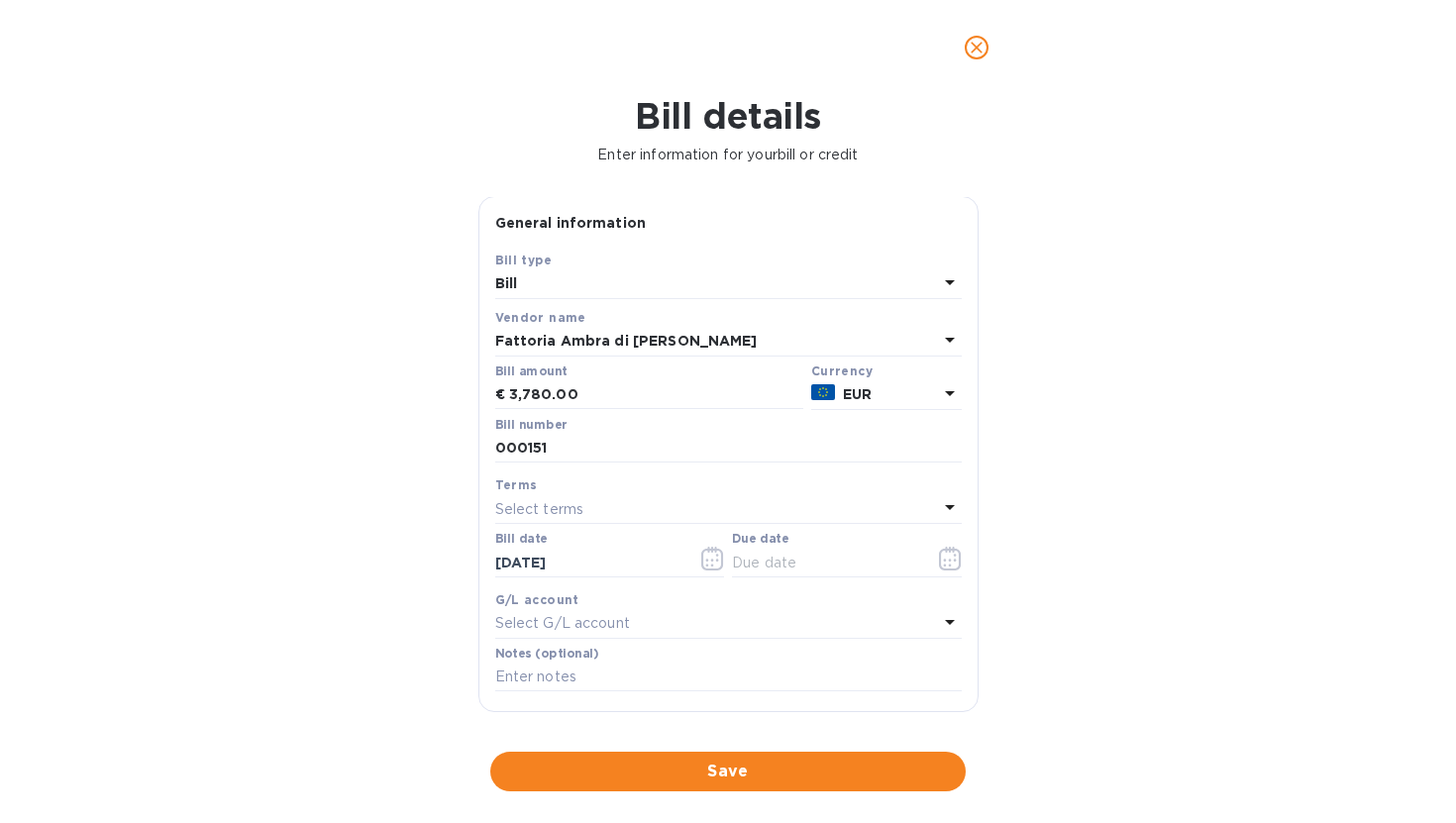 click on "Select terms" at bounding box center [716, 509] 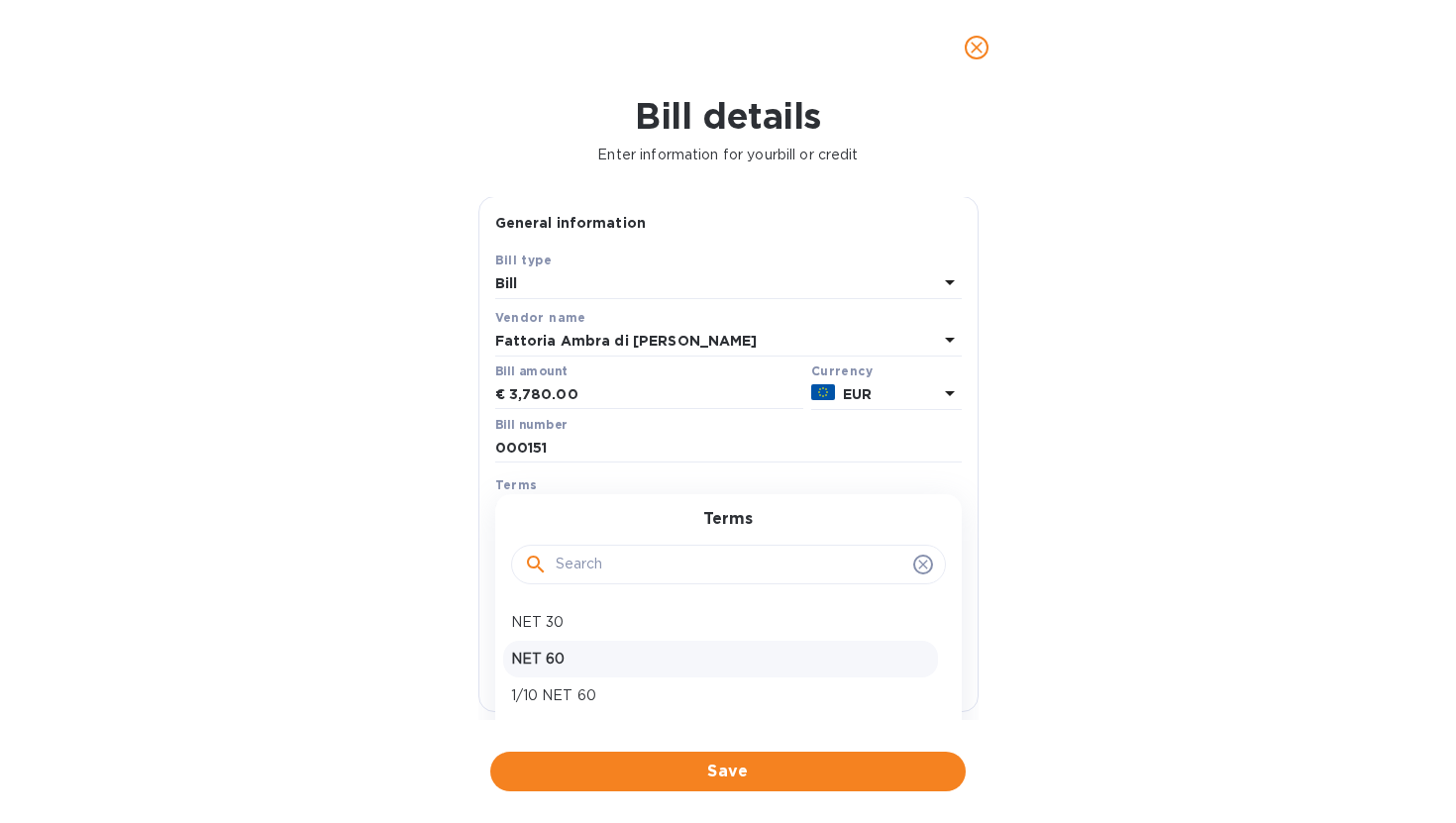 scroll, scrollTop: 30, scrollLeft: 0, axis: vertical 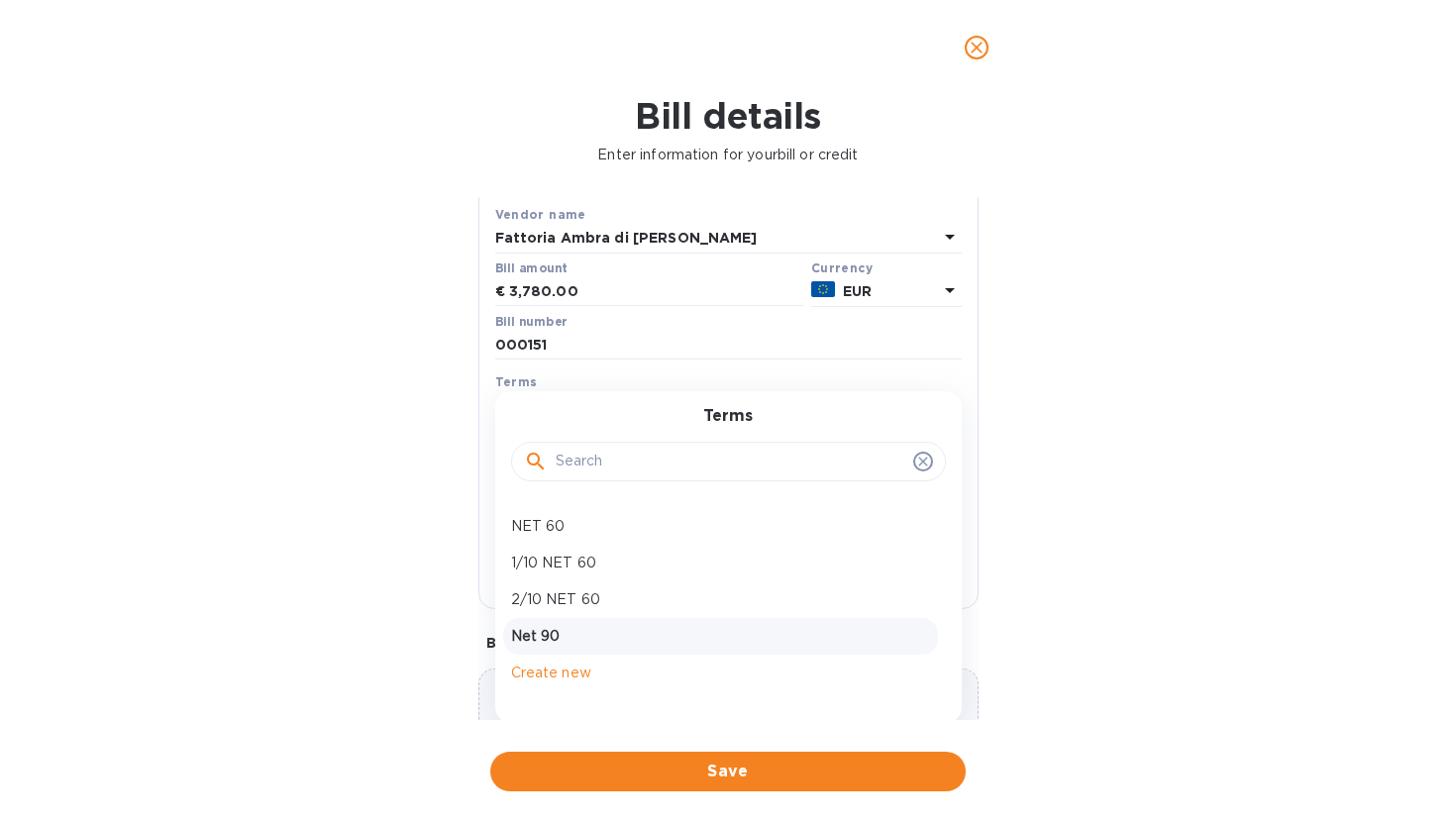 click on "Net 90" at bounding box center (720, 636) 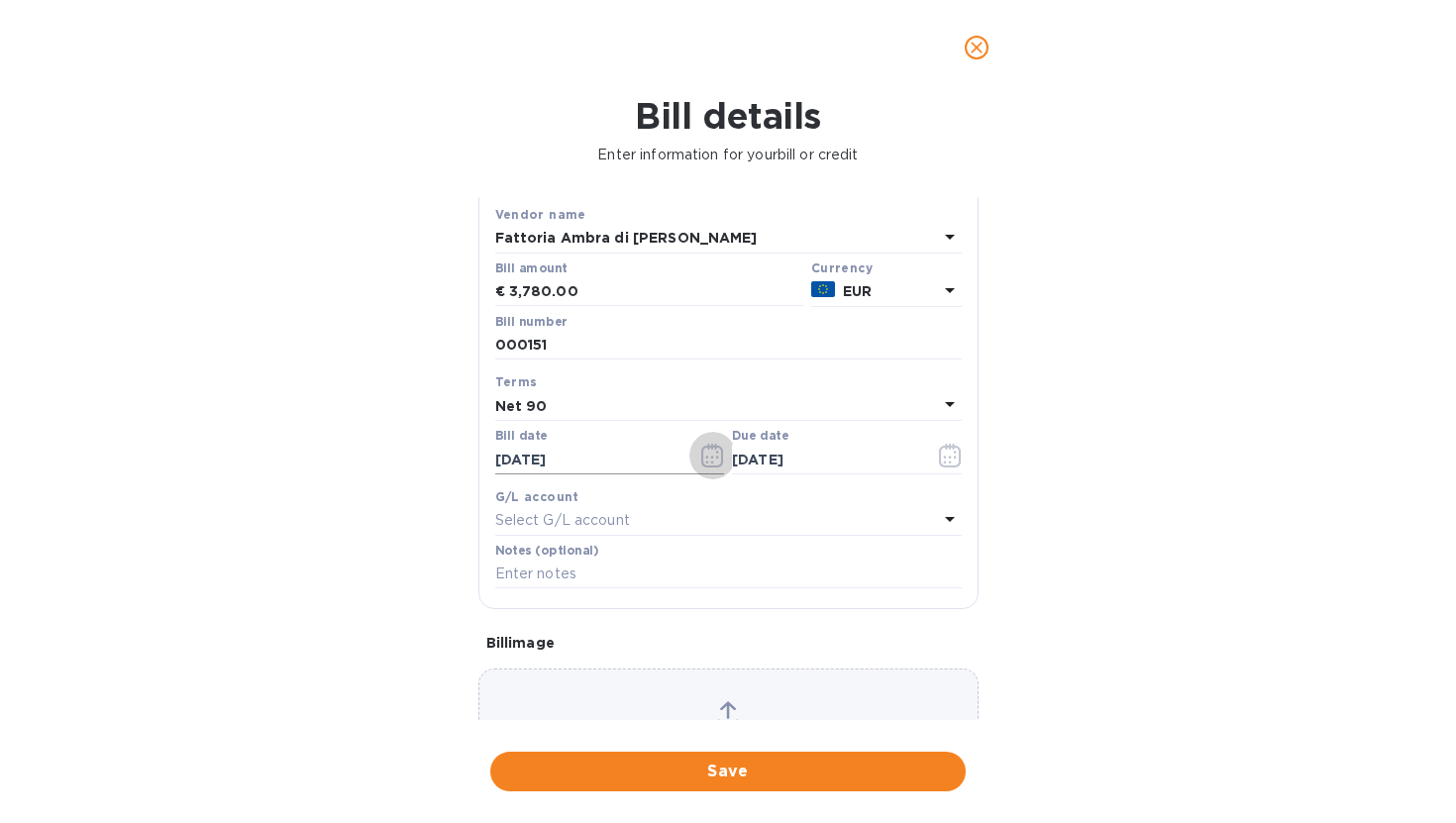 click 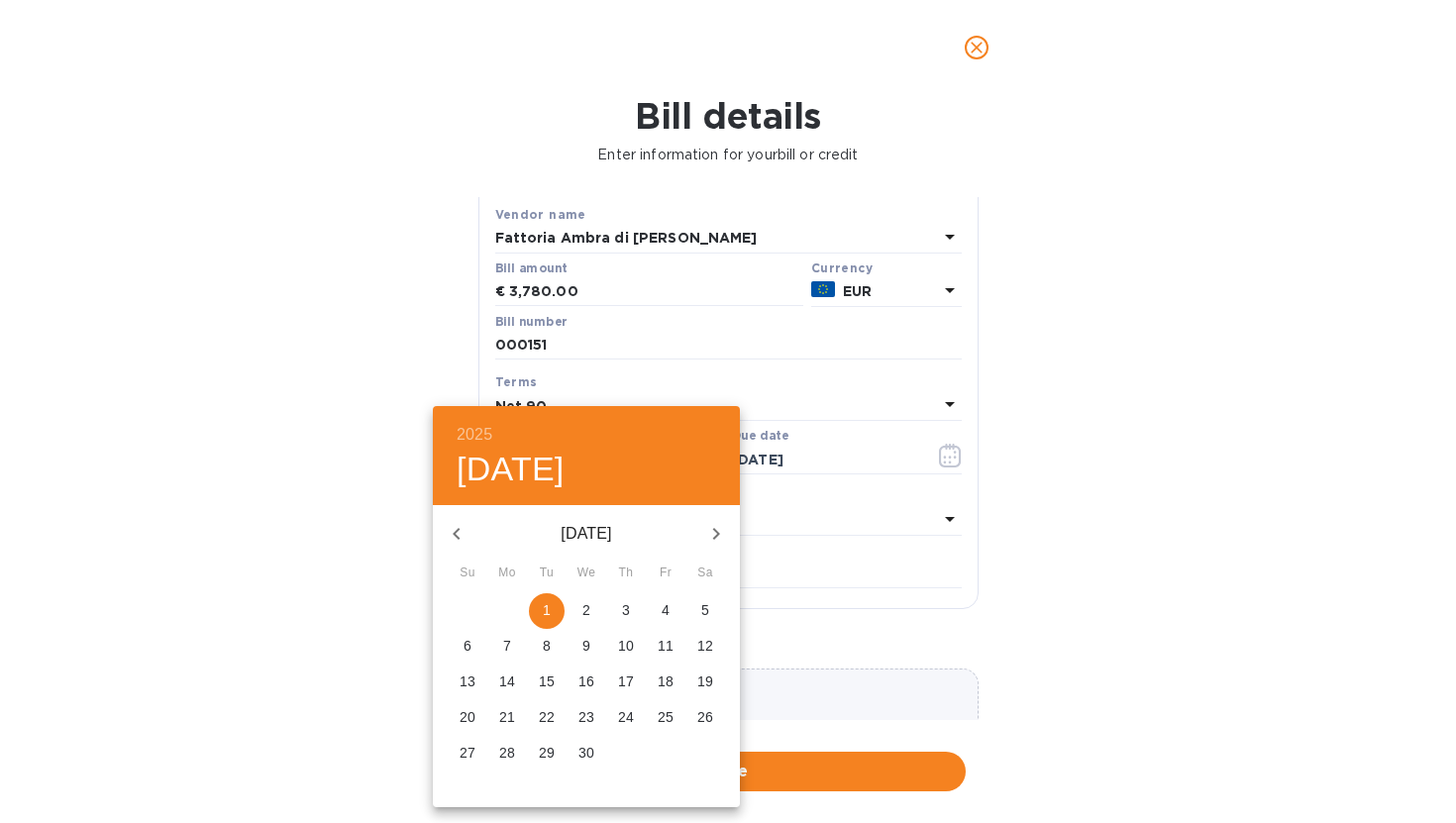click 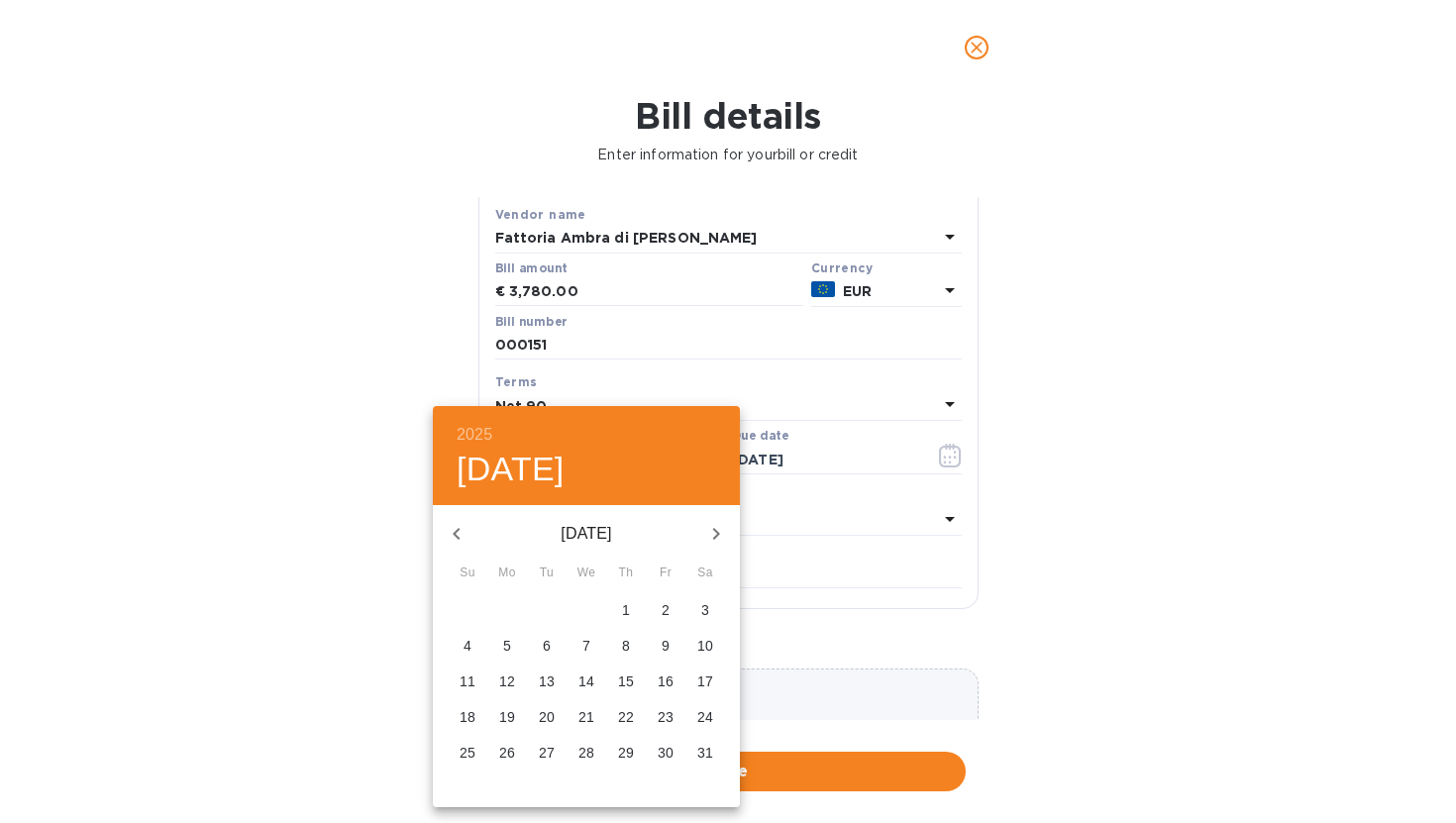click on "5" at bounding box center (507, 646) 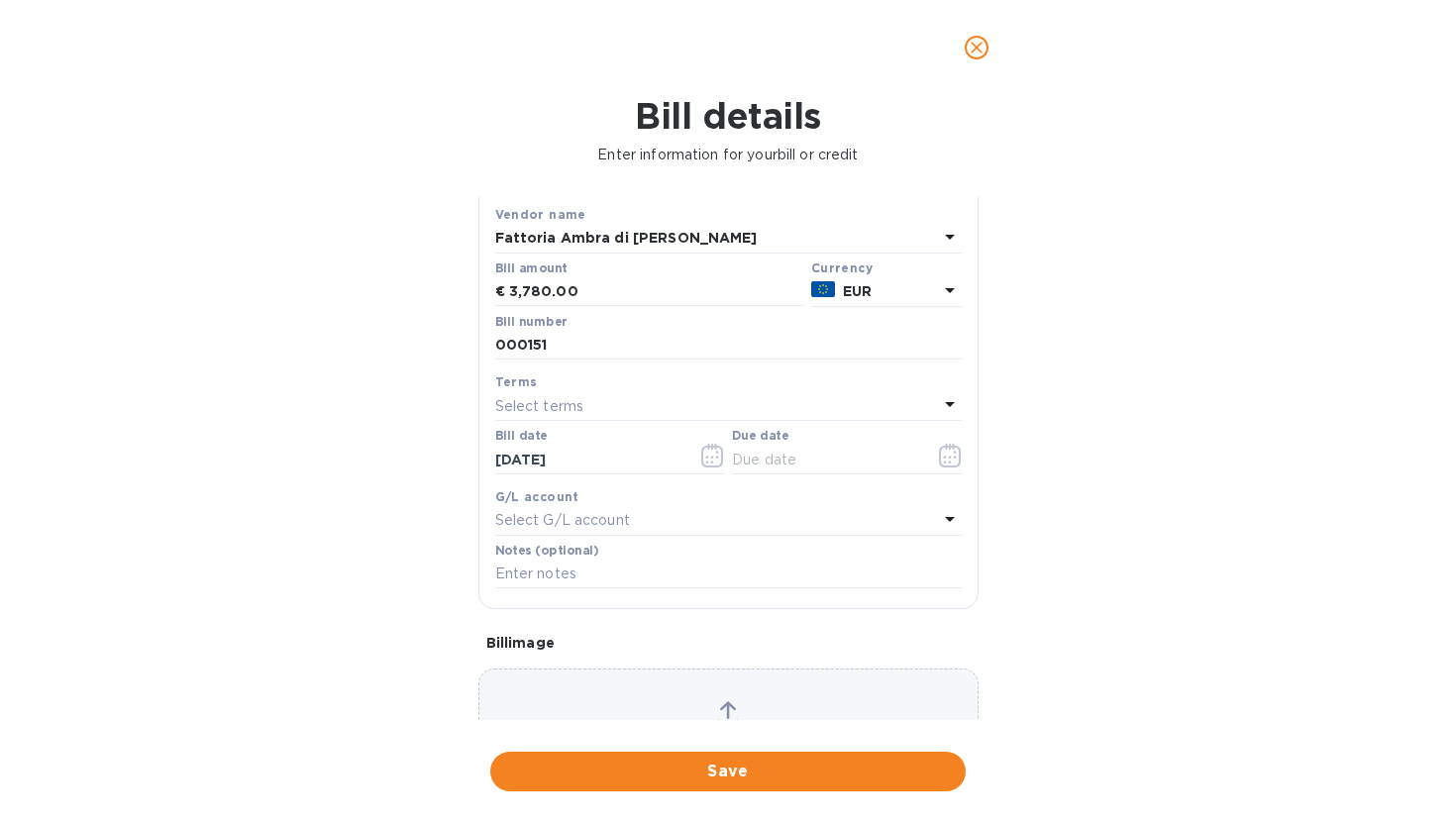 click on "Select terms" at bounding box center [716, 406] 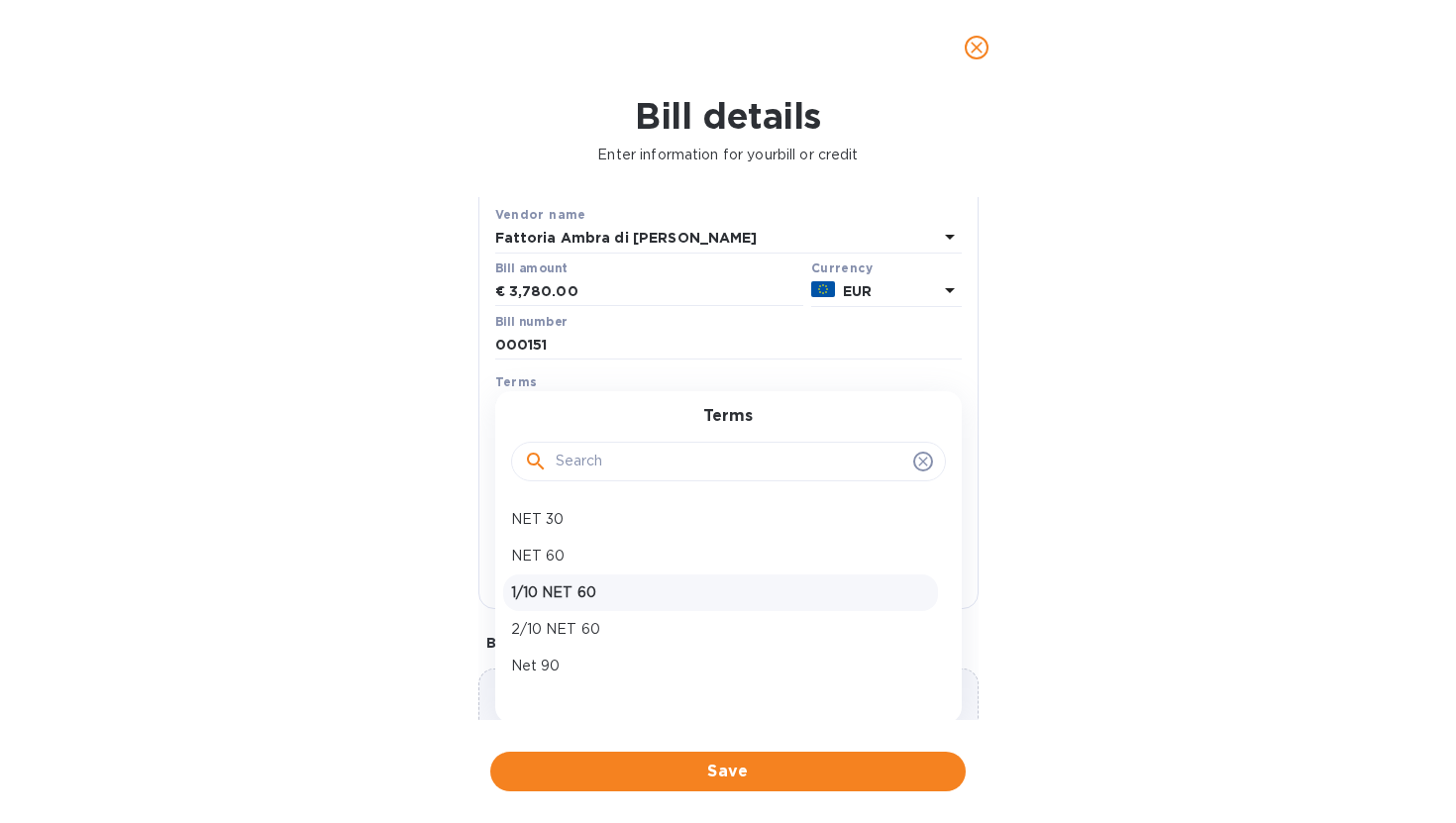 scroll, scrollTop: 30, scrollLeft: 0, axis: vertical 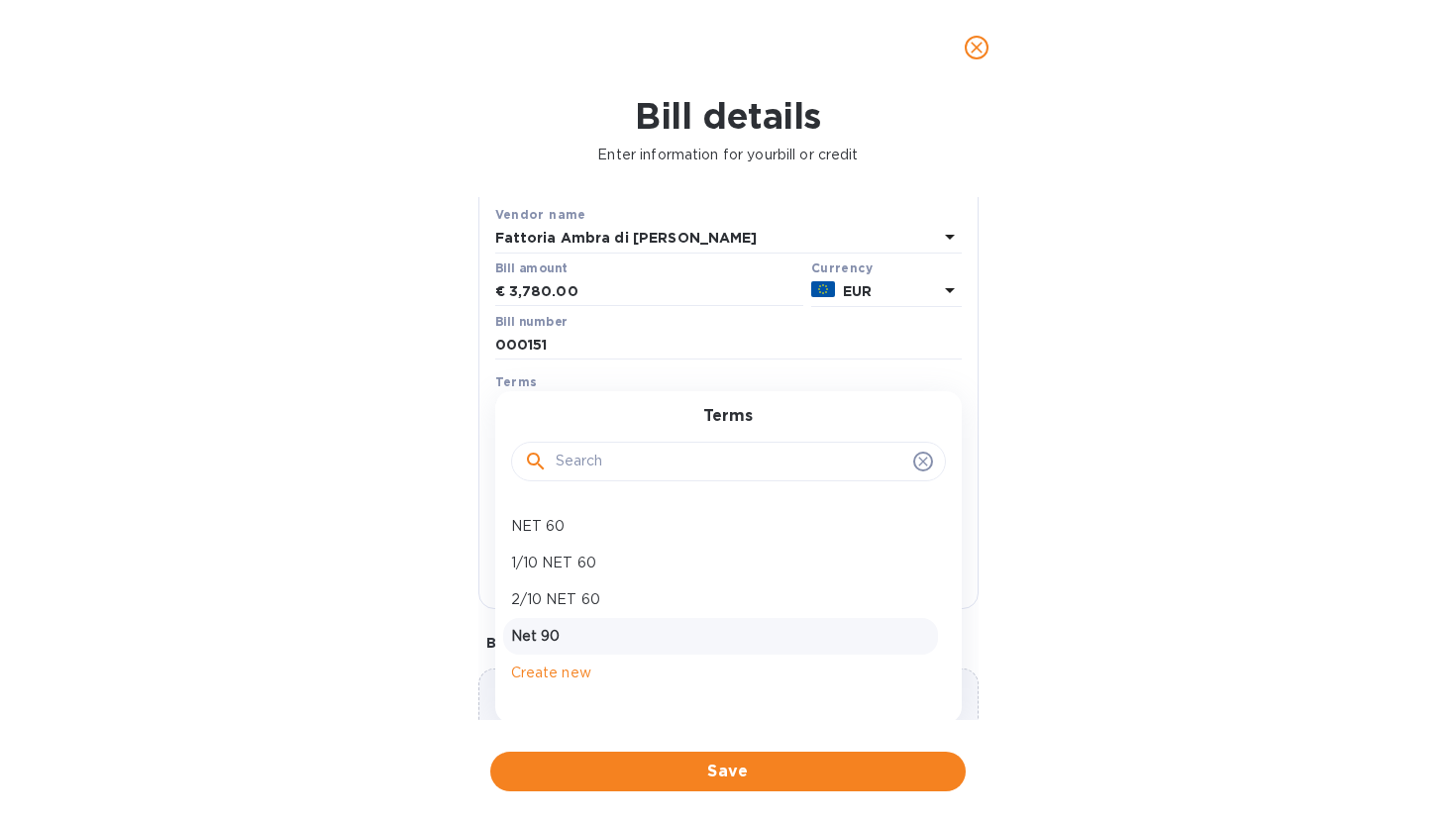 click on "Net 90" at bounding box center (720, 636) 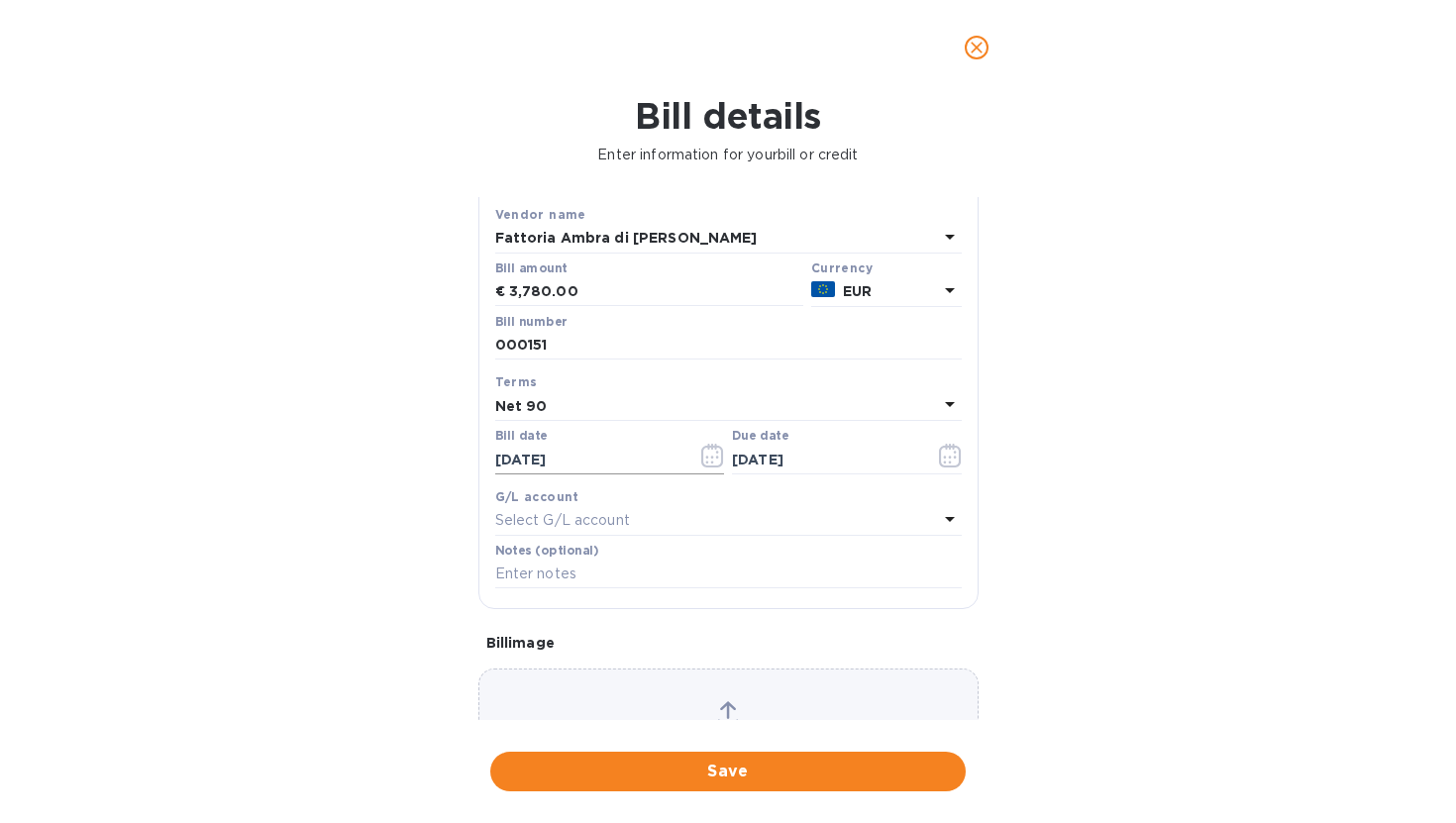 click 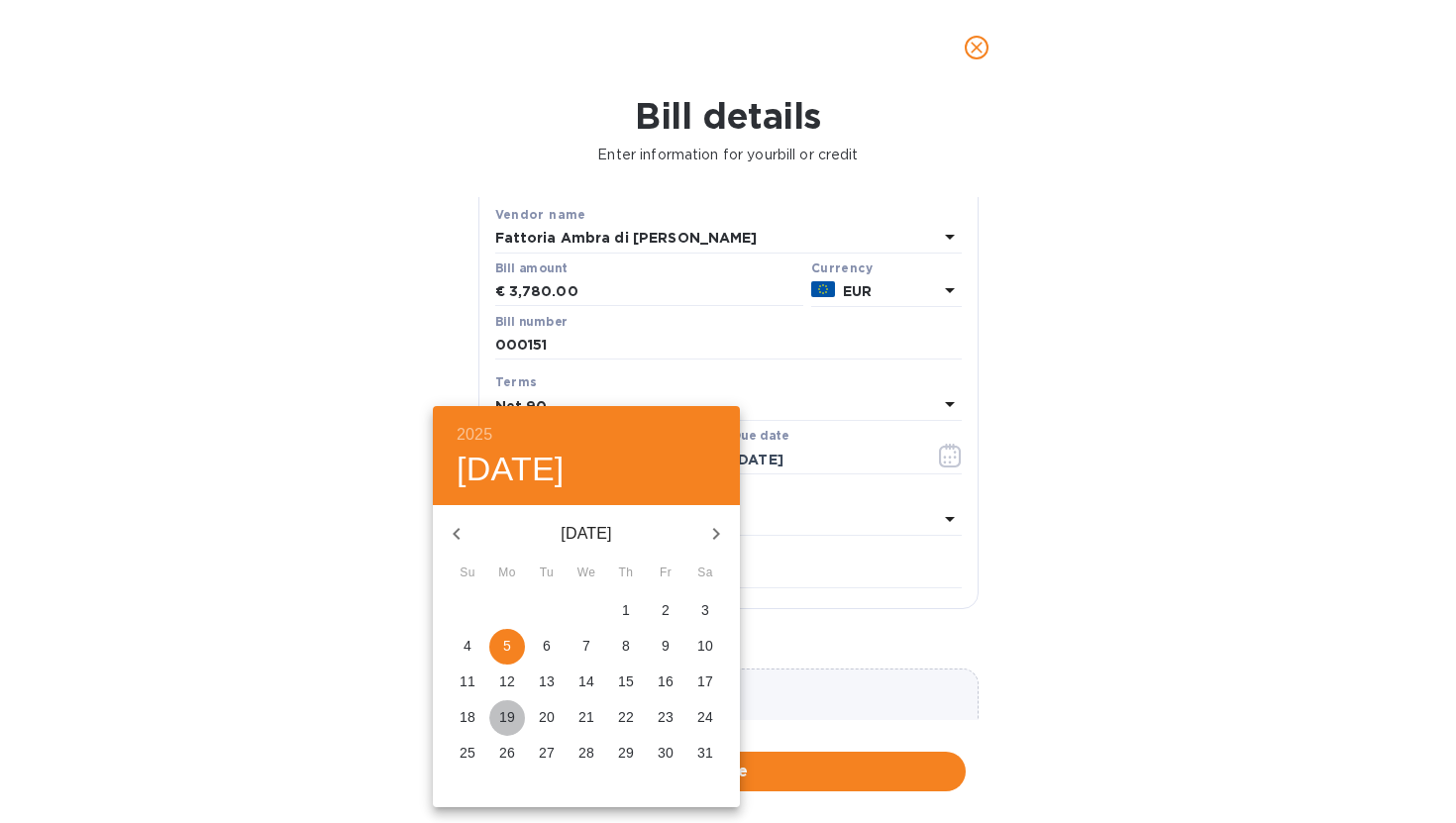 click on "19" at bounding box center [507, 717] 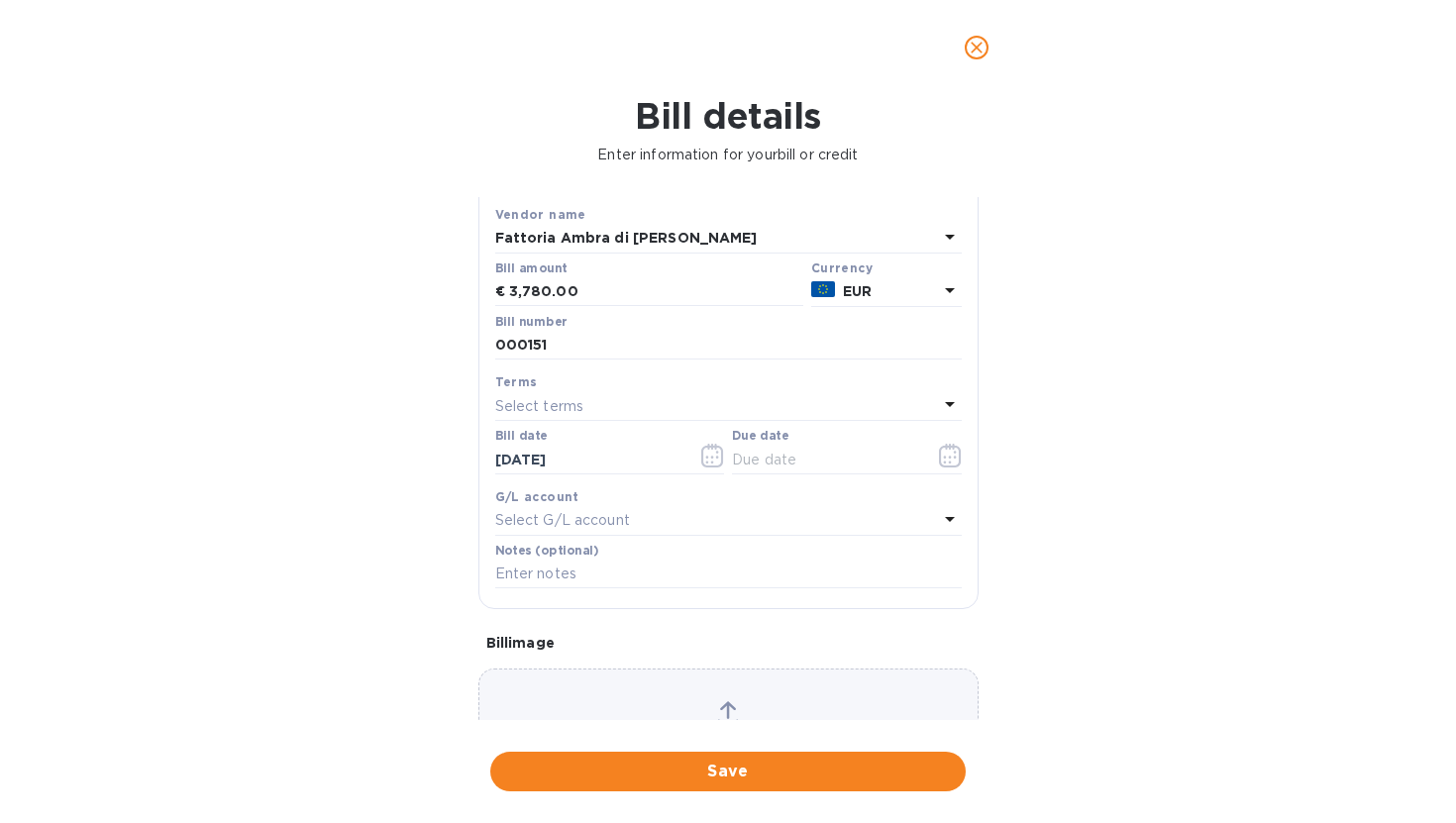 click on "Select terms" at bounding box center [716, 406] 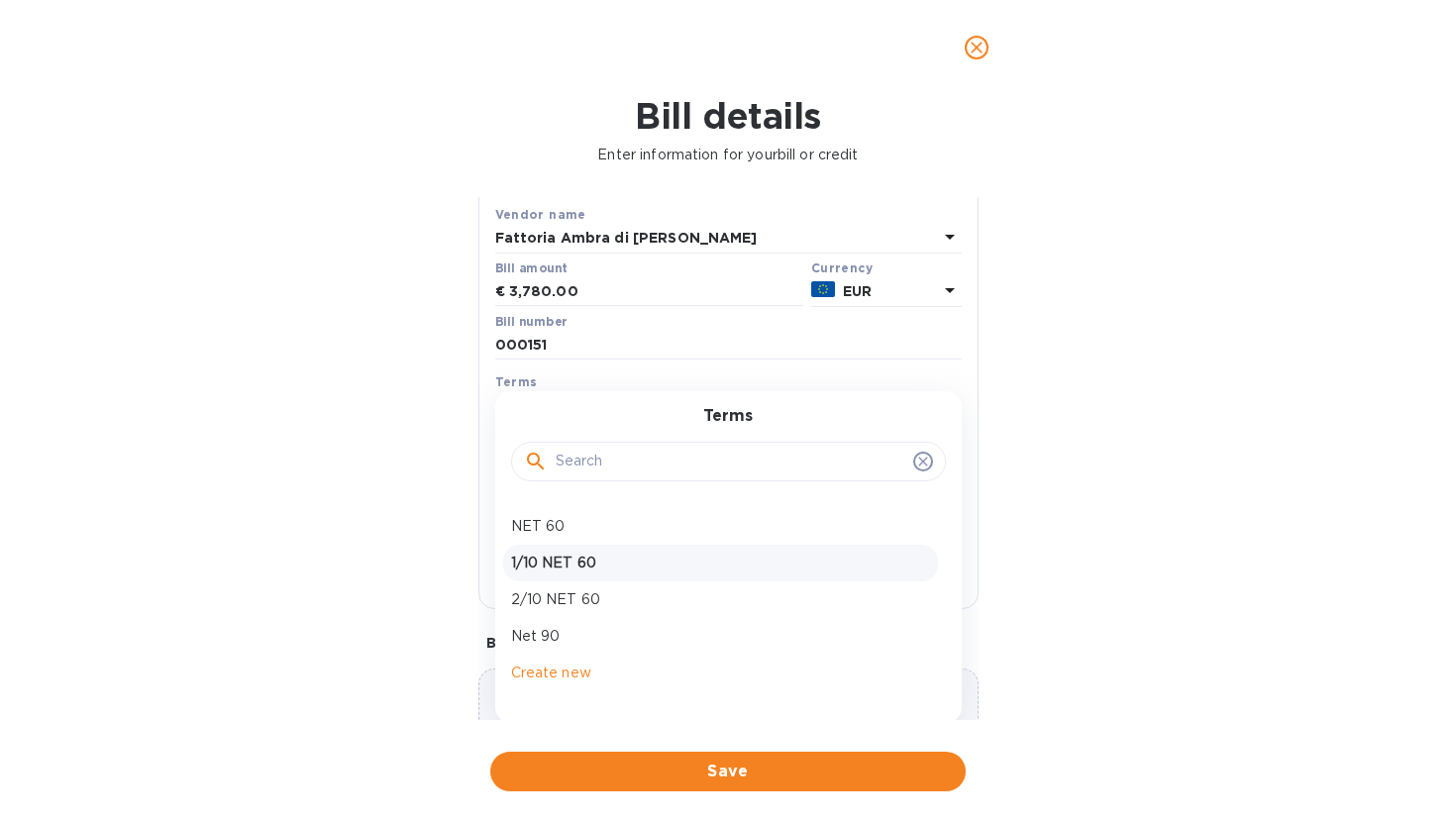 scroll, scrollTop: 25, scrollLeft: 0, axis: vertical 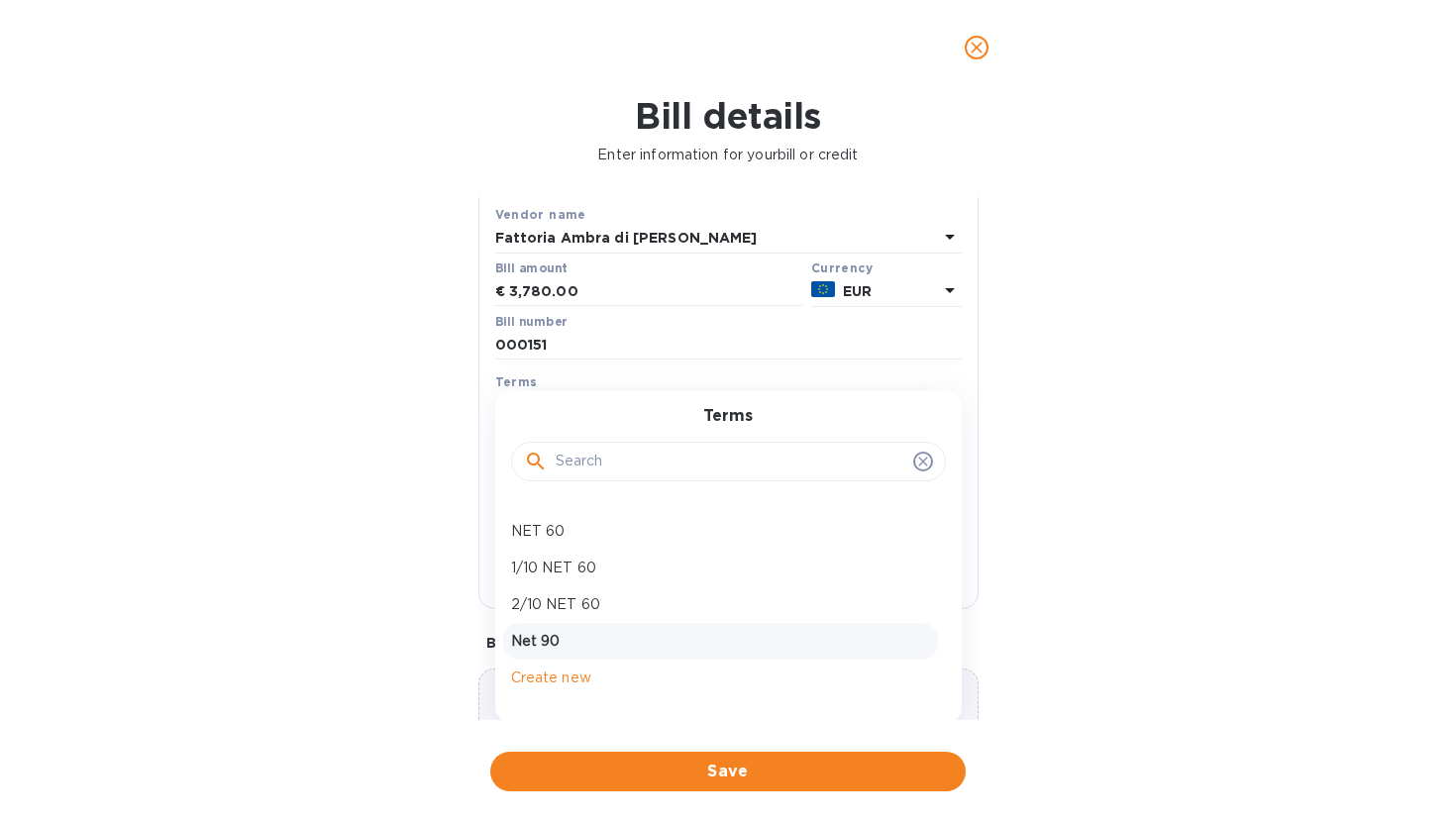 click on "Net 90" at bounding box center (720, 641) 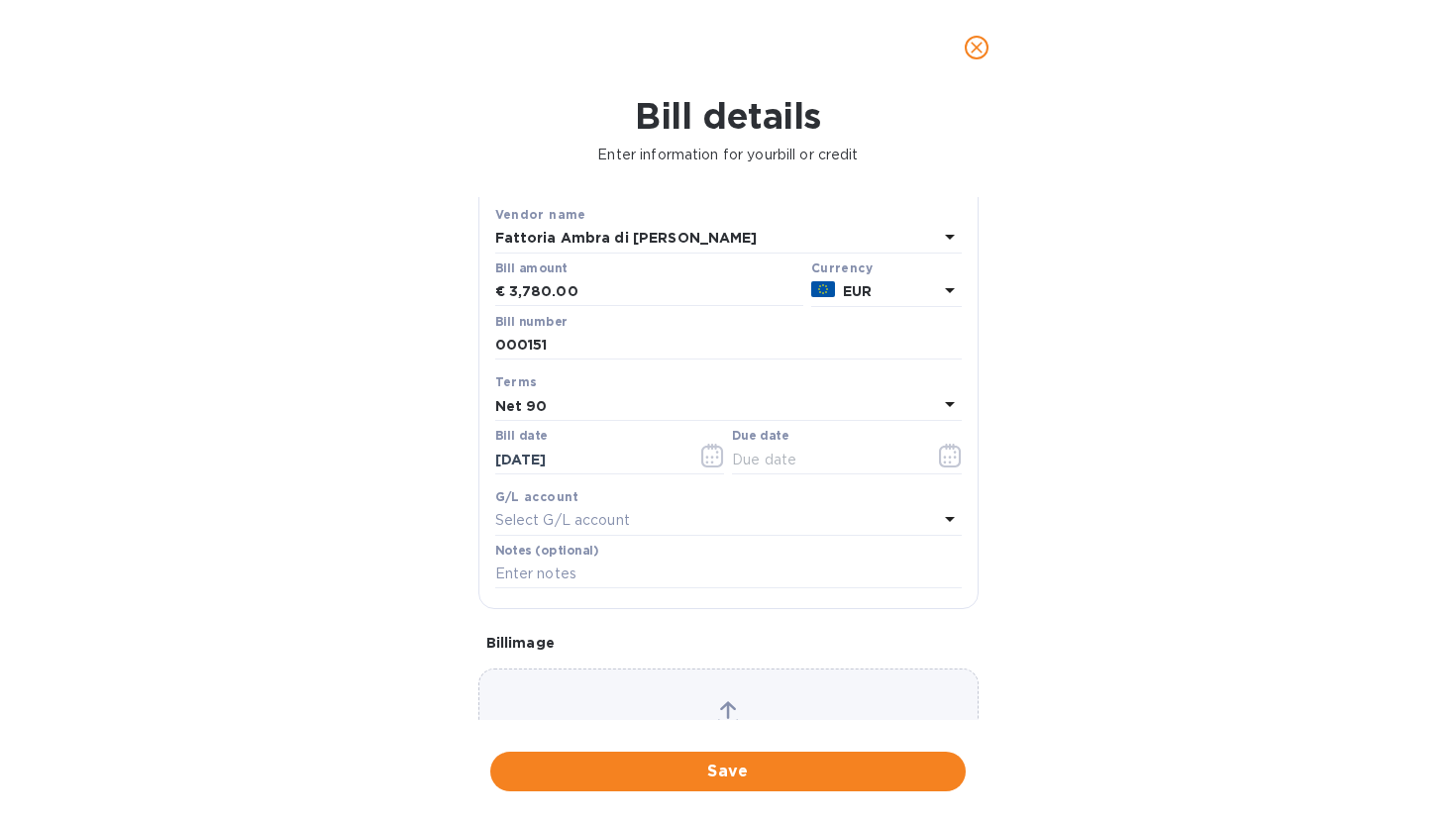 type on "[DATE]" 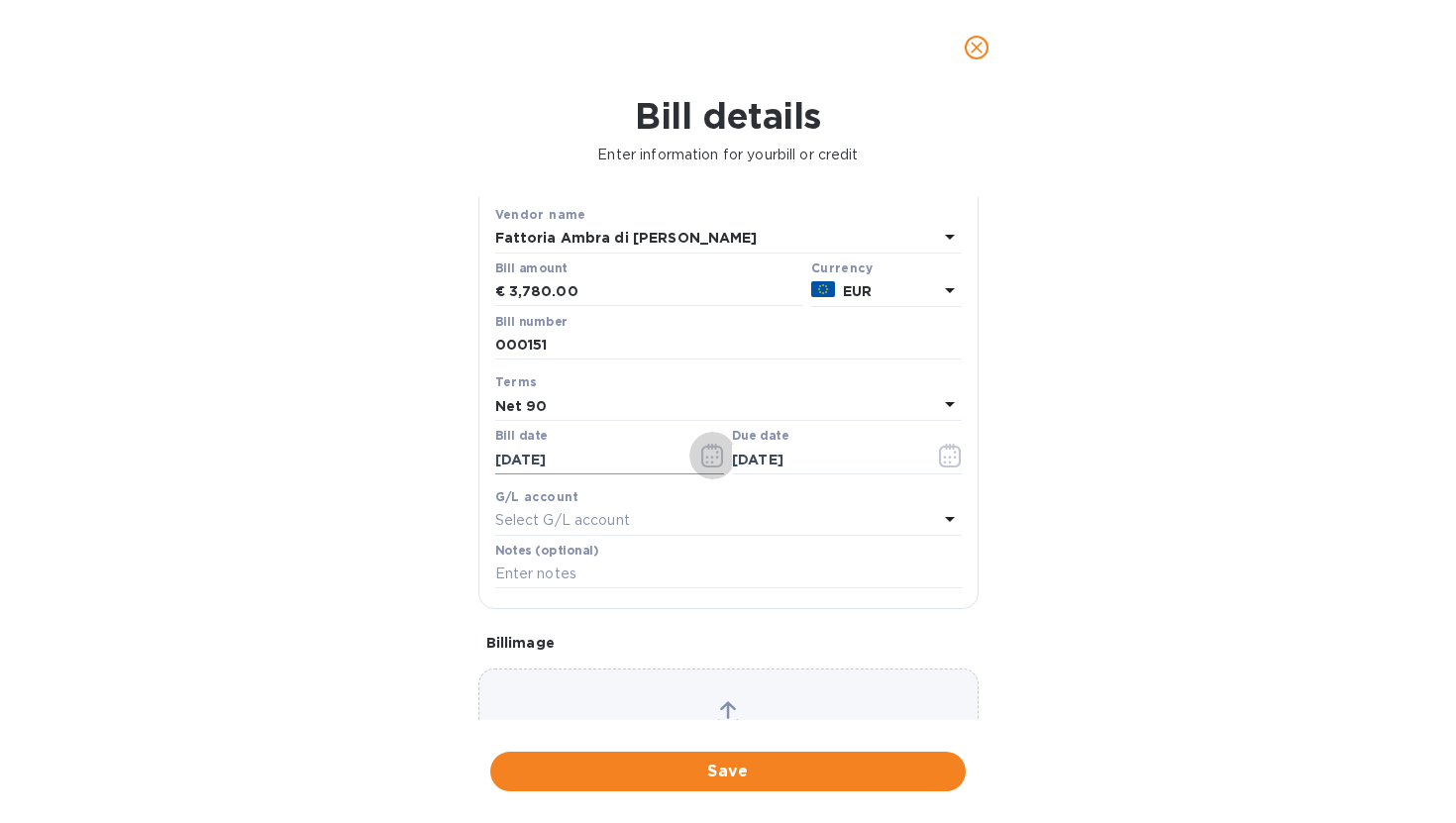 click 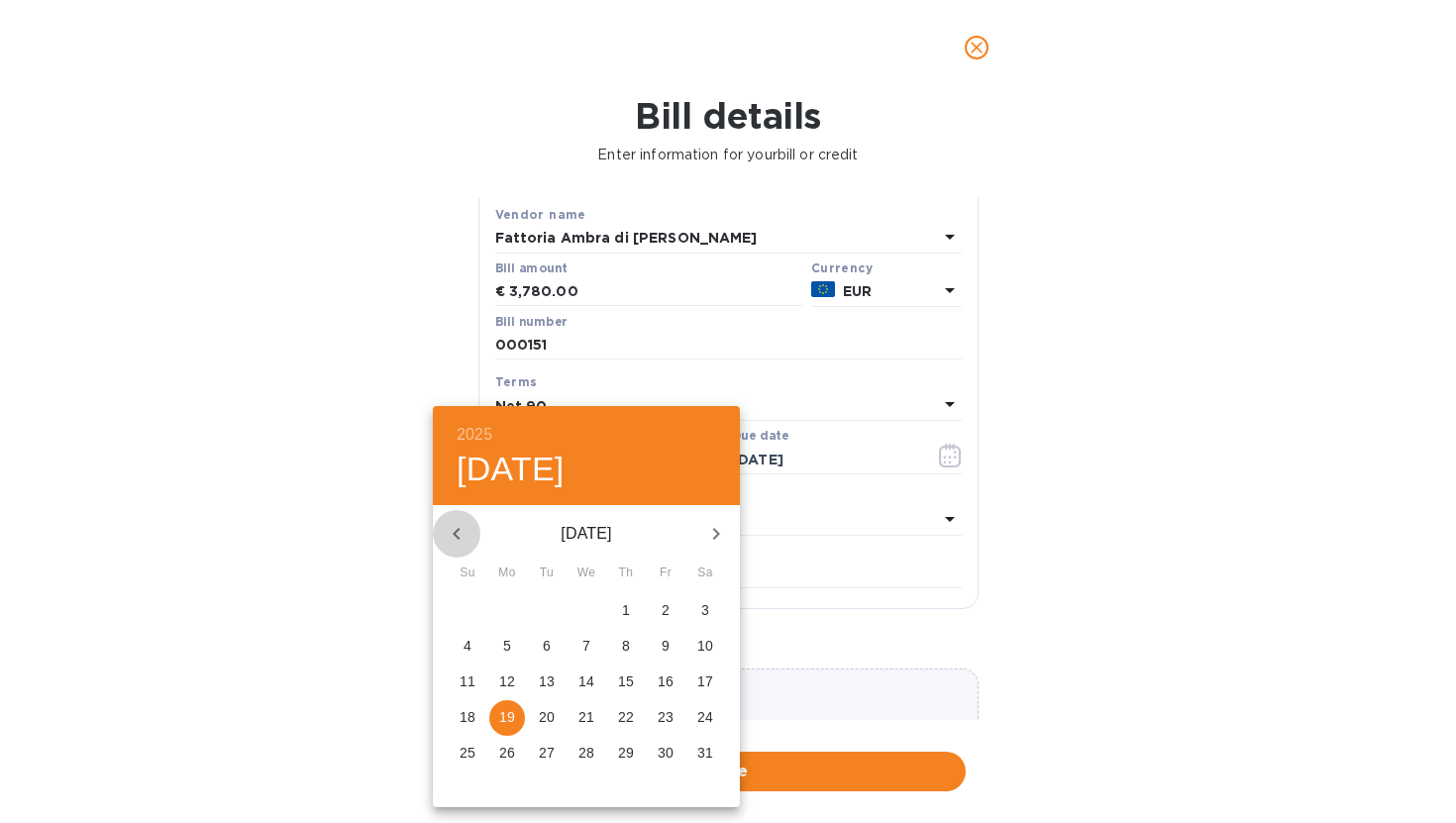 click 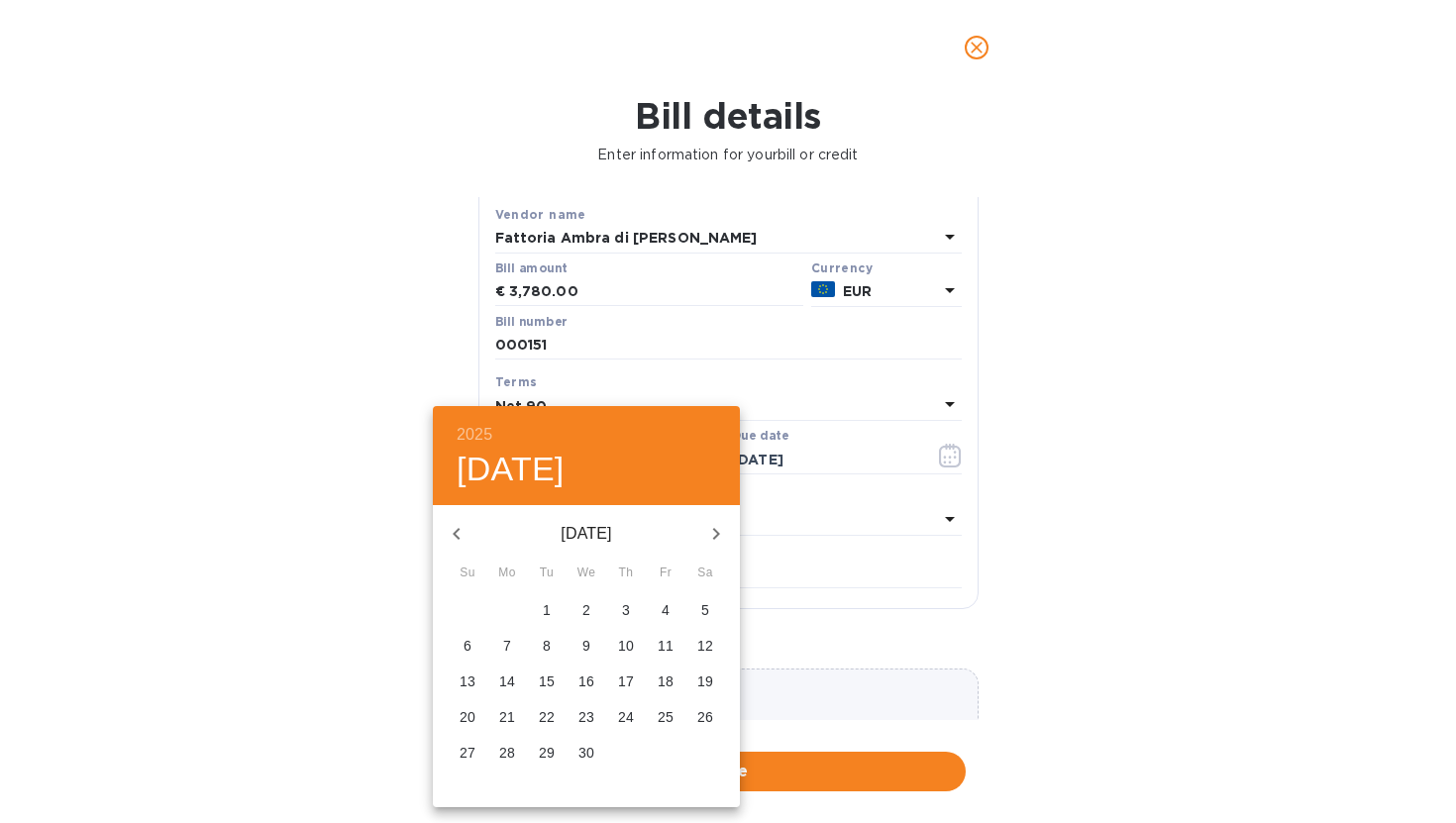 click on "14" at bounding box center (507, 681) 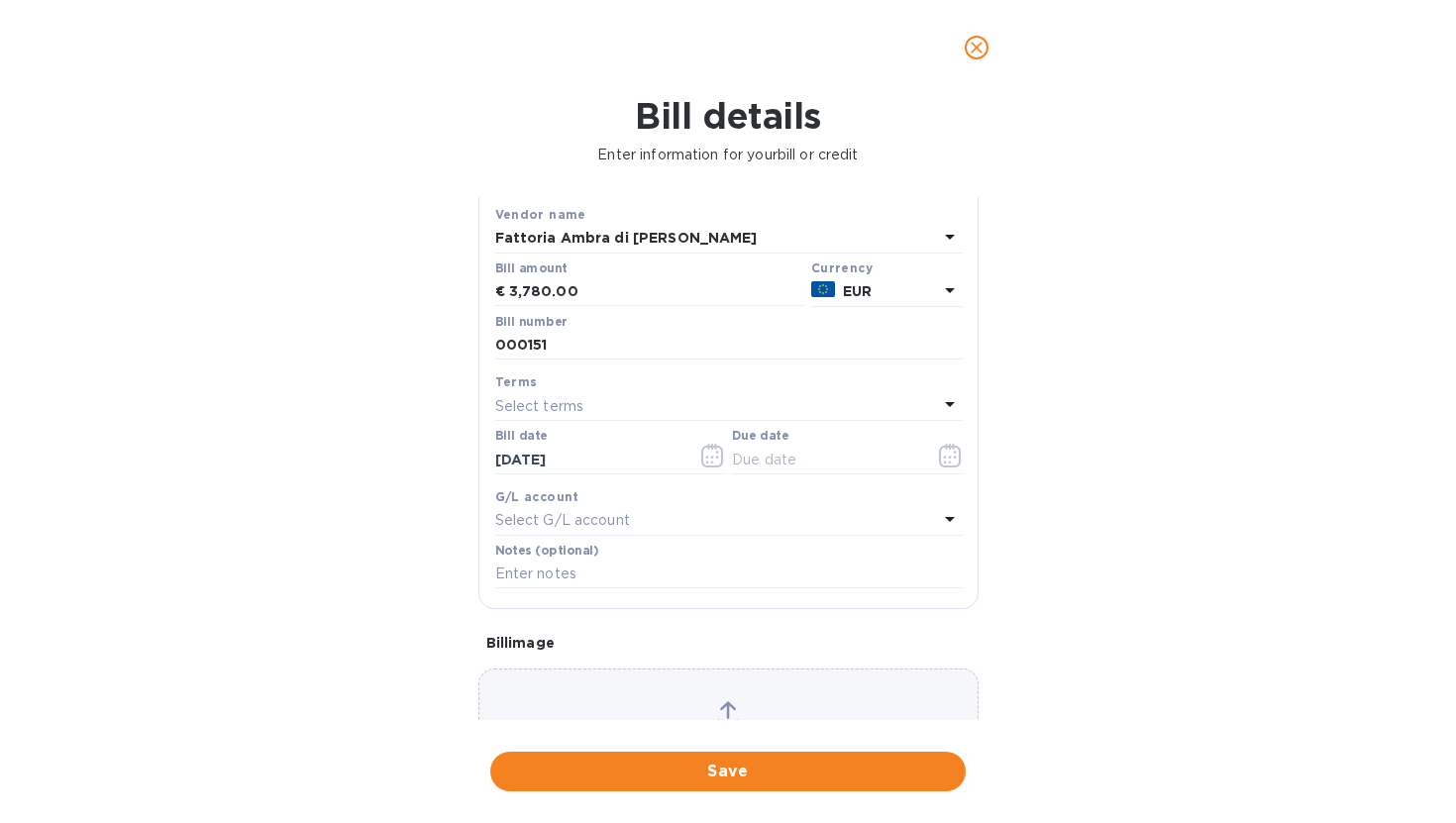 click on "Select terms" at bounding box center (716, 406) 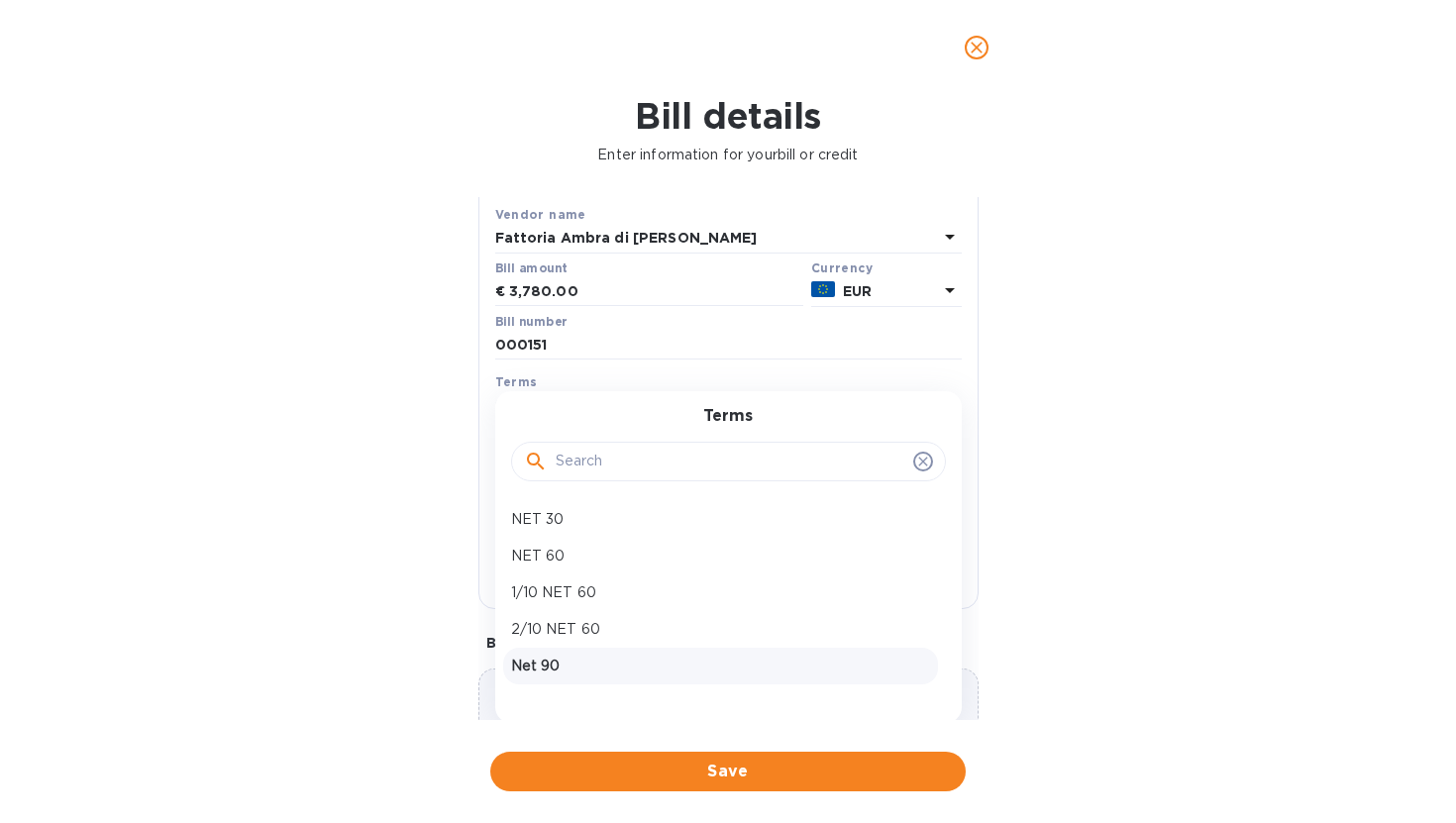 click on "Net 90" at bounding box center [720, 666] 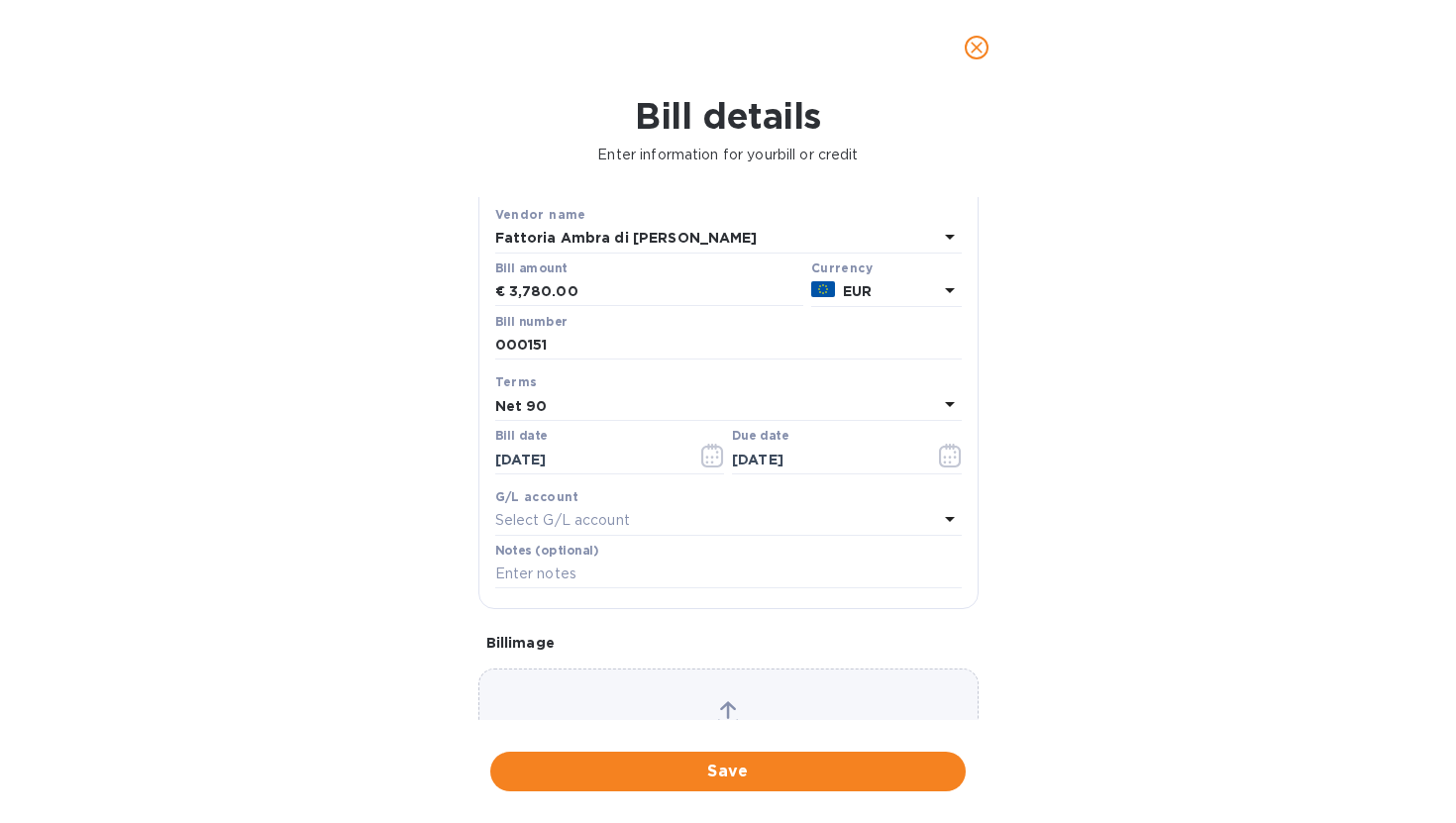 click on "Net 90" at bounding box center [716, 406] 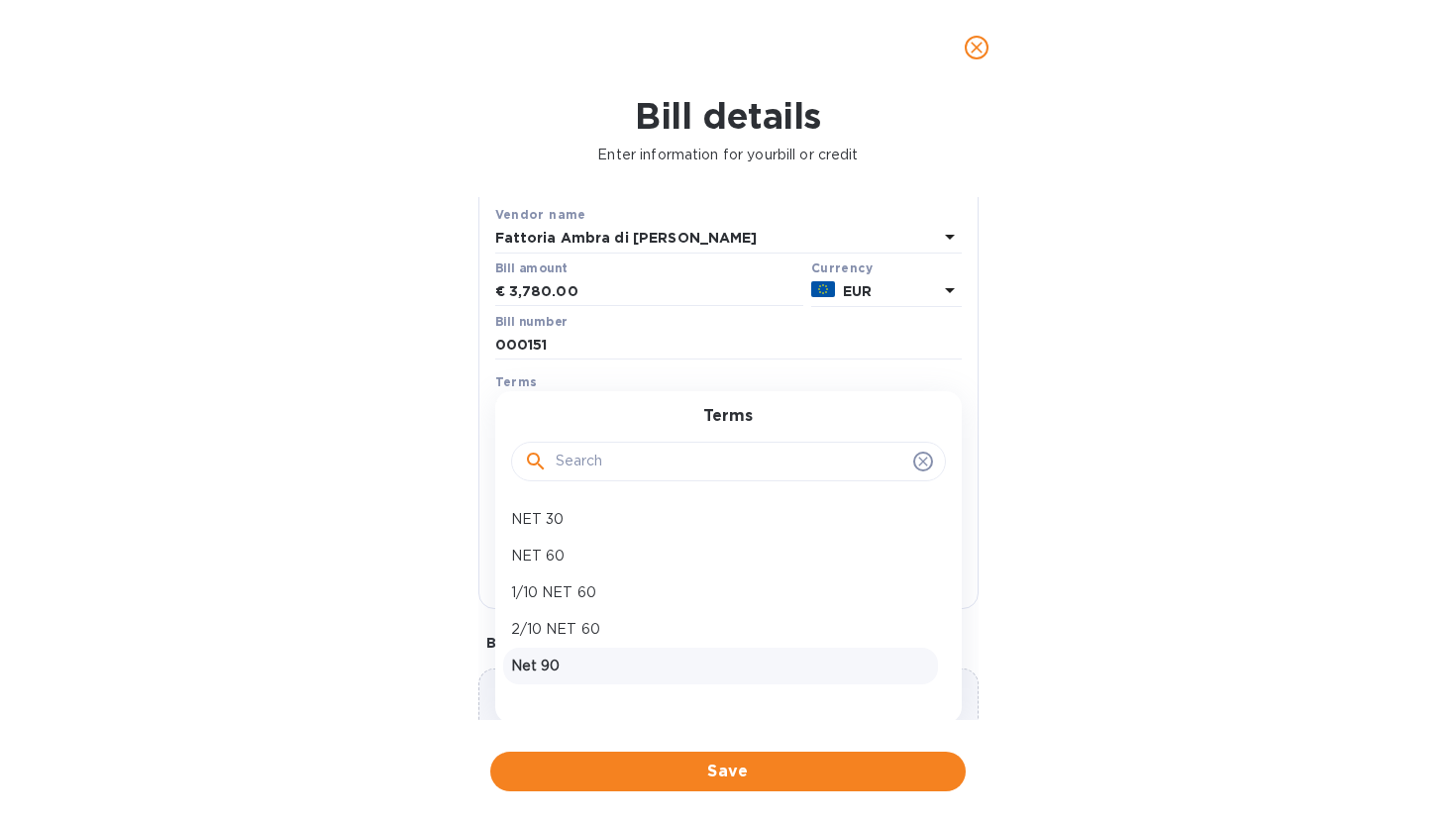 click on "Terms NET 30 NET 60 1/10 NET 60 2/10 NET 60 Net 90 Create new" at bounding box center [728, 557] 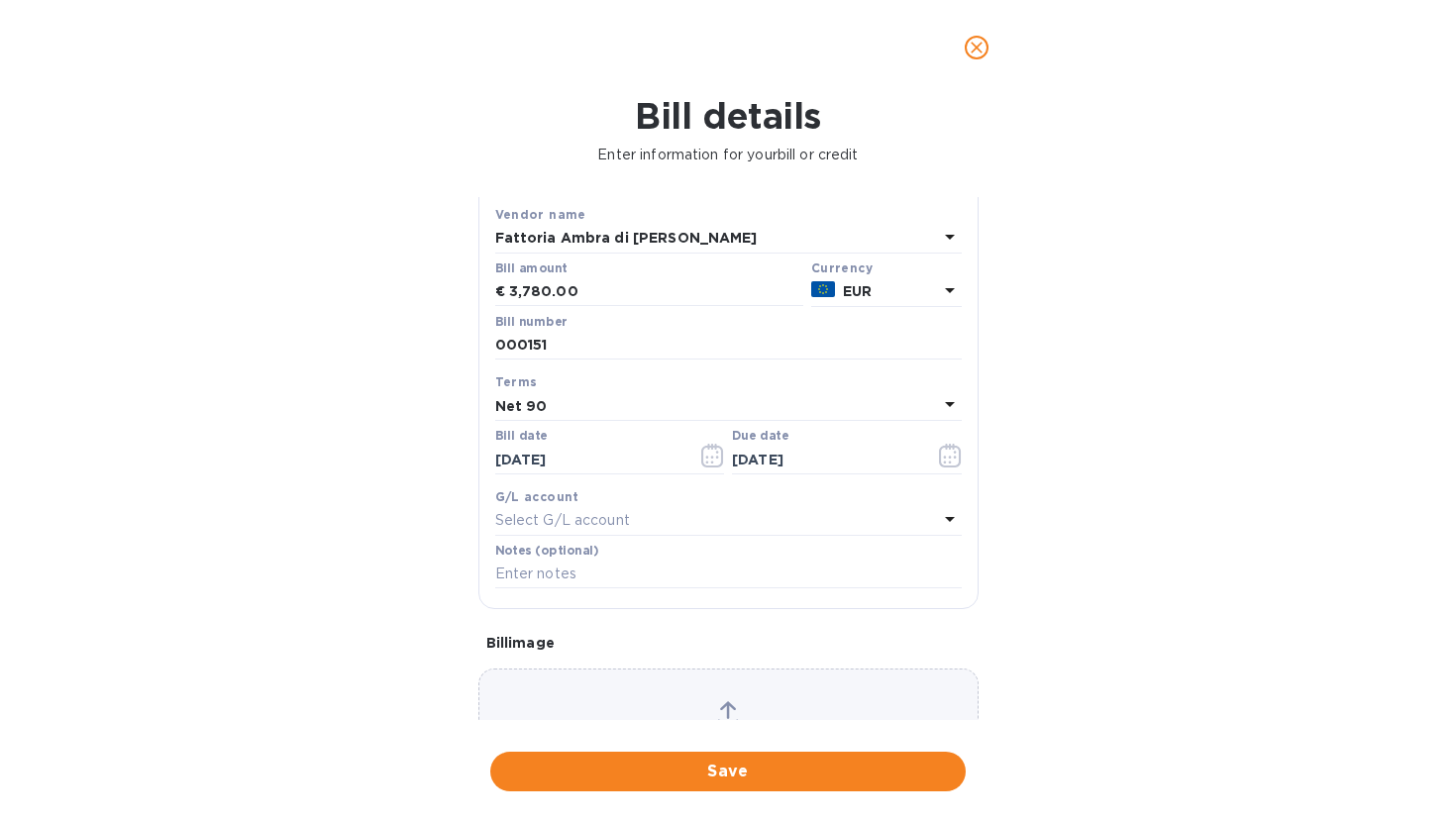 click on "Bill details Enter information for your  bill or credit General information Save Bill type Bill Vendor name Fattoria Ambra di [PERSON_NAME] amount € 3,780.00 Currency EUR Bill number 000151   Terms Net 90 Bill date [DATE]   Due date [DATE]   G/L account Select G/L account Notes (optional)   Bill  image Choose  a bill  and   drag it here Save" at bounding box center (728, 459) 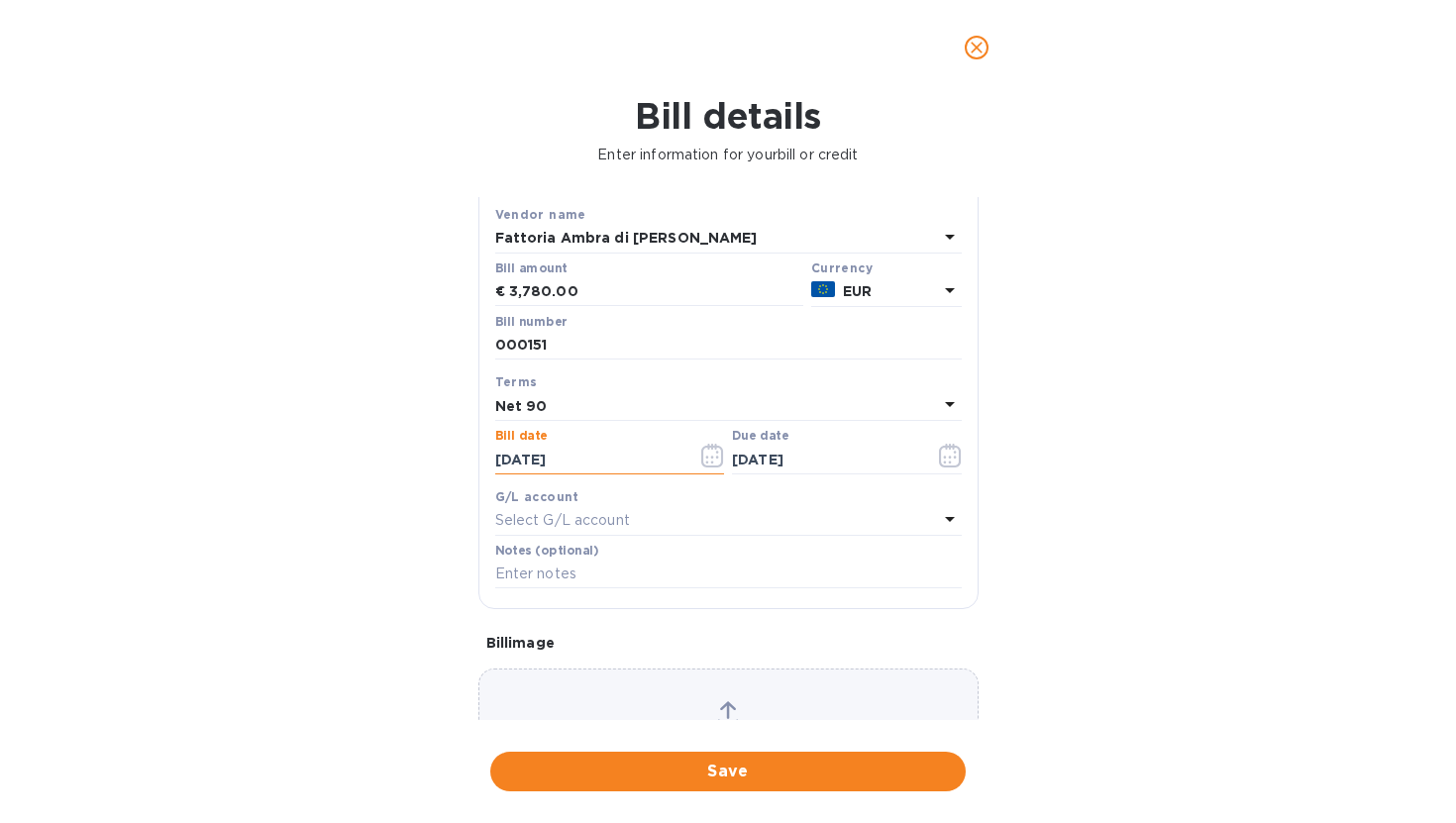 click on "[DATE]" at bounding box center (588, 460) 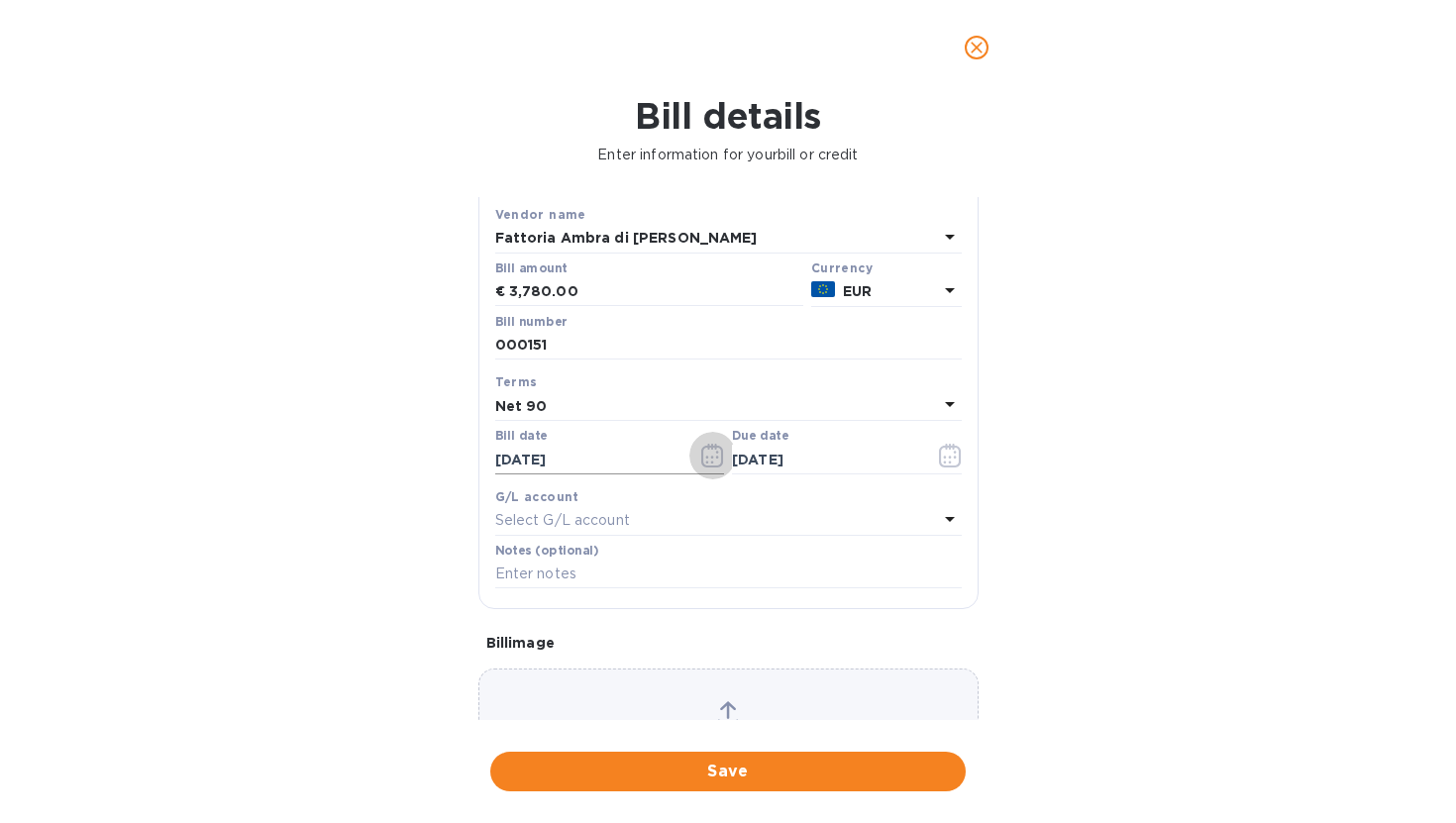 click 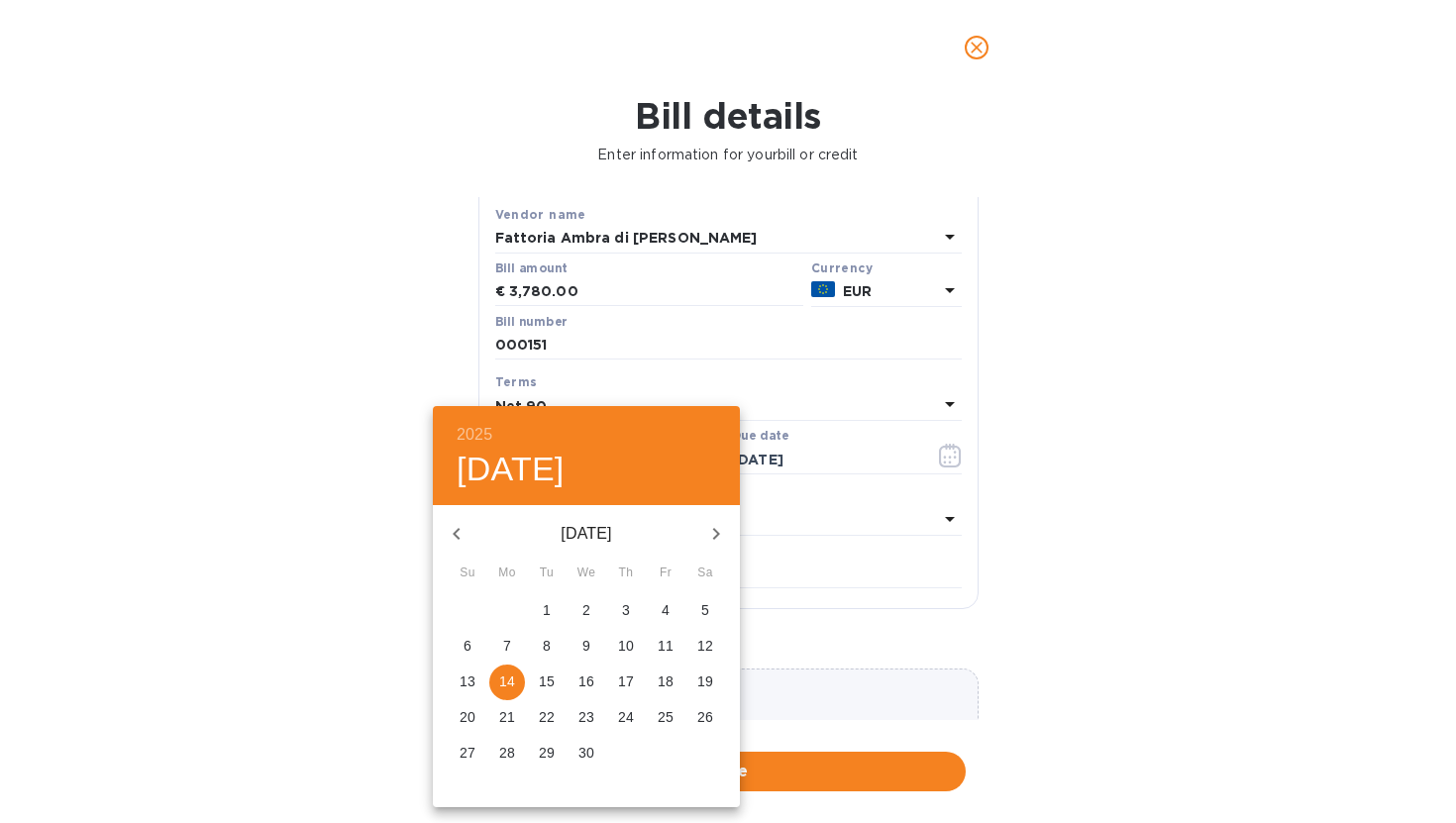 click on "1" at bounding box center [547, 610] 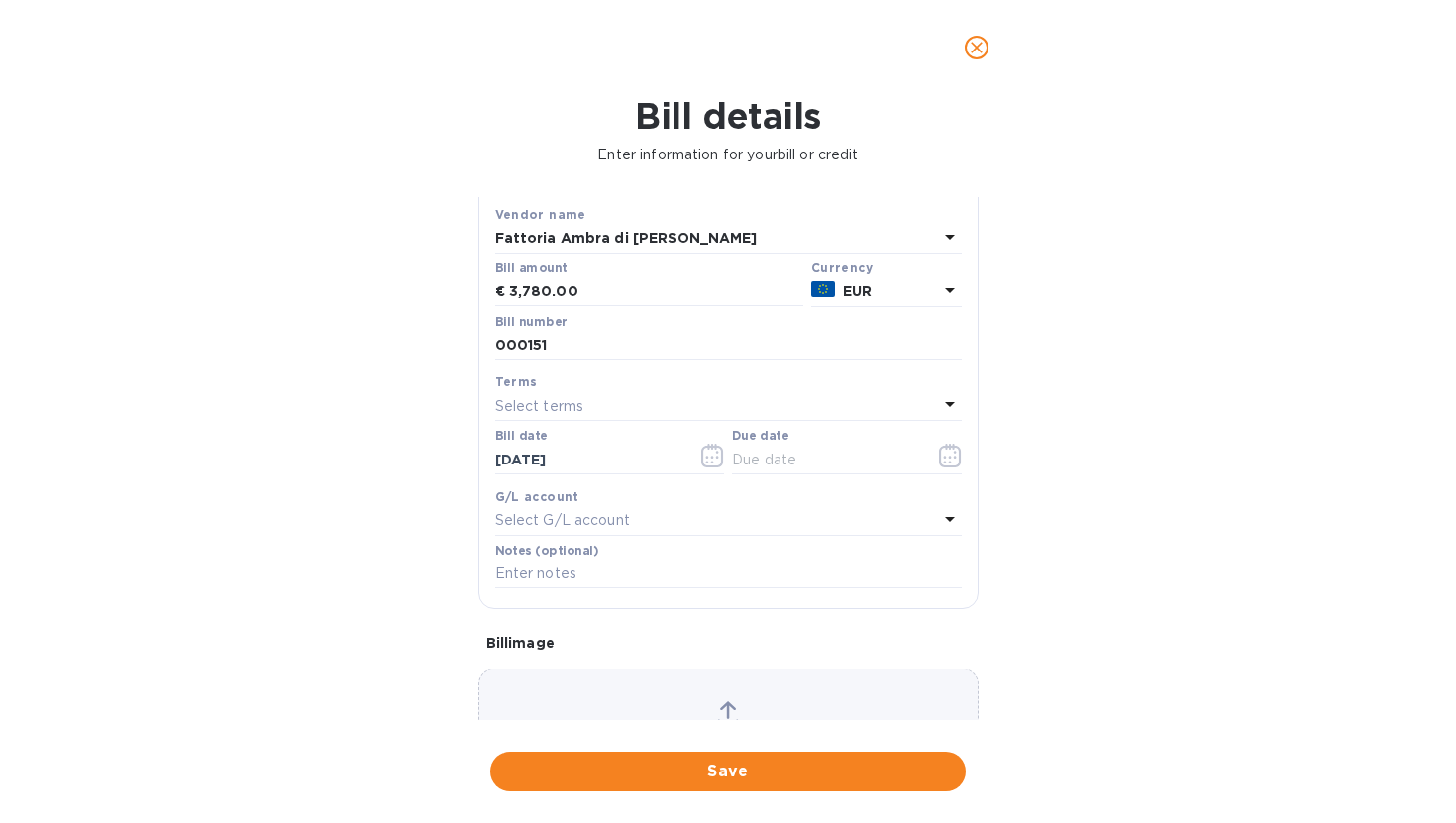 click on "Select terms" at bounding box center [716, 406] 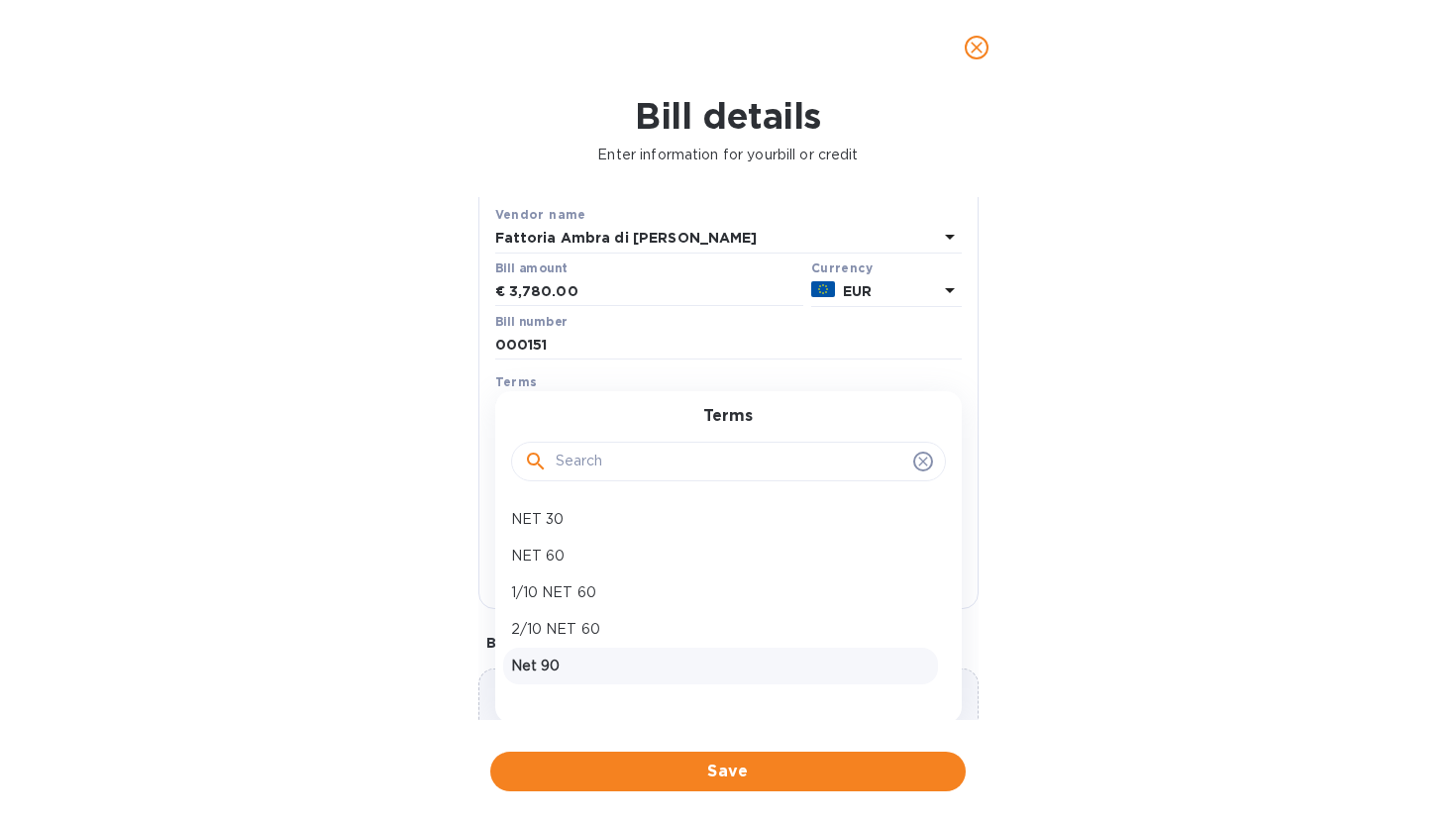 click on "Net 90" at bounding box center [720, 666] 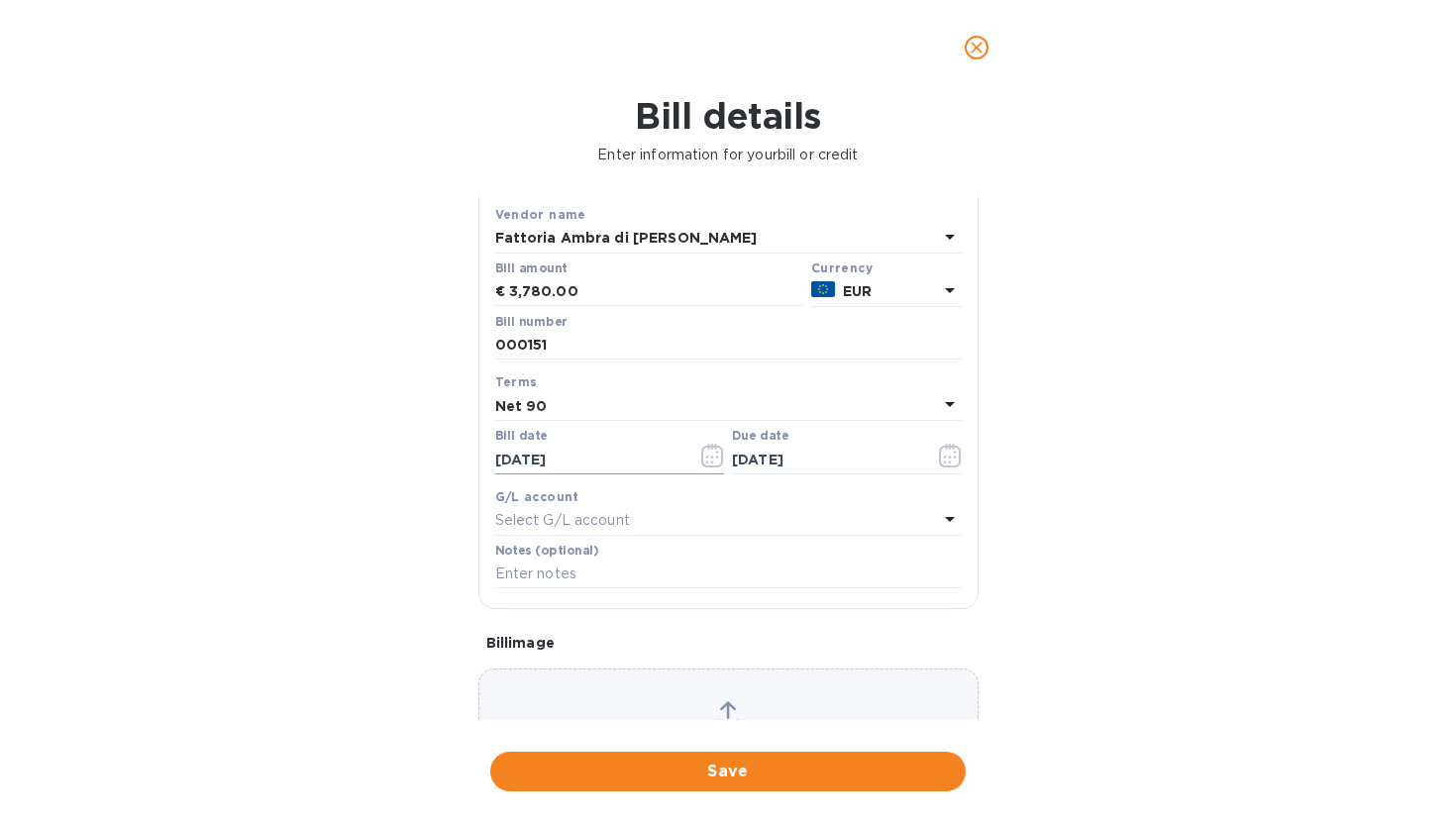 click 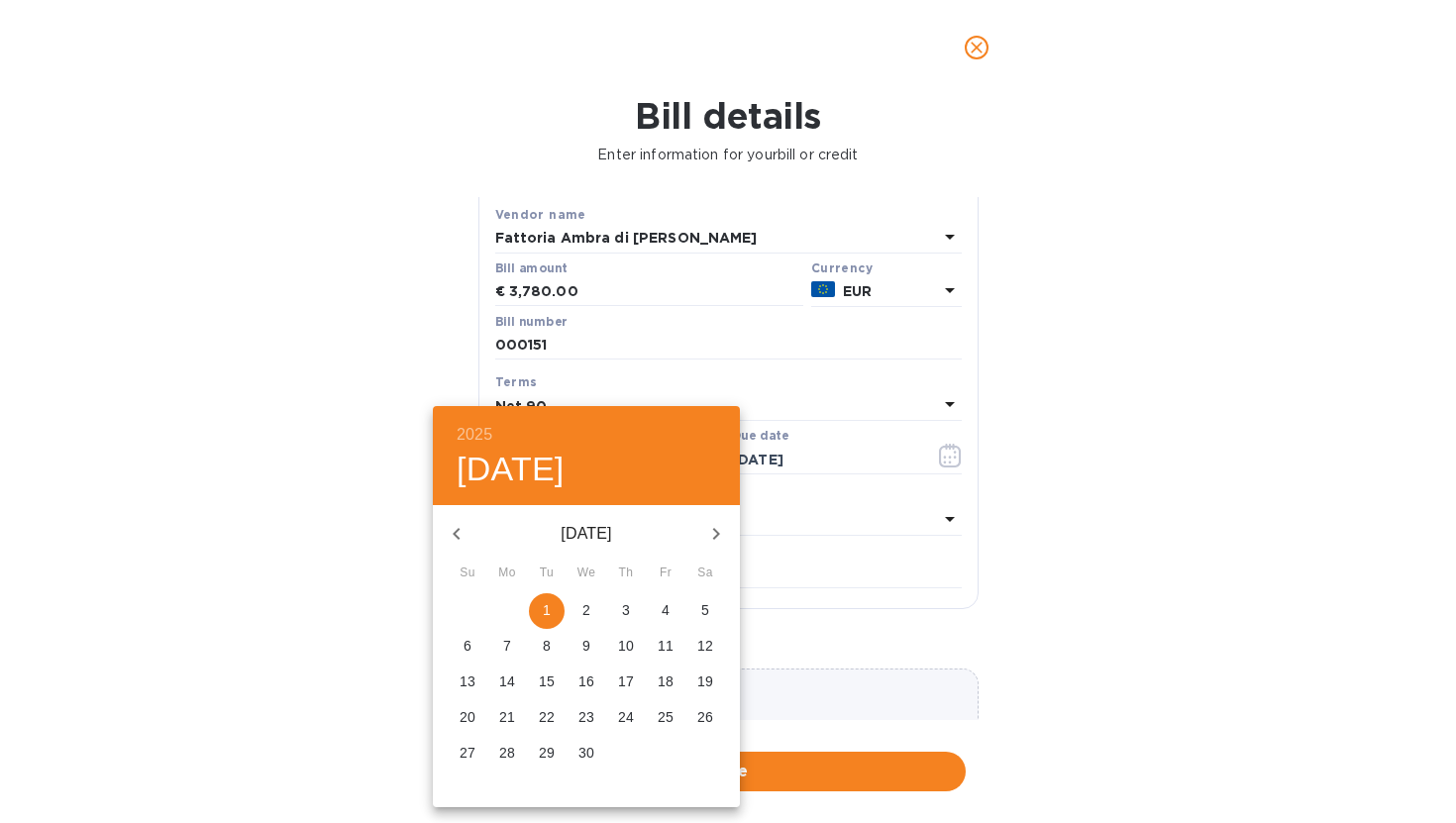 click on "7" at bounding box center (507, 646) 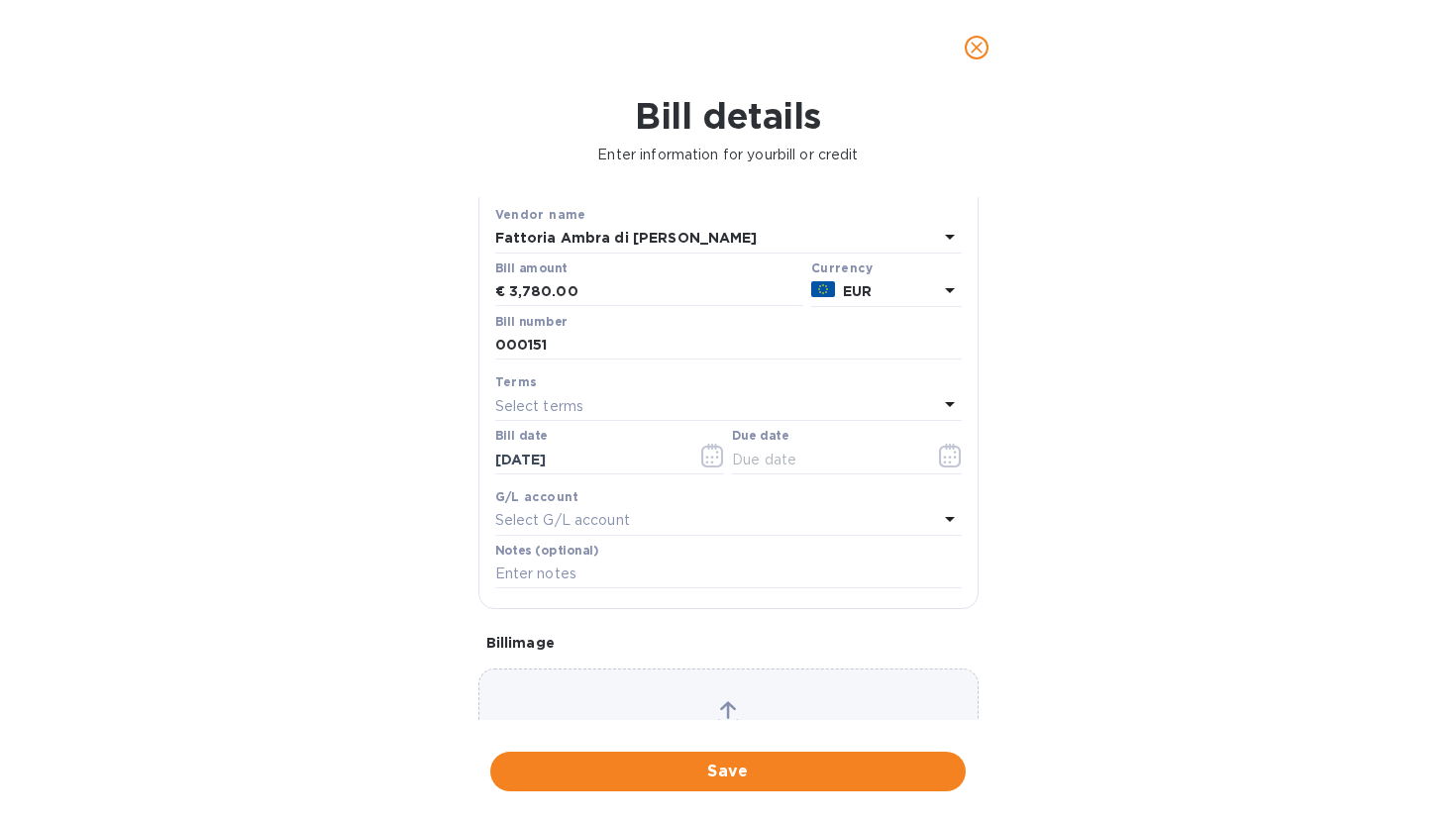 click on "Terms" at bounding box center (728, 381) 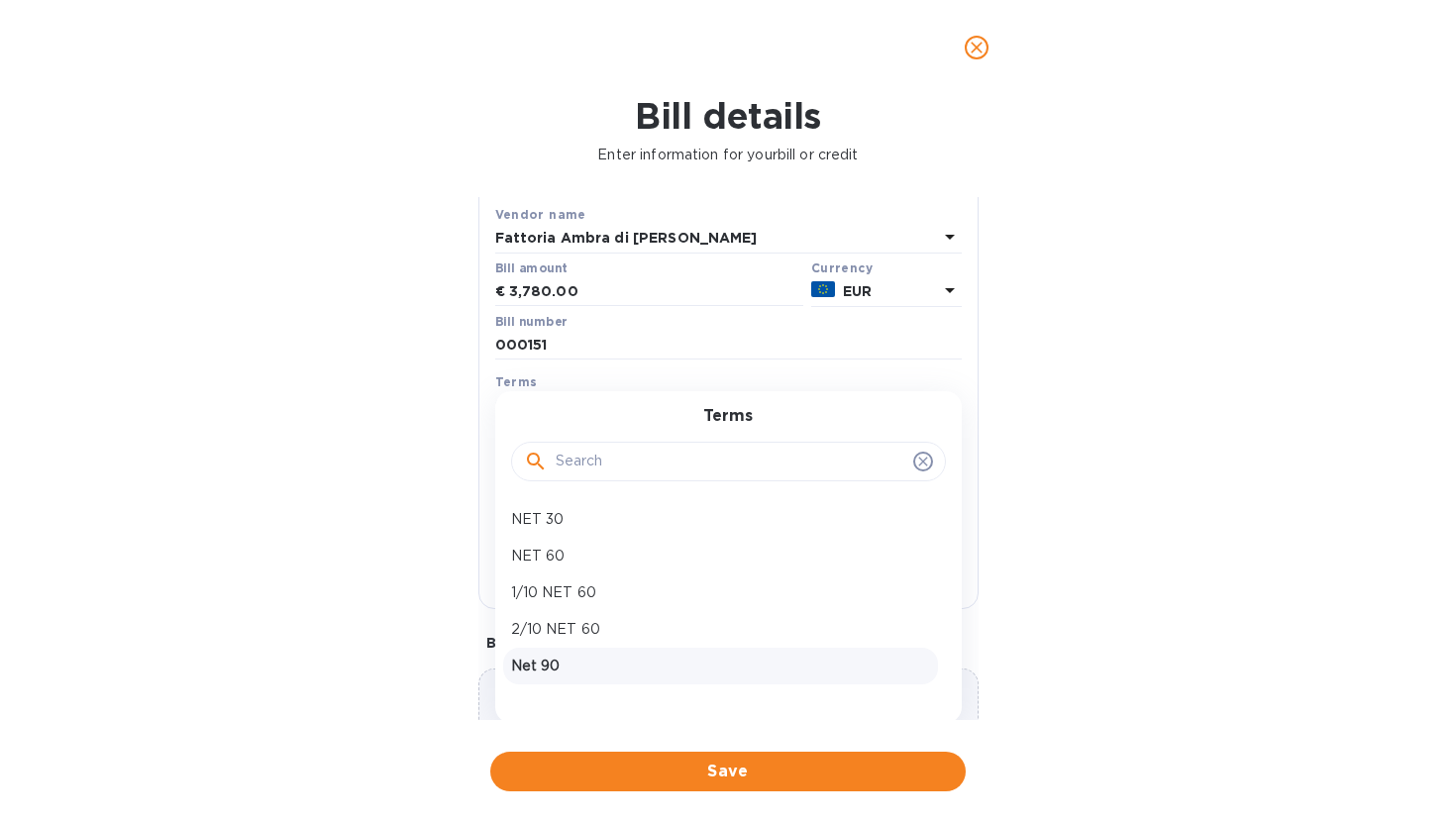 click on "Net 90" at bounding box center [720, 666] 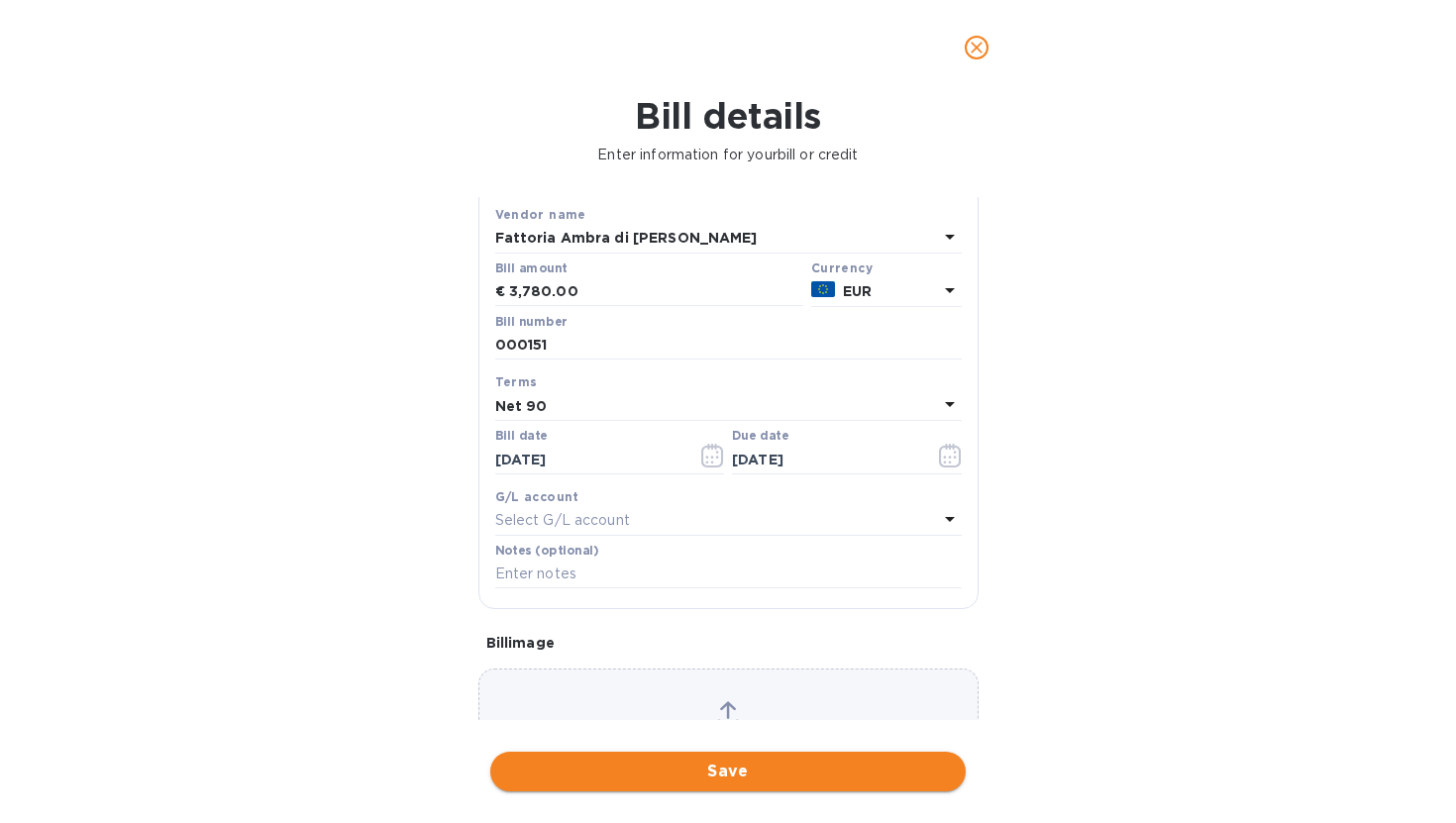 click on "Save" at bounding box center (728, 772) 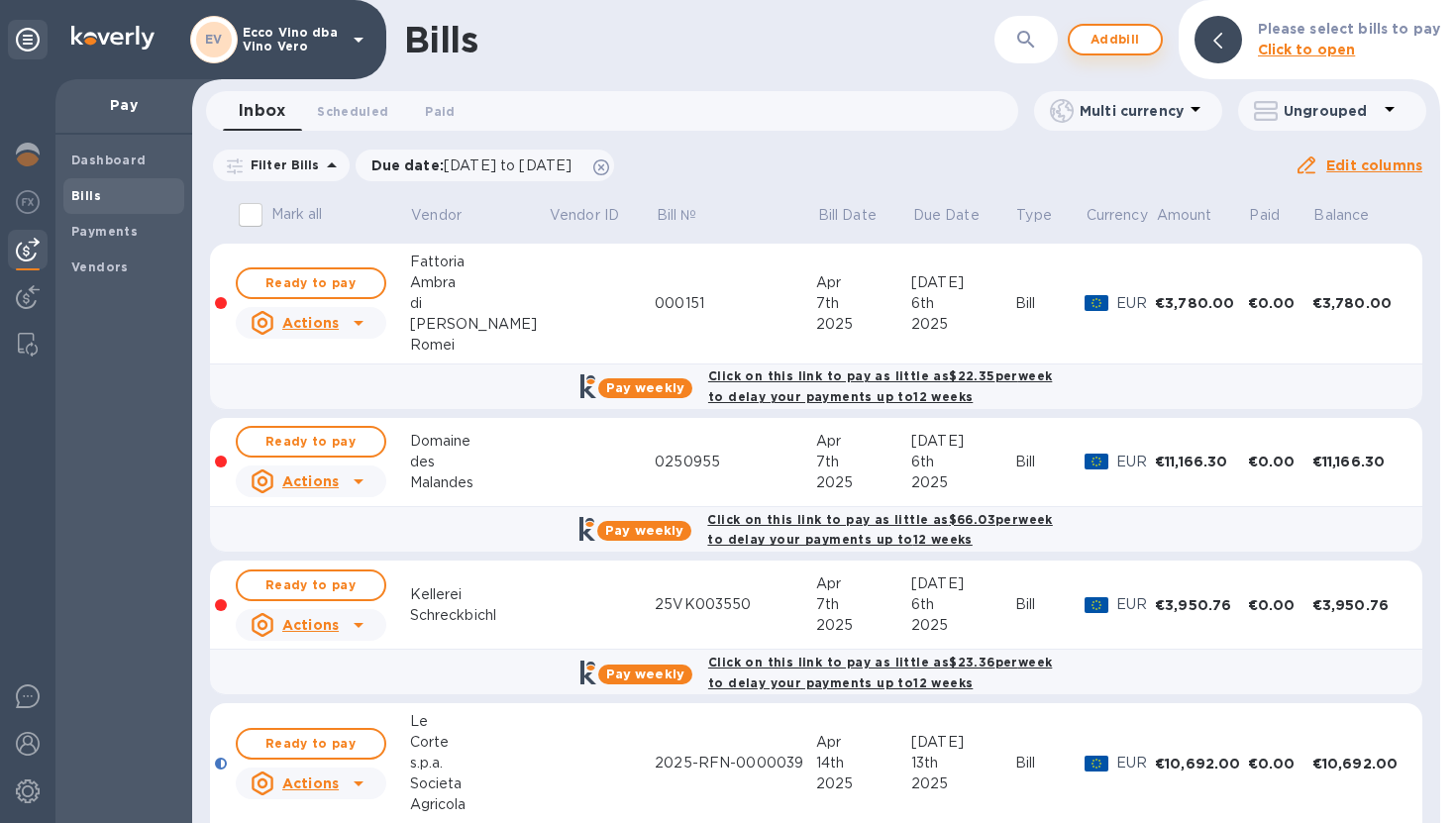click on "Add   bill" at bounding box center (1115, 40) 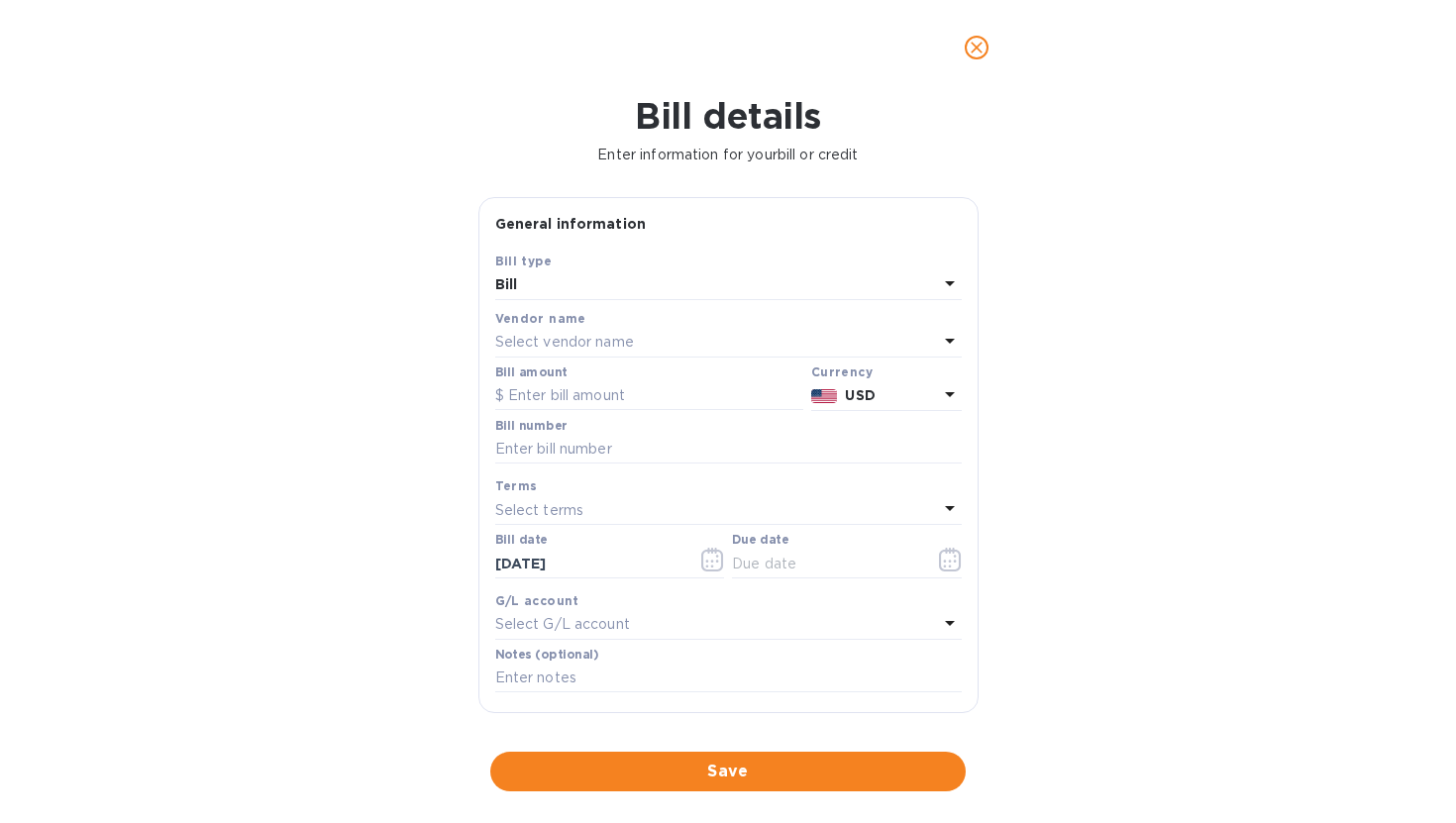 click on "Select vendor name" at bounding box center (716, 343) 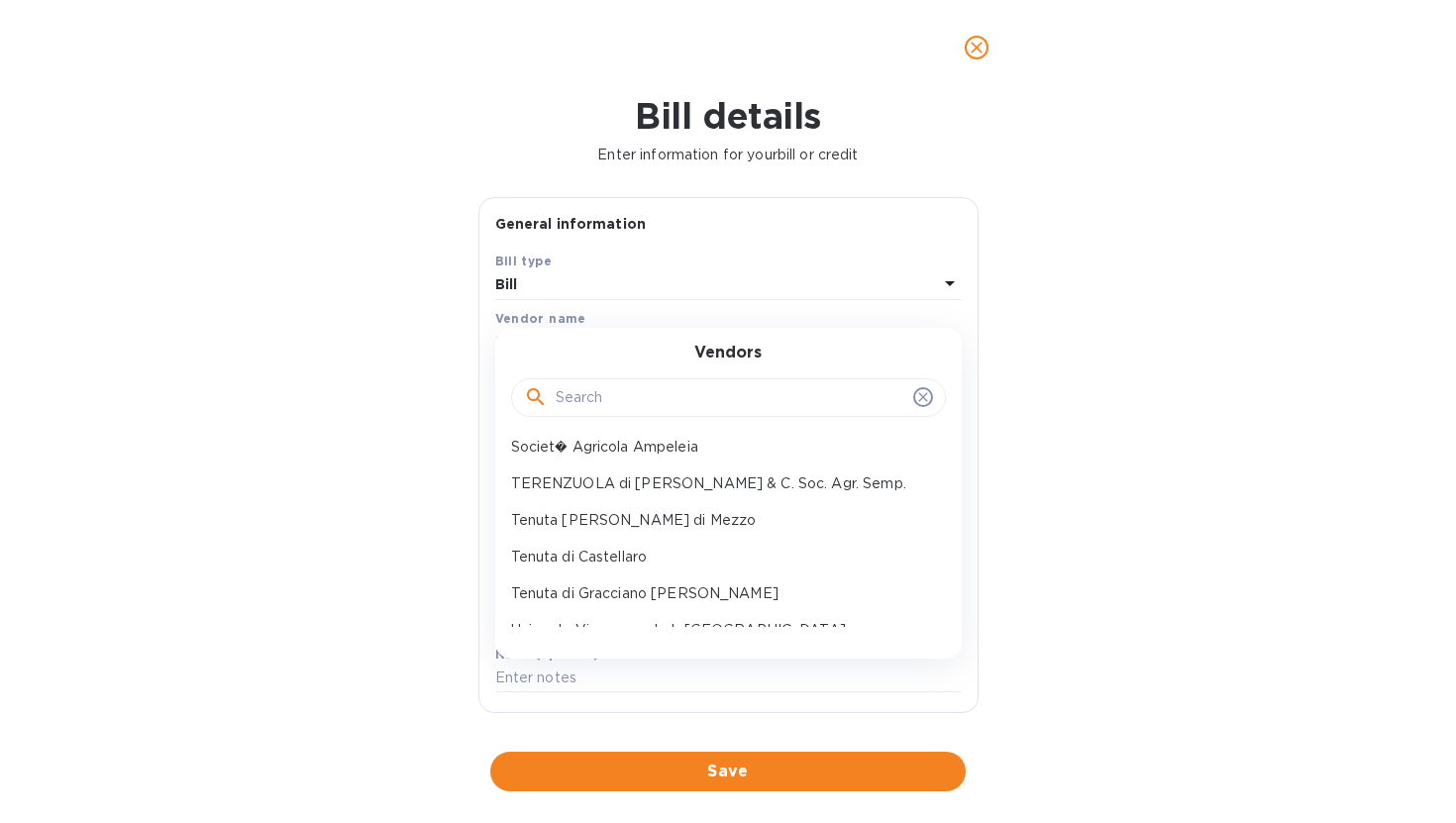 scroll, scrollTop: 1428, scrollLeft: 0, axis: vertical 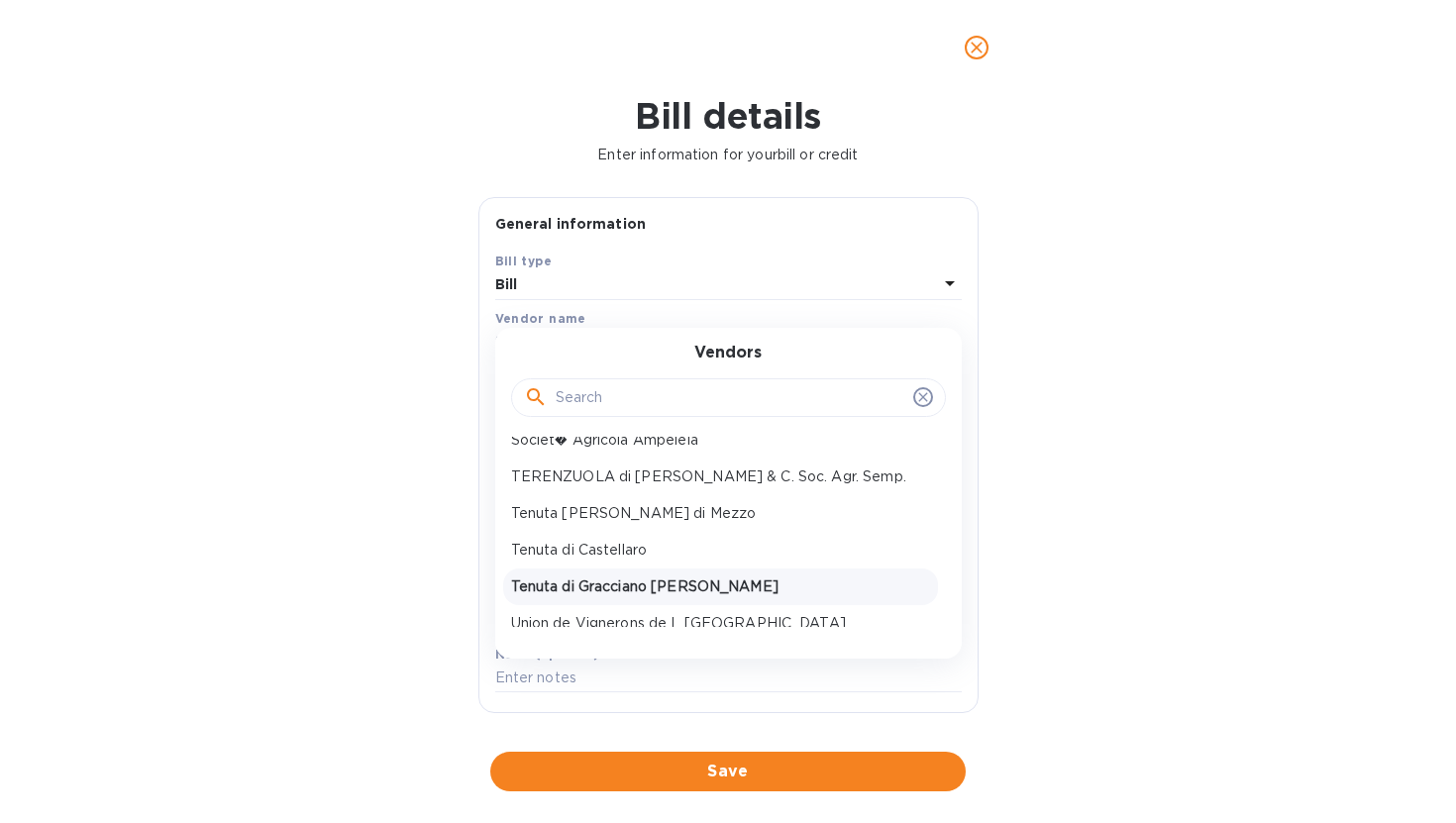 click on "Tenuta di Gracciano [PERSON_NAME]" at bounding box center [720, 586] 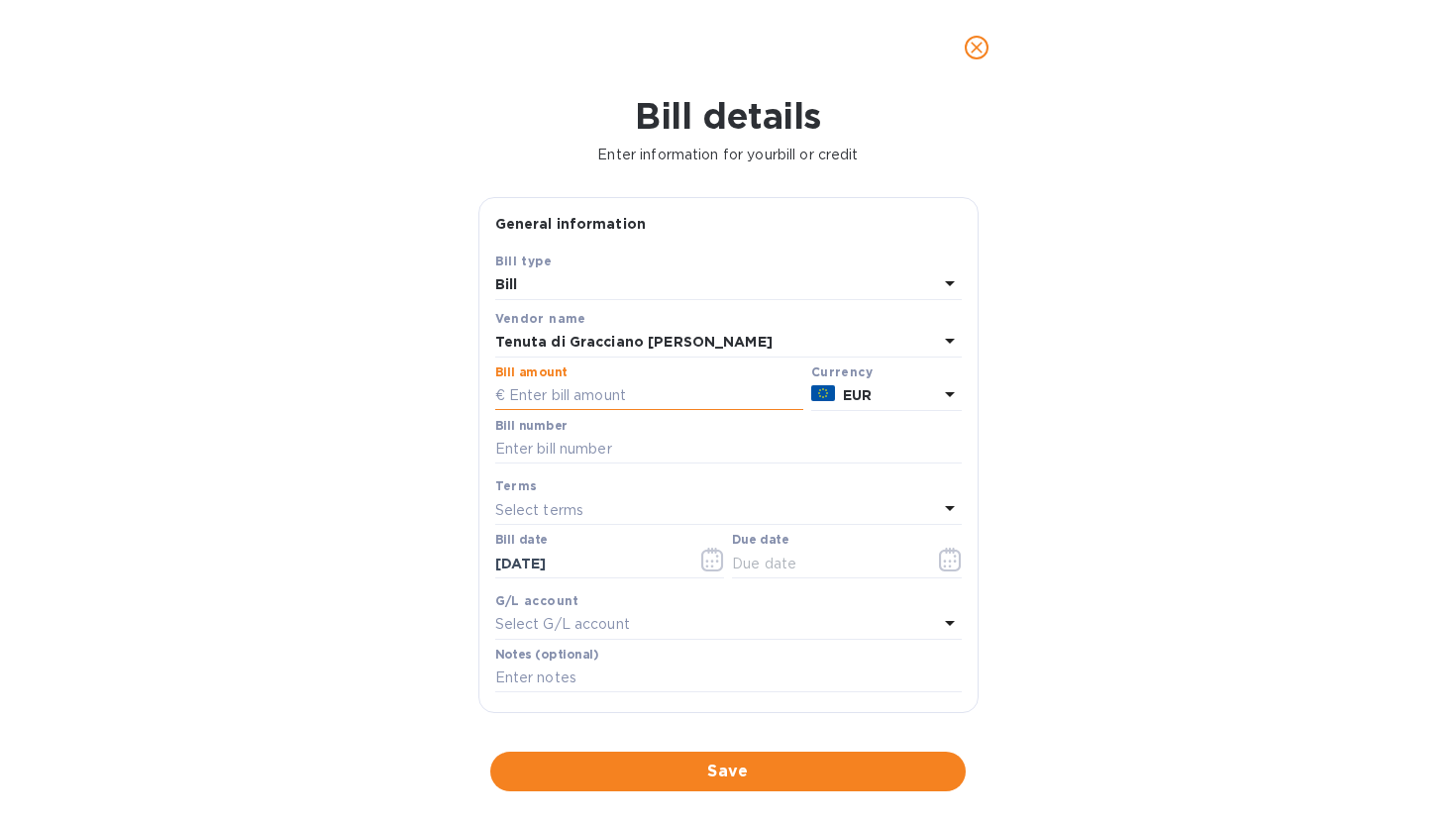 click at bounding box center (649, 396) 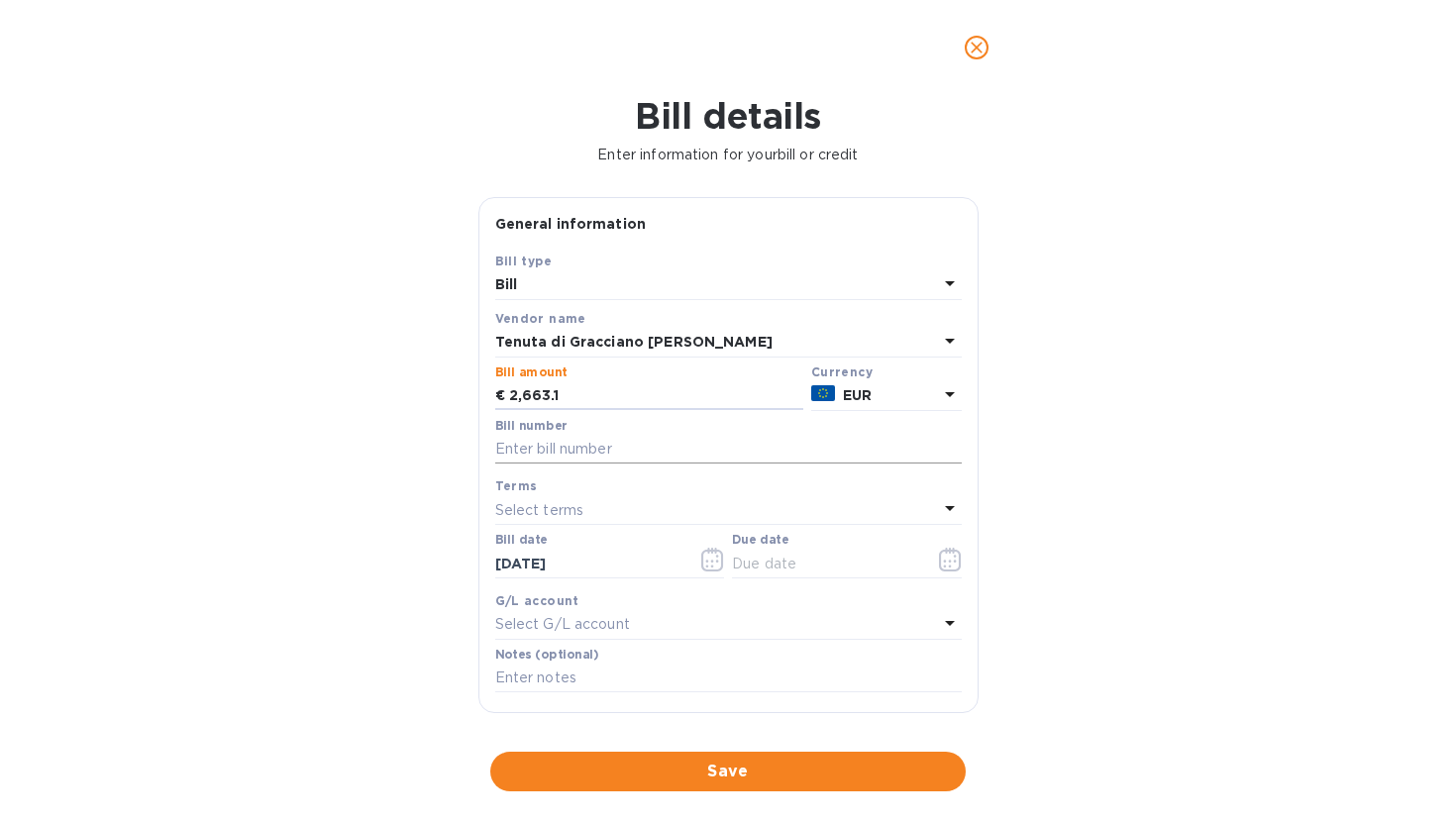 type on "2,663.1" 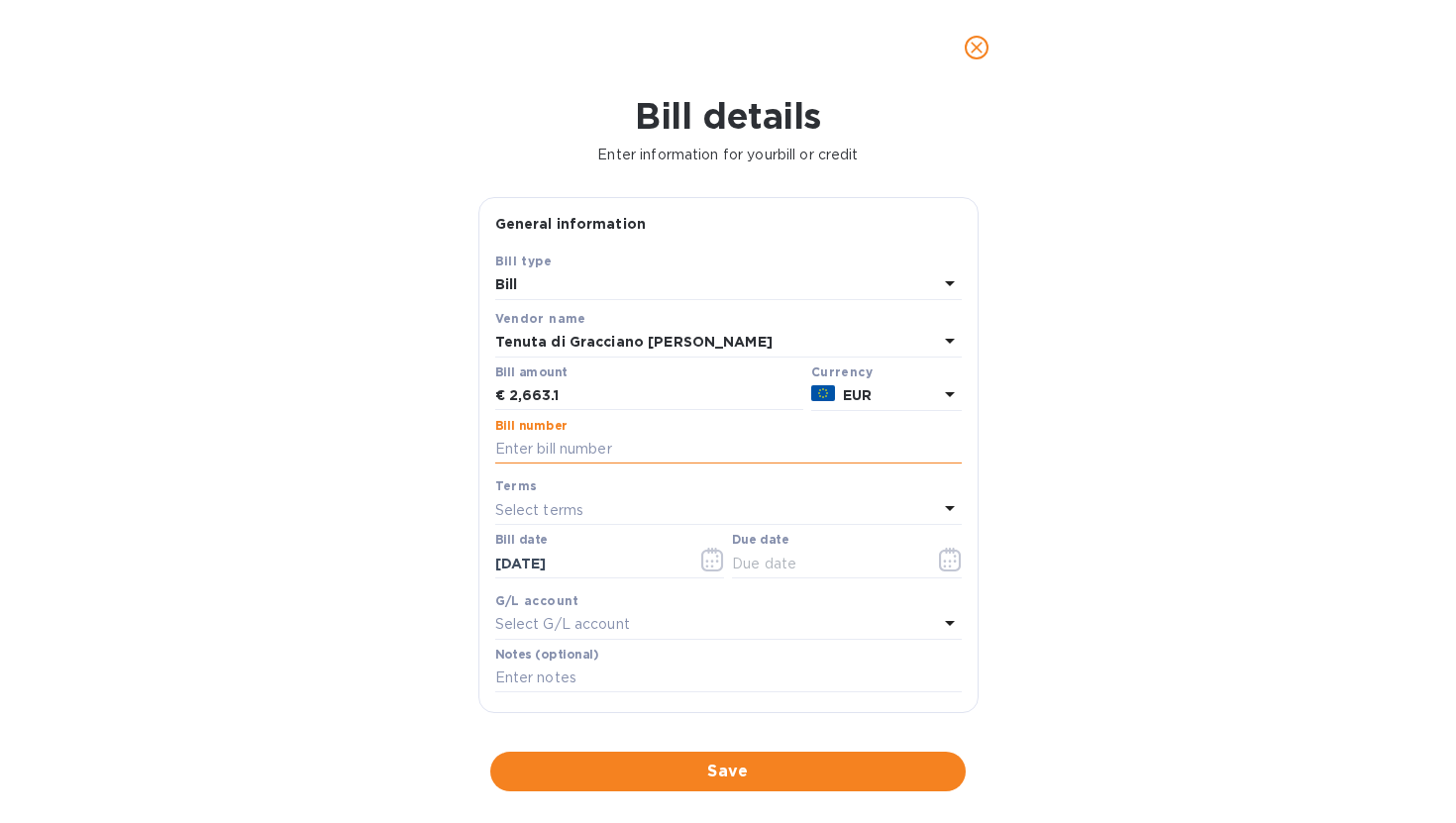 click at bounding box center (728, 450) 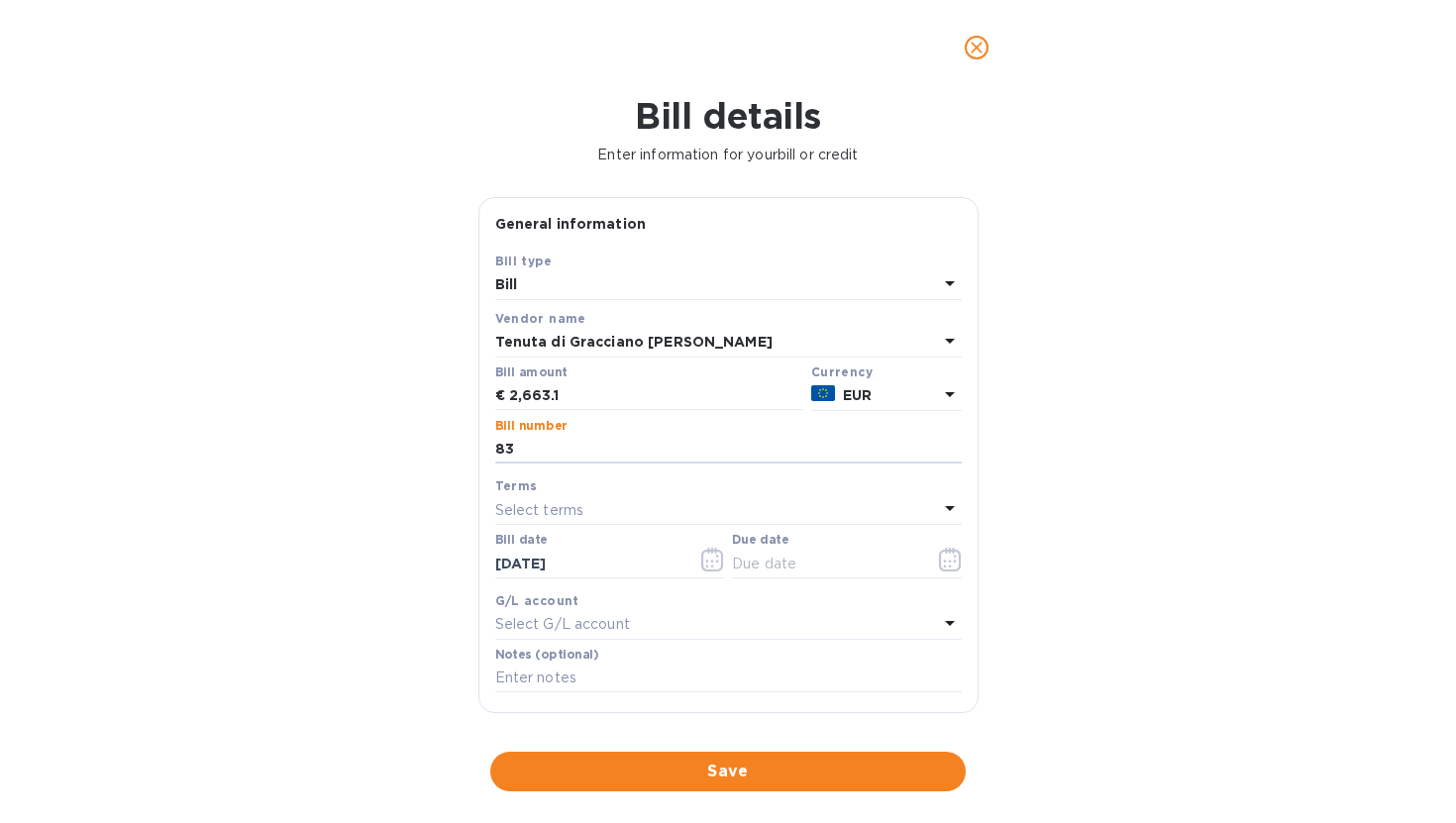 type on "83" 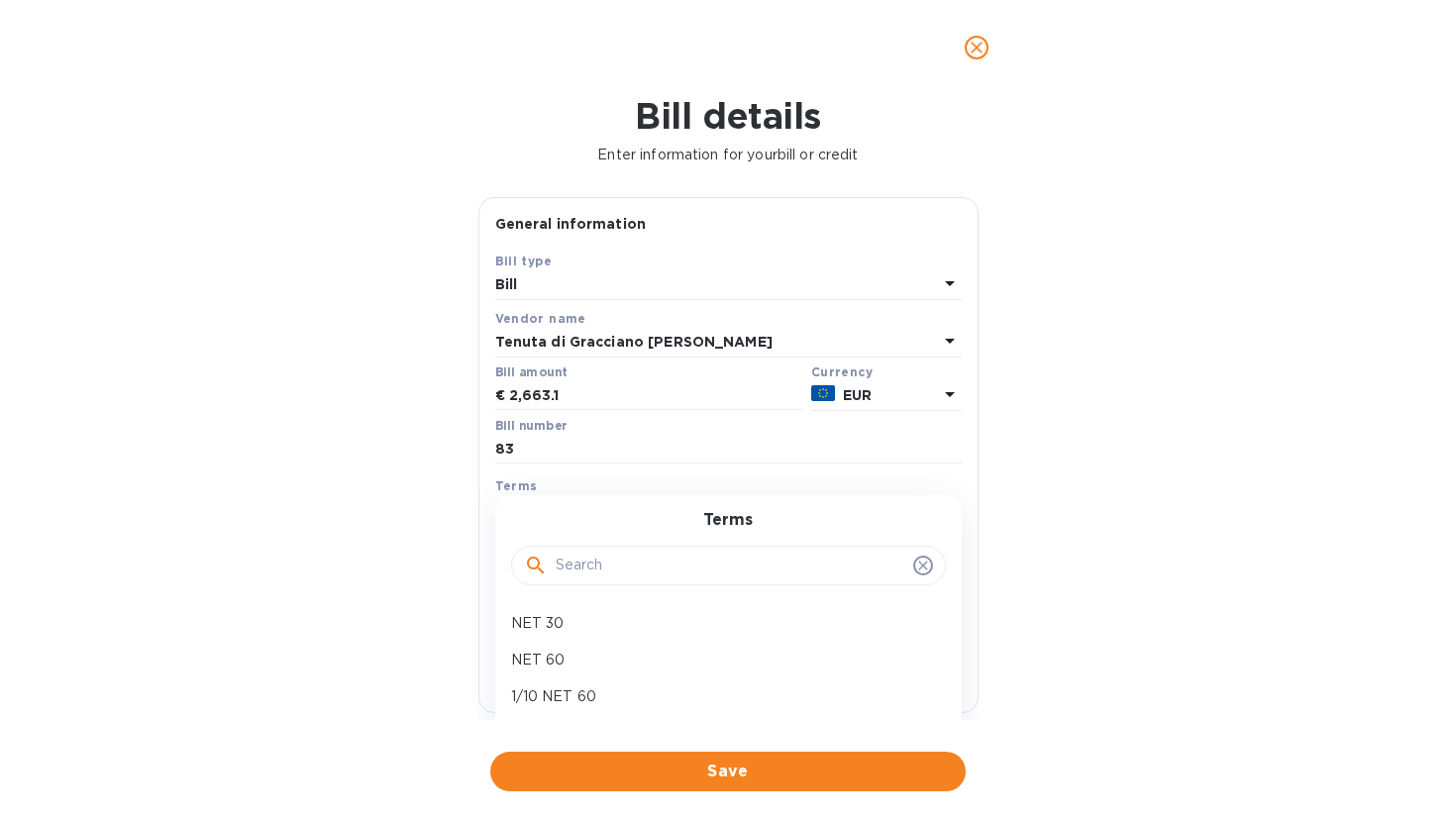 click on "Bill details Enter information for your  bill or credit General information Save Bill type Bill Vendor name Tenuta di Gracciano [PERSON_NAME] Bill amount € 2,663.1 Currency EUR Bill number 83   Terms Select terms Terms NET 30 NET 60 1/10 NET 60 2/10 NET 60 Net 90 Create new Bill date [DATE]   Due date   G/L account Select G/L account Notes (optional)   Bill  image Choose  a bill  and   drag it here Save" at bounding box center [728, 459] 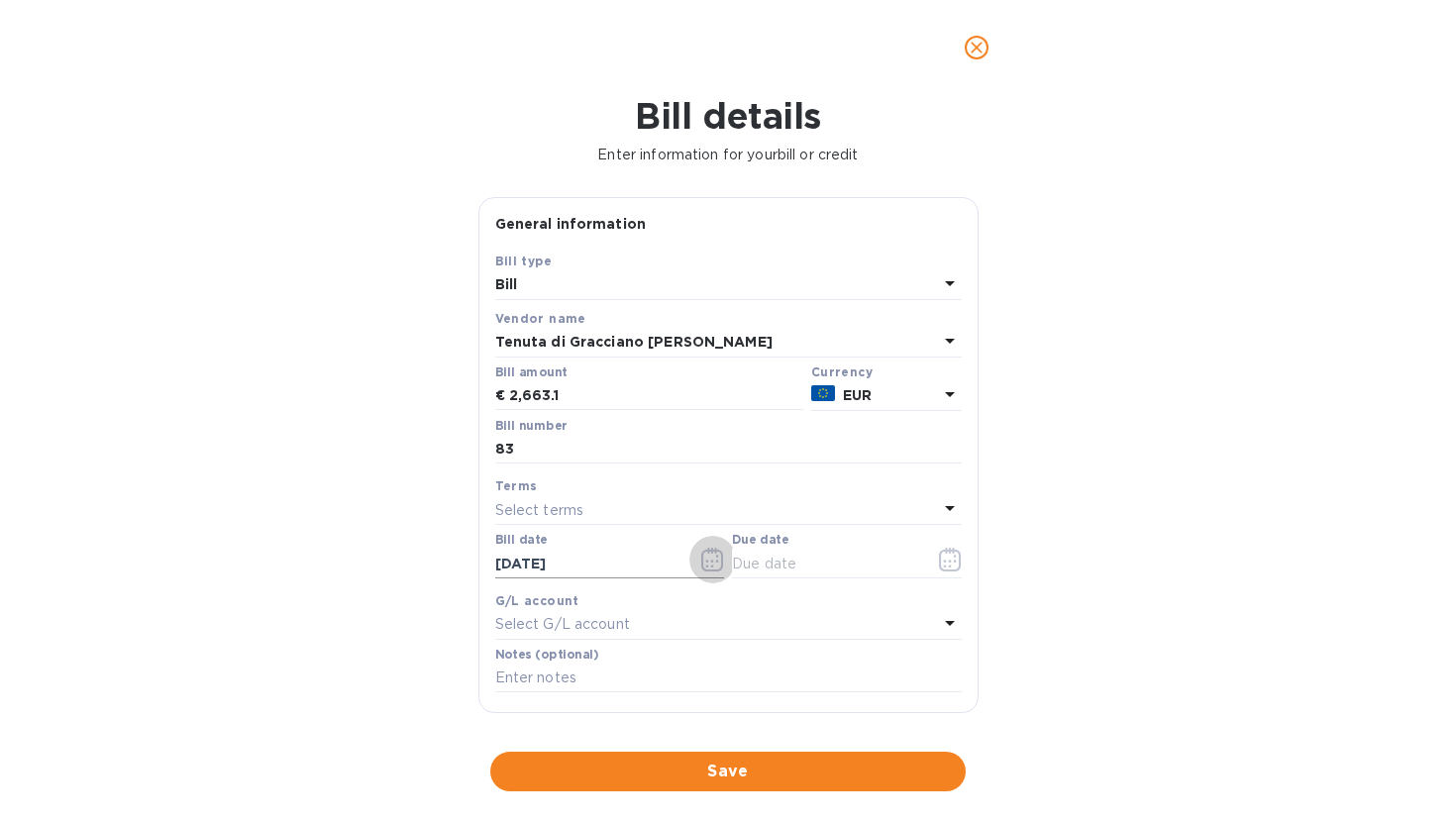 click 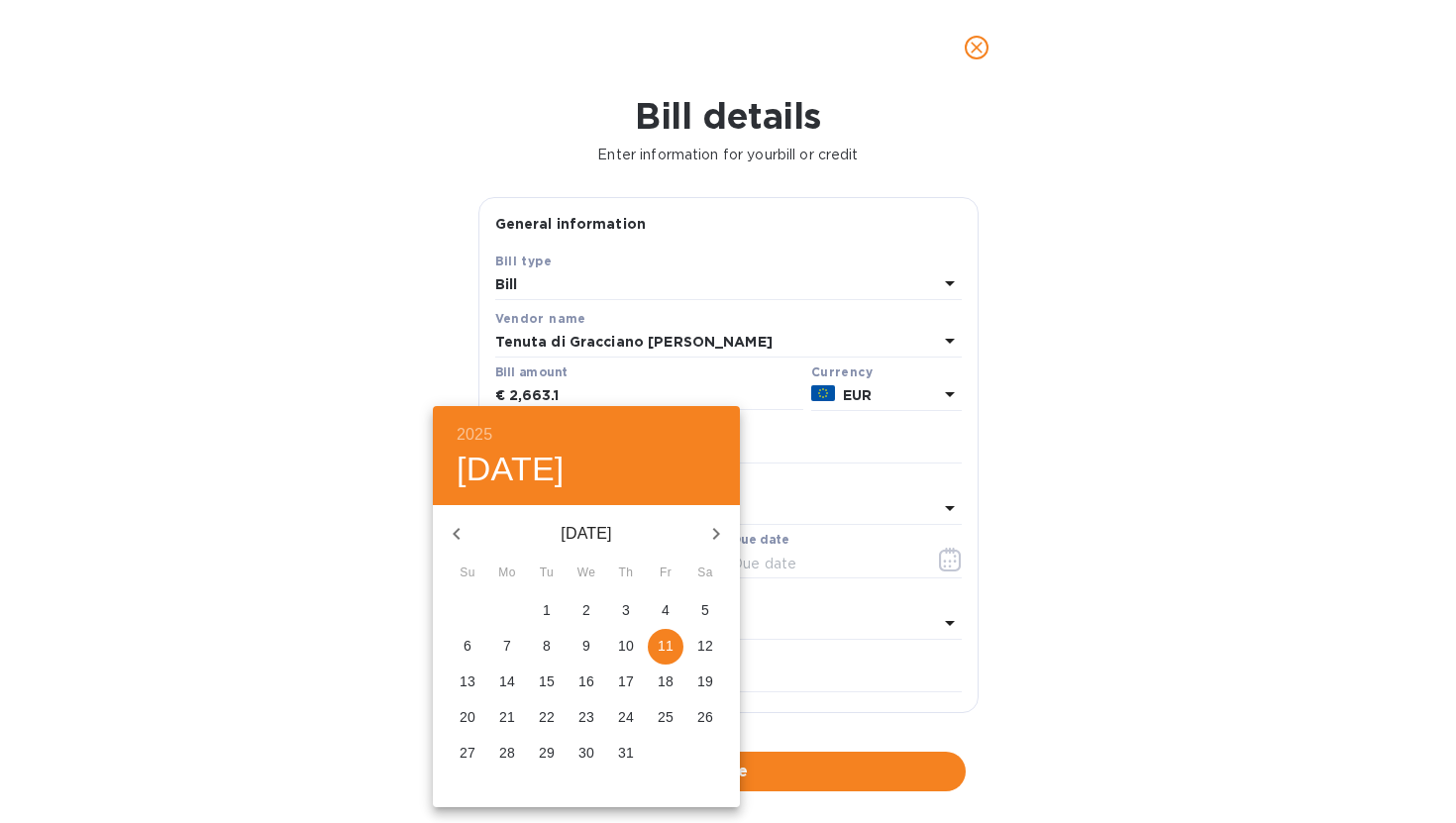 click 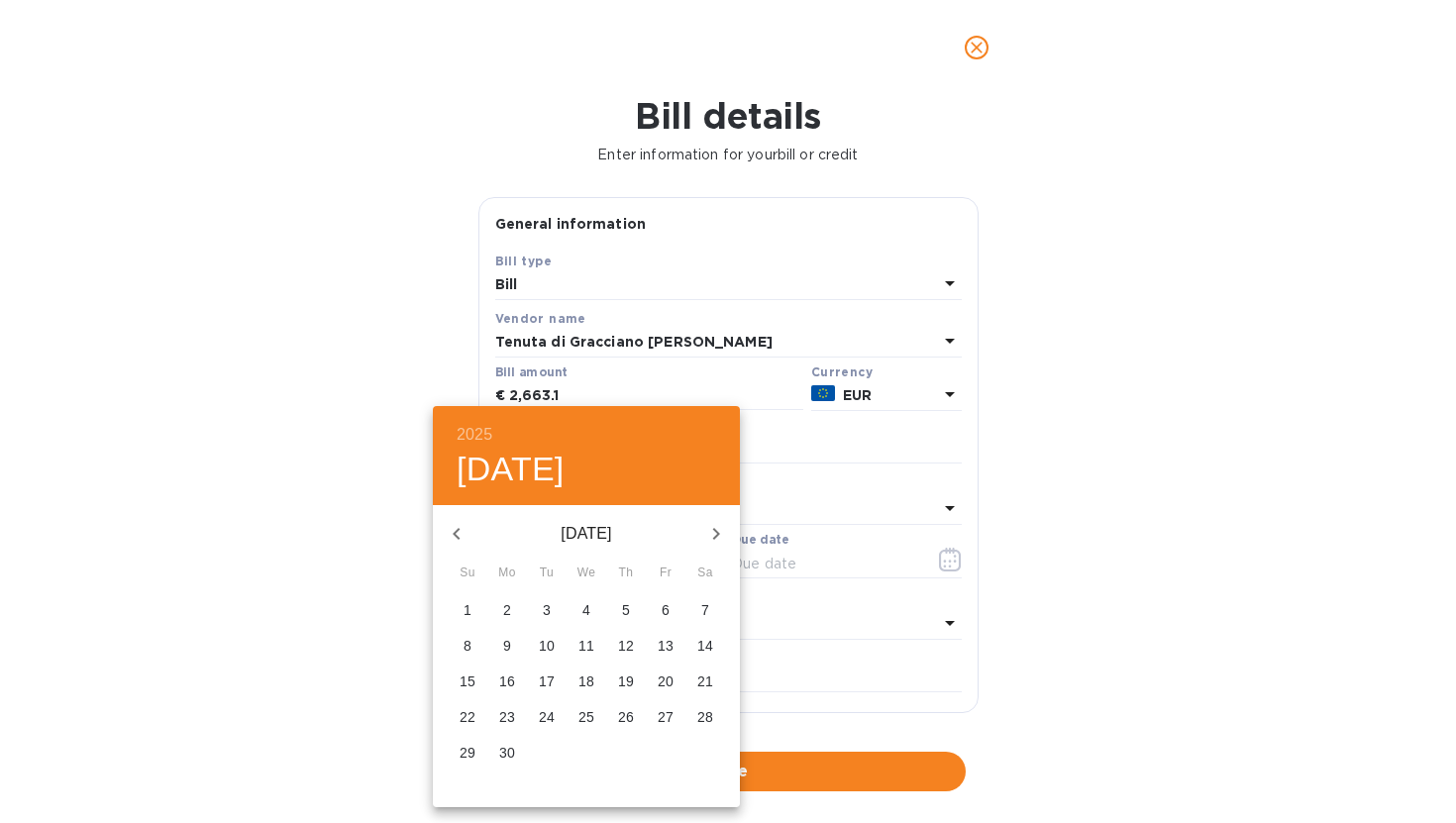 click 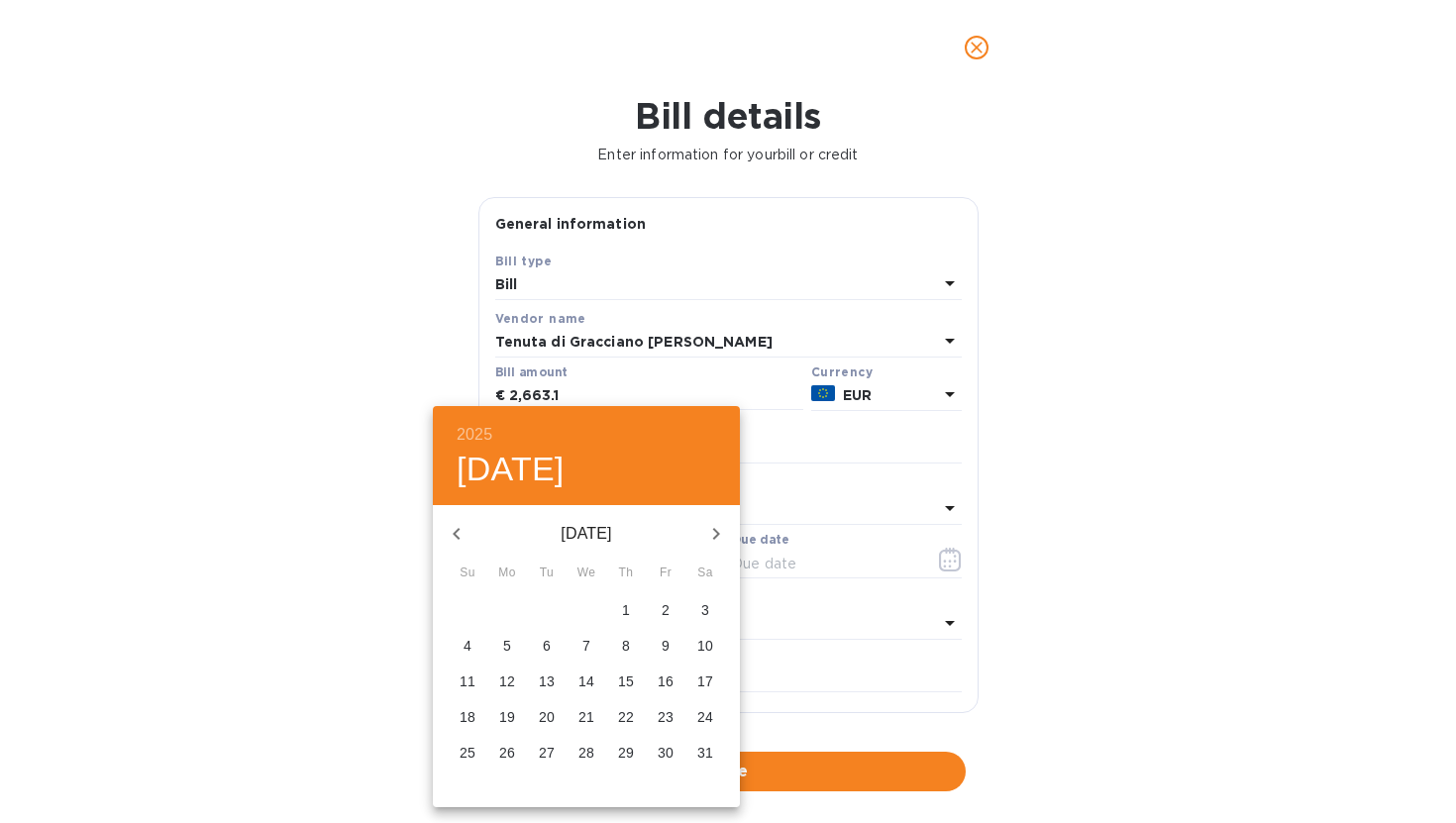 click 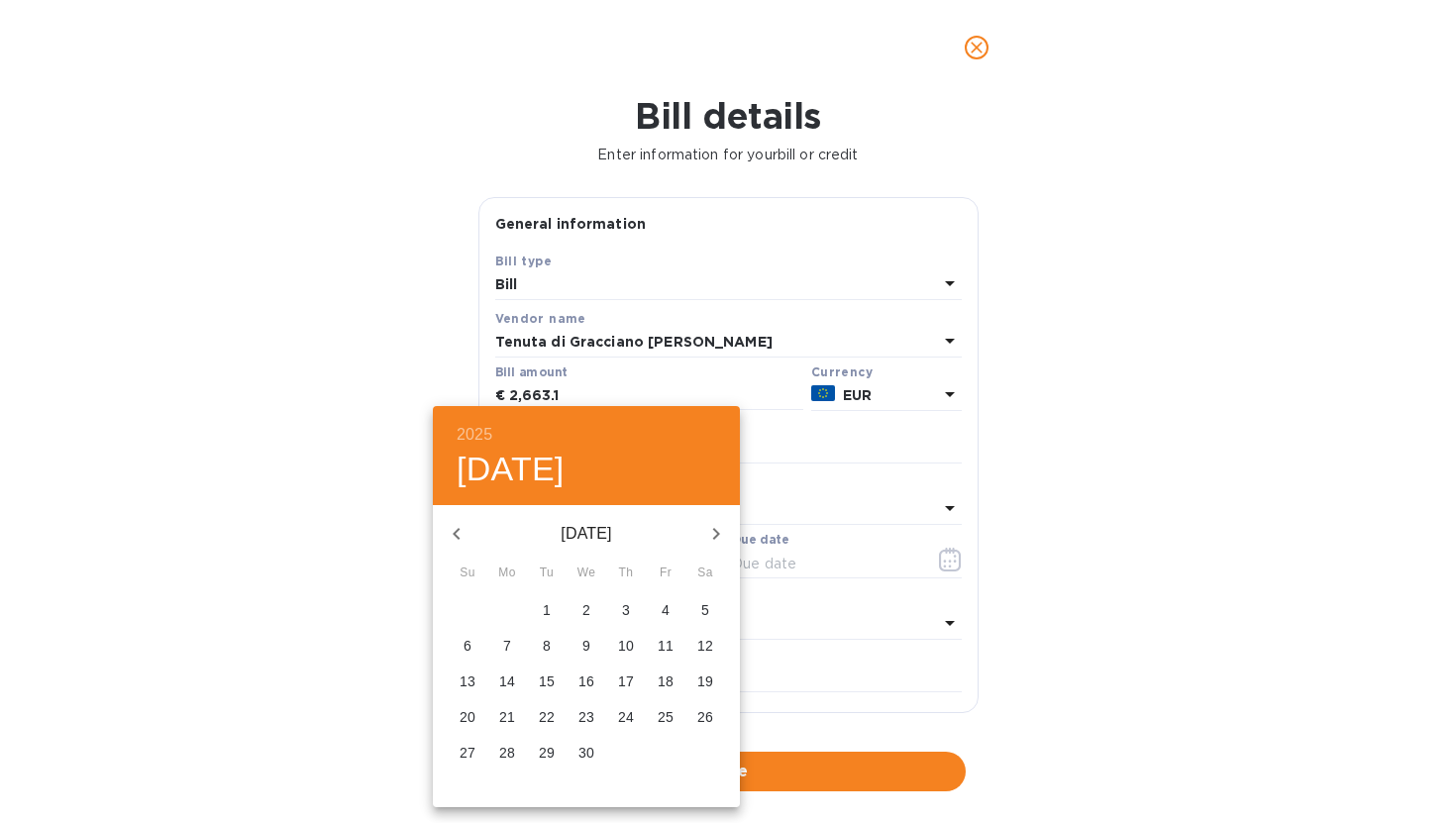 click on "14" at bounding box center (507, 682) 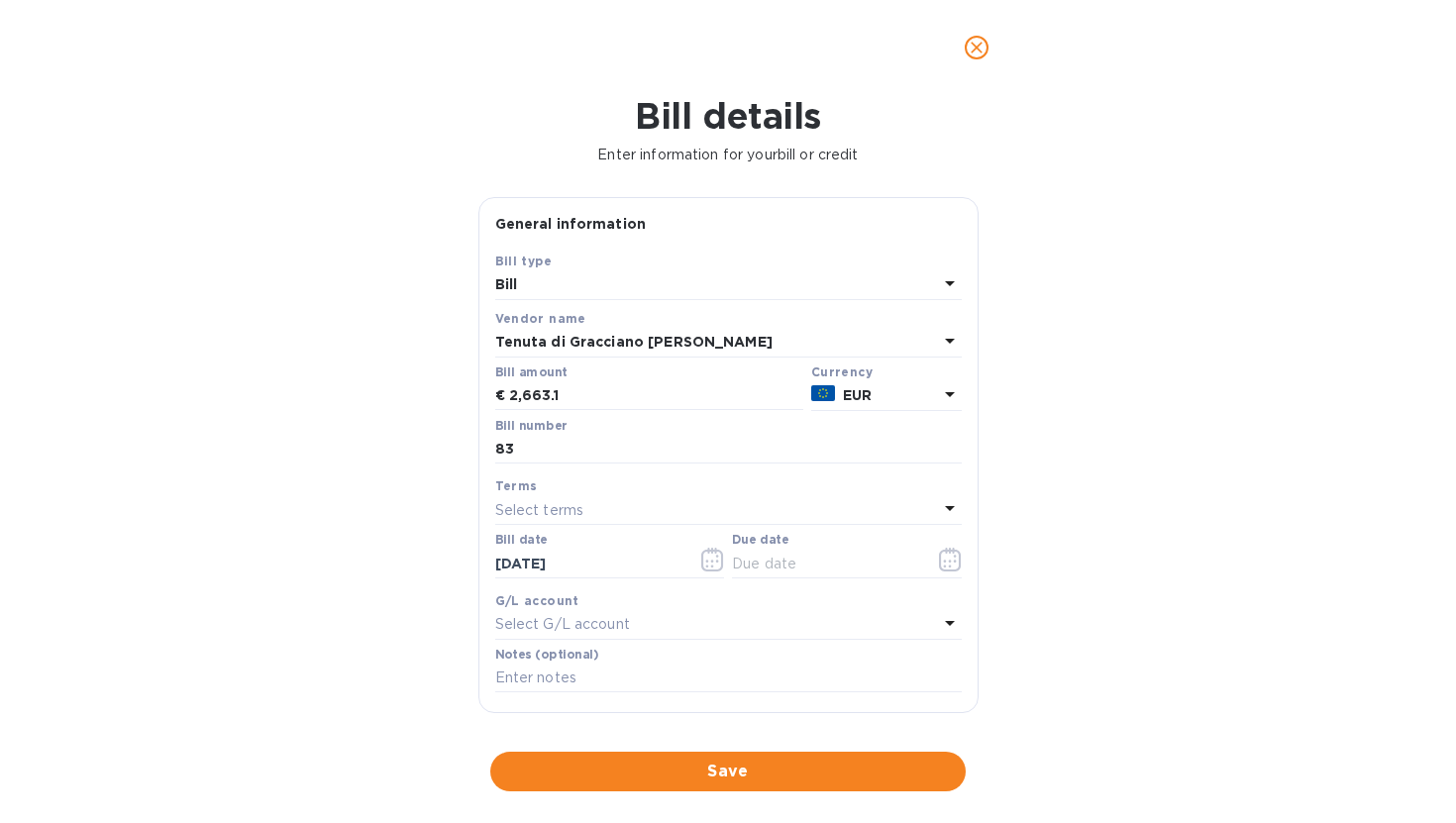 click on "Select terms" at bounding box center [716, 510] 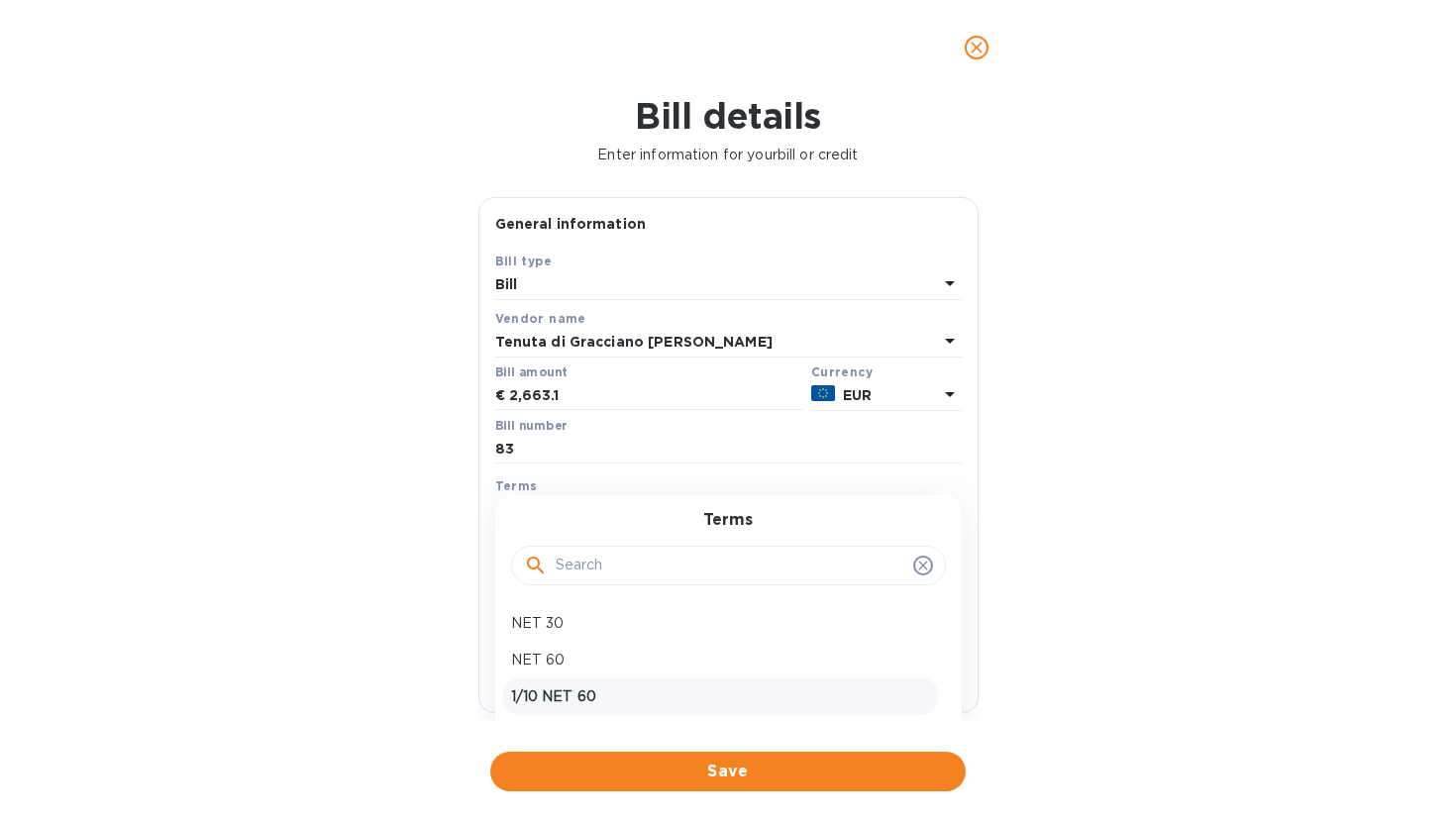 scroll, scrollTop: 30, scrollLeft: 0, axis: vertical 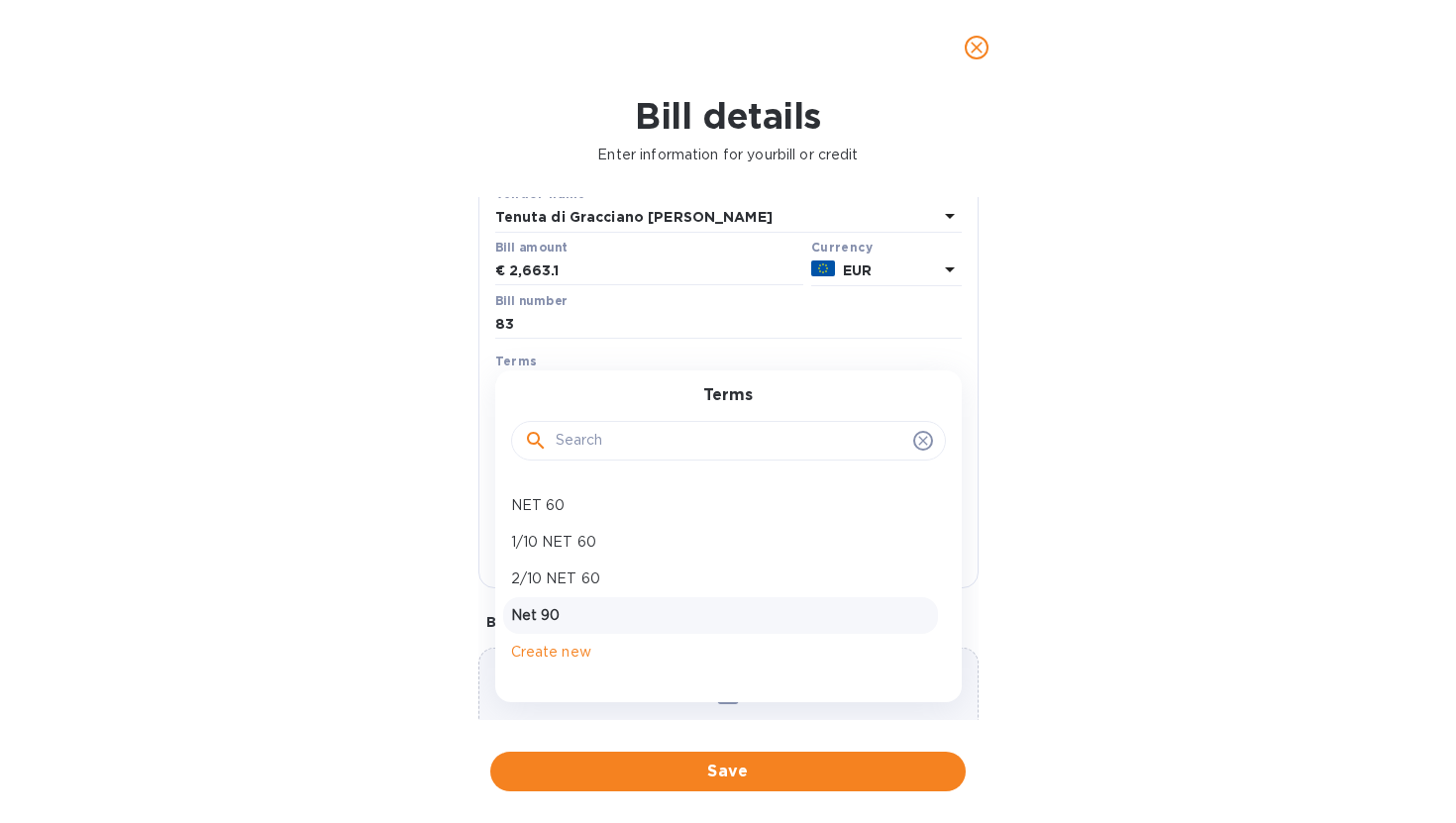 click on "Net 90" at bounding box center [720, 615] 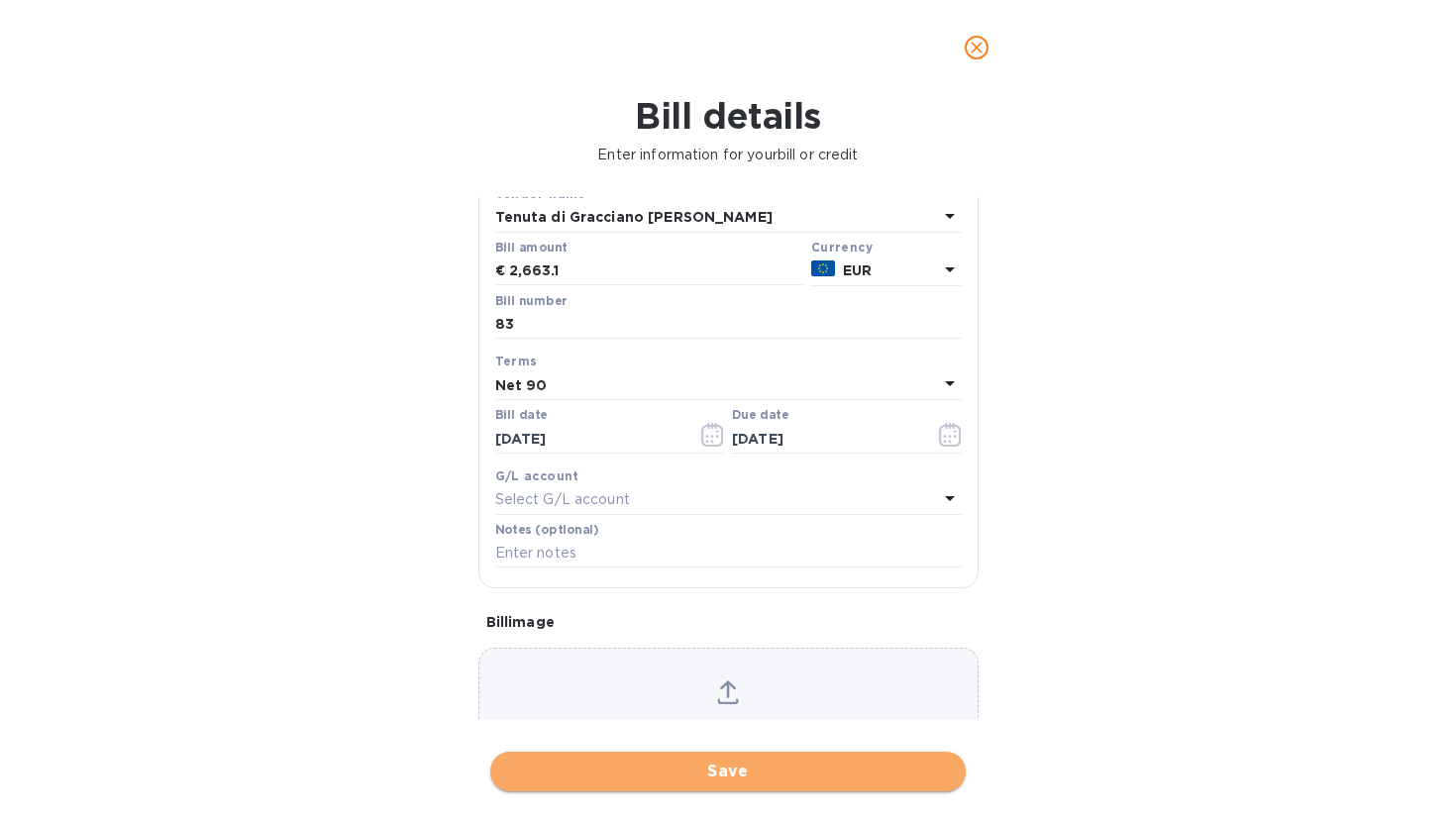 click on "Save" at bounding box center [728, 772] 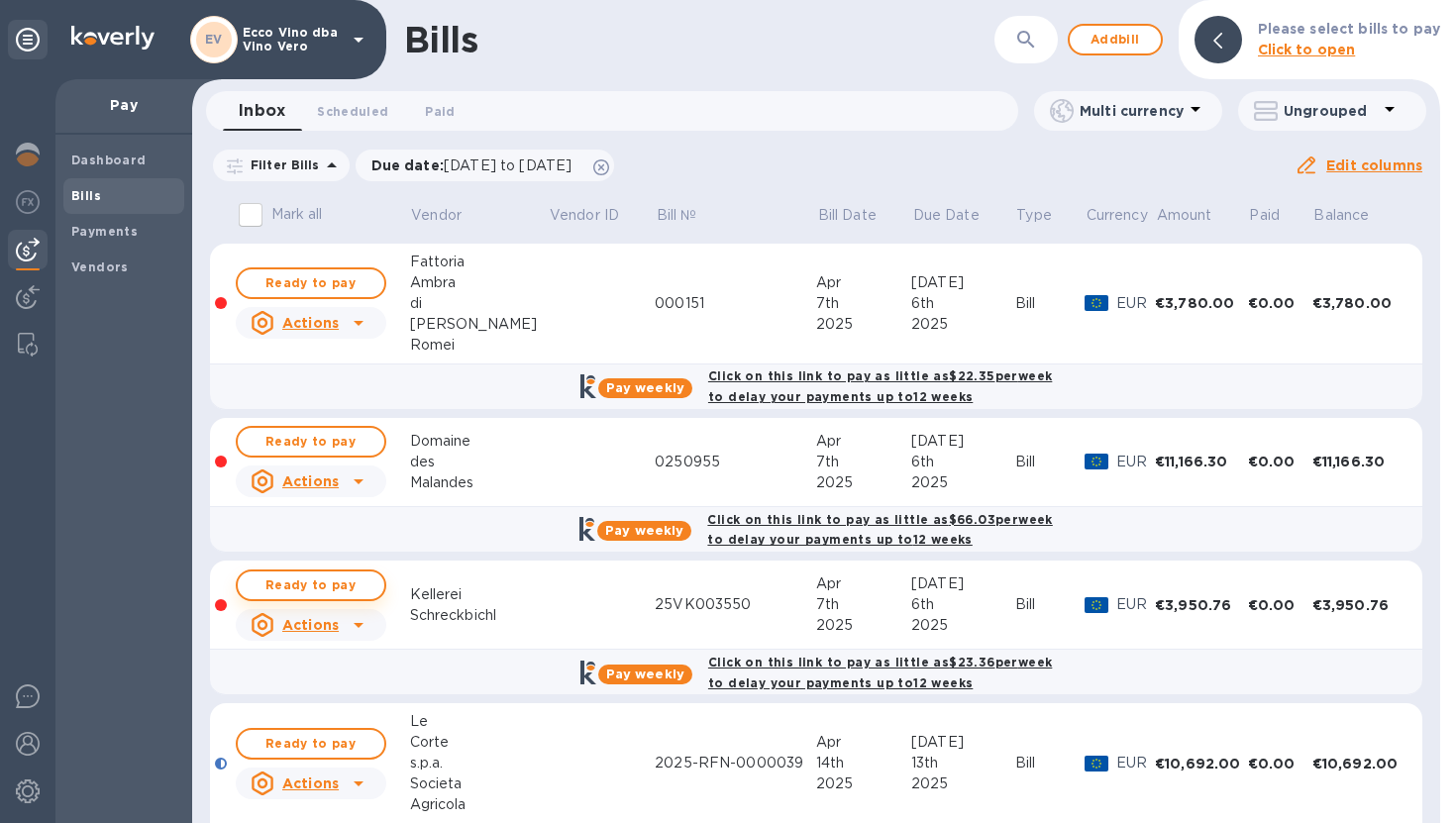 click on "Ready to pay" at bounding box center [311, 585] 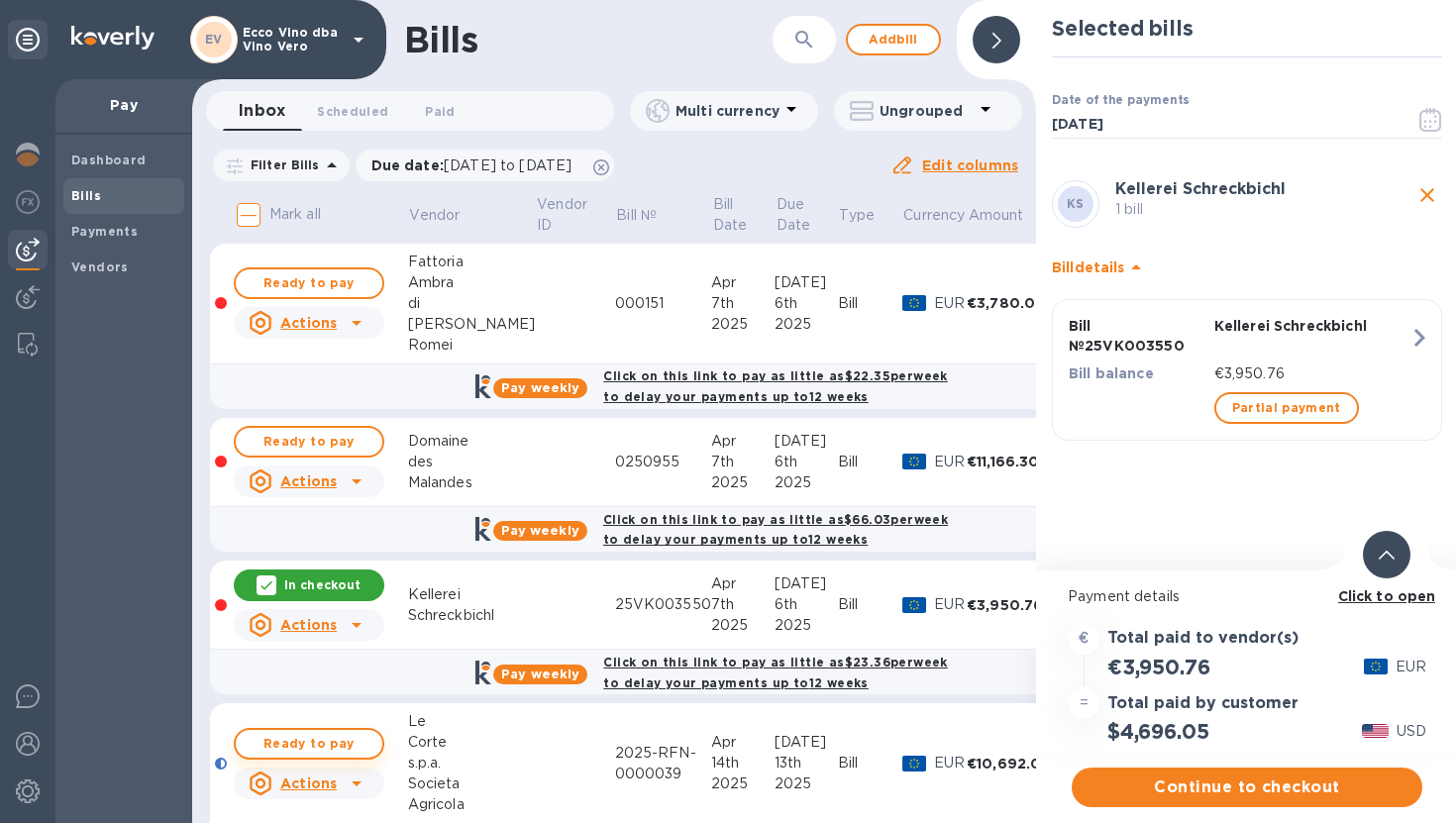 click on "Ready to pay" at bounding box center [309, 744] 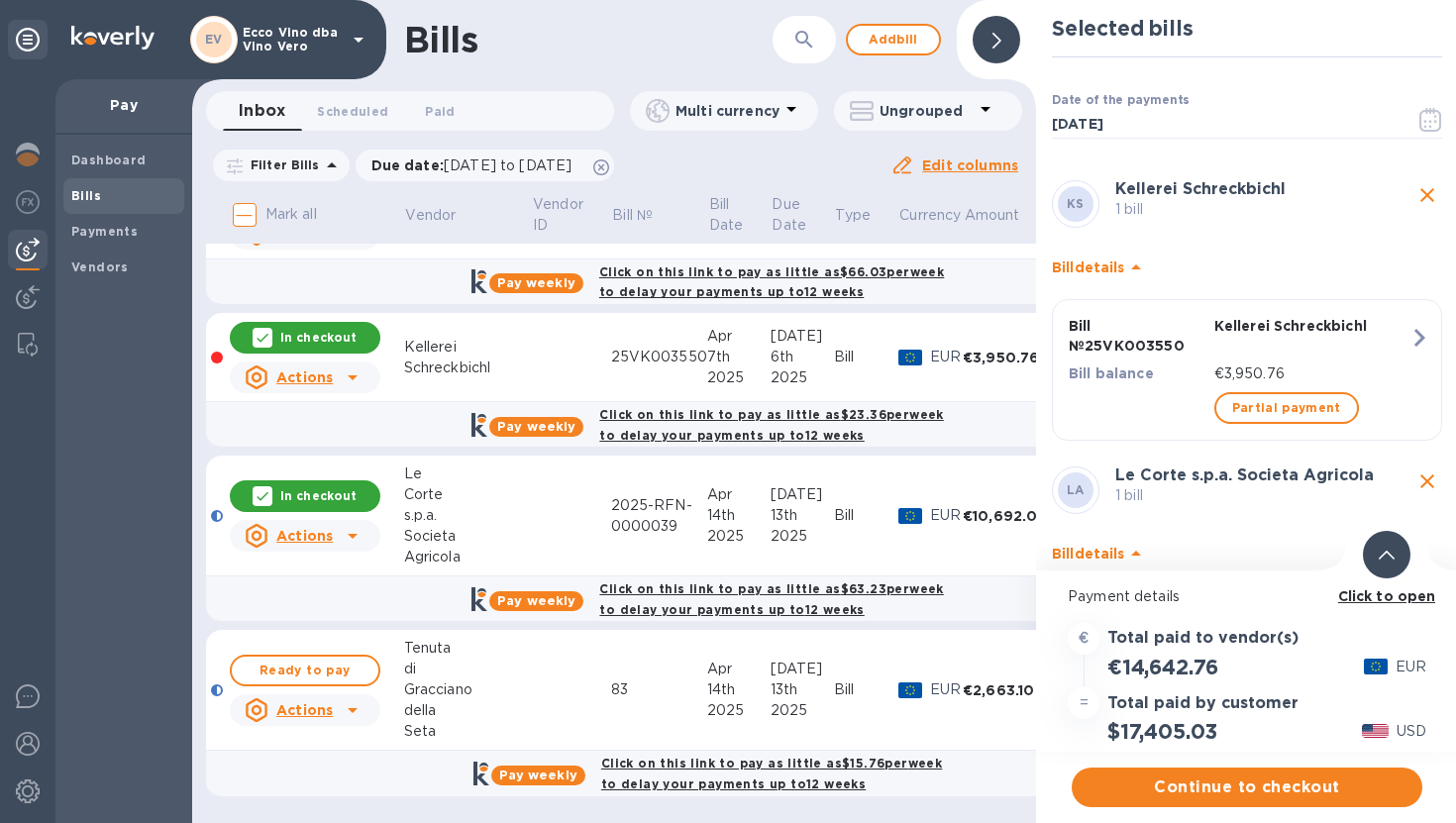 scroll, scrollTop: 263, scrollLeft: 7, axis: both 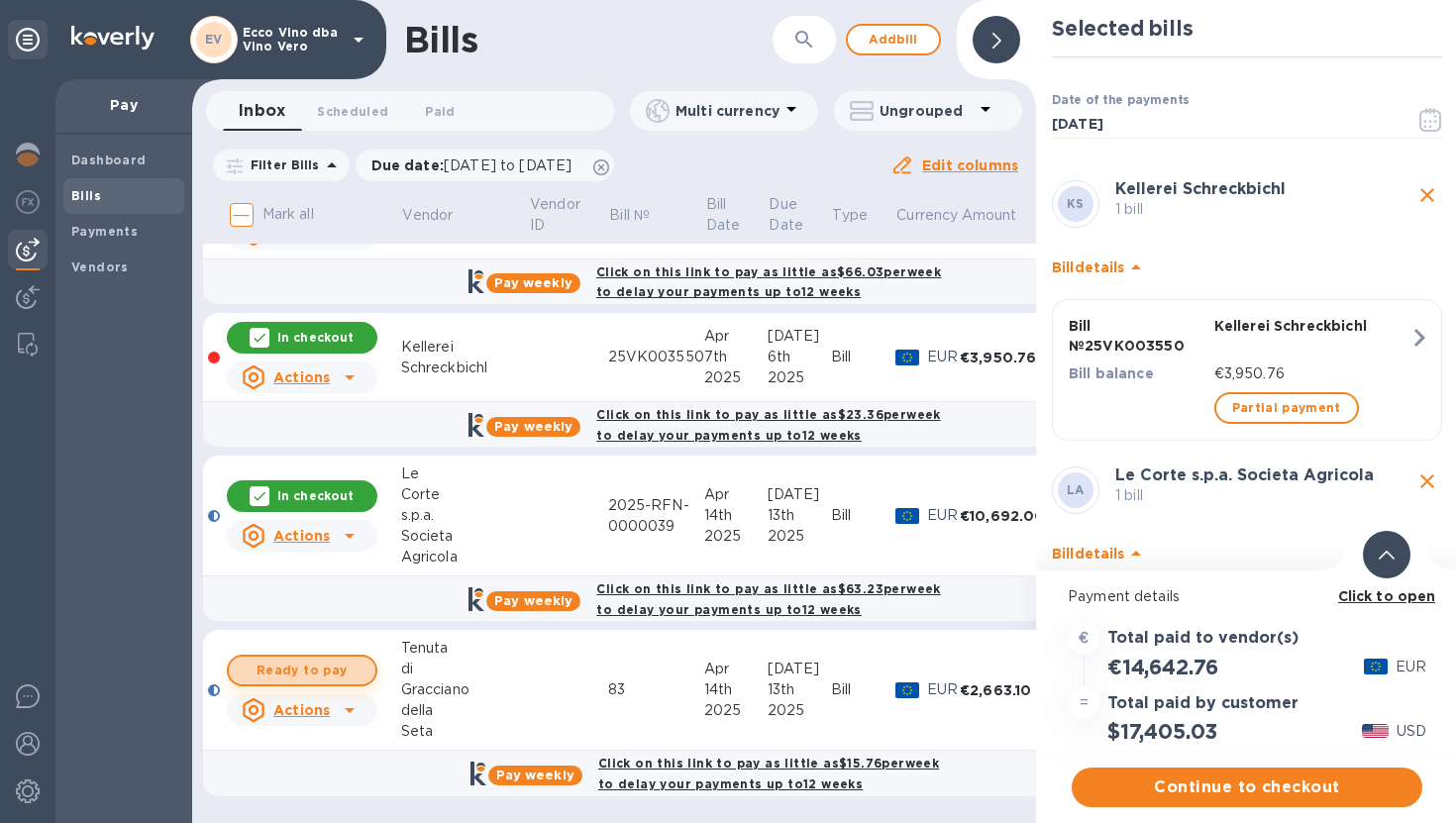 click on "Ready to pay" at bounding box center (302, 670) 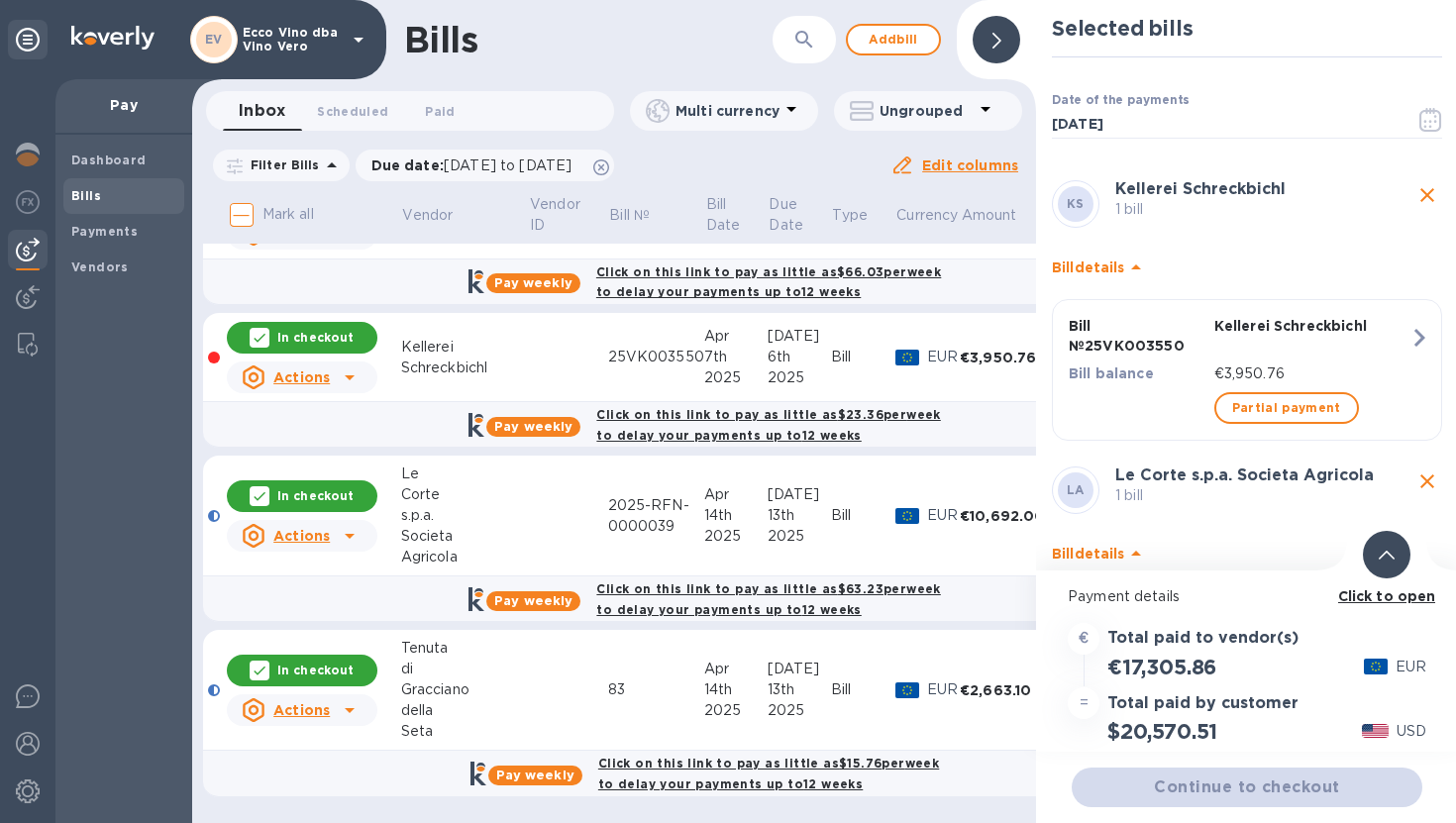 click at bounding box center [1387, 554] 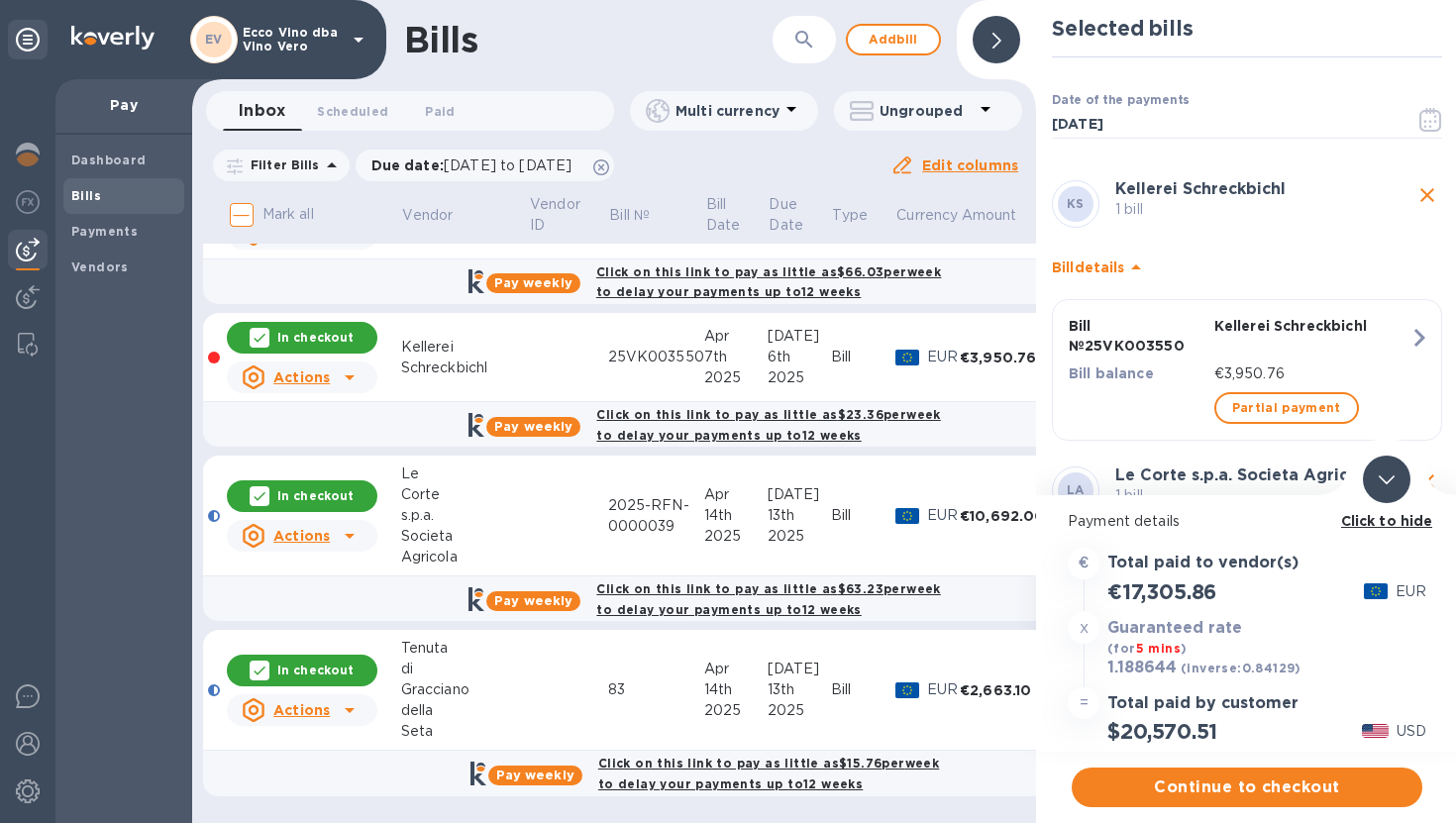 click at bounding box center [1387, 478] 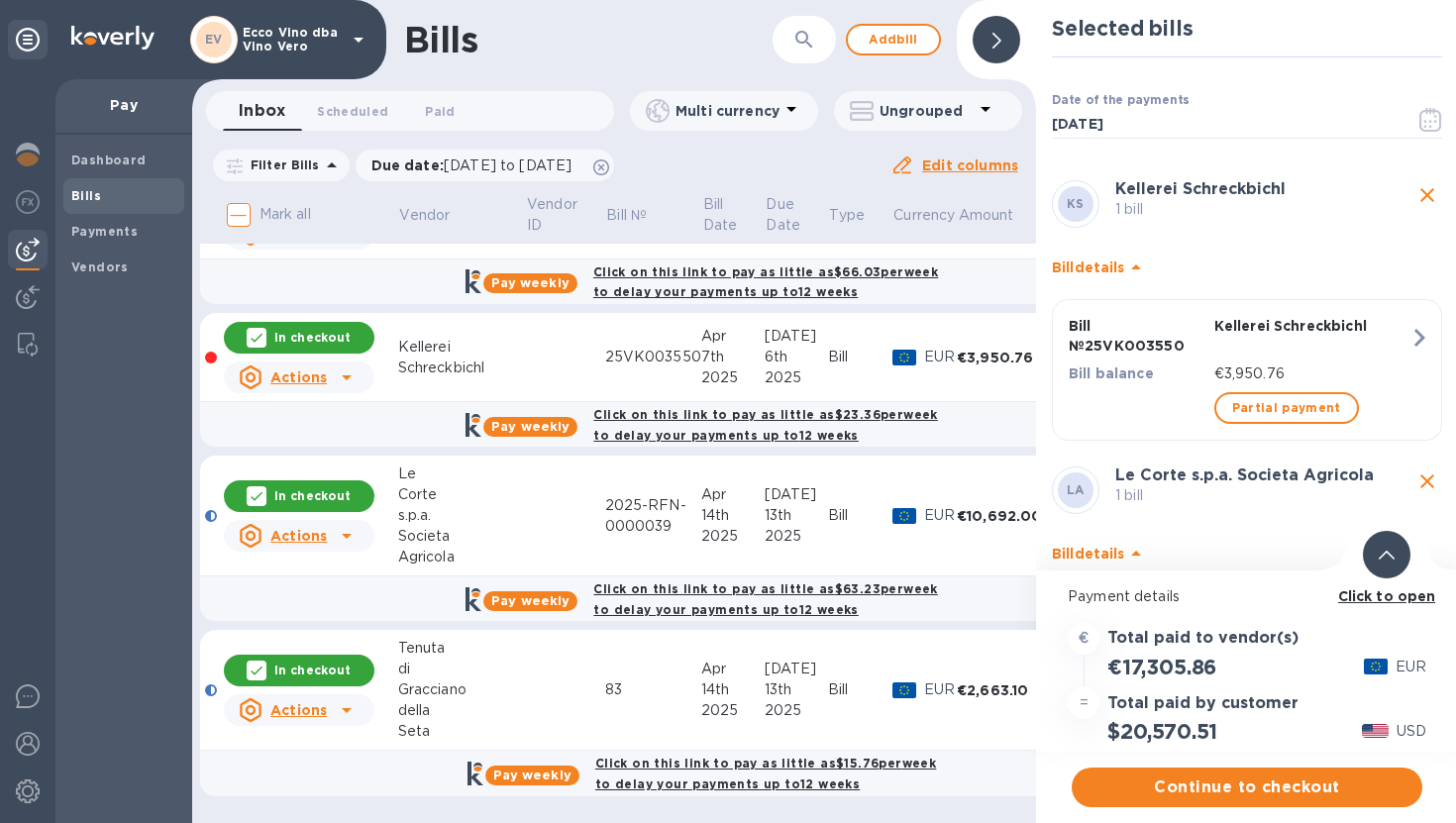 scroll, scrollTop: 260, scrollLeft: 10, axis: both 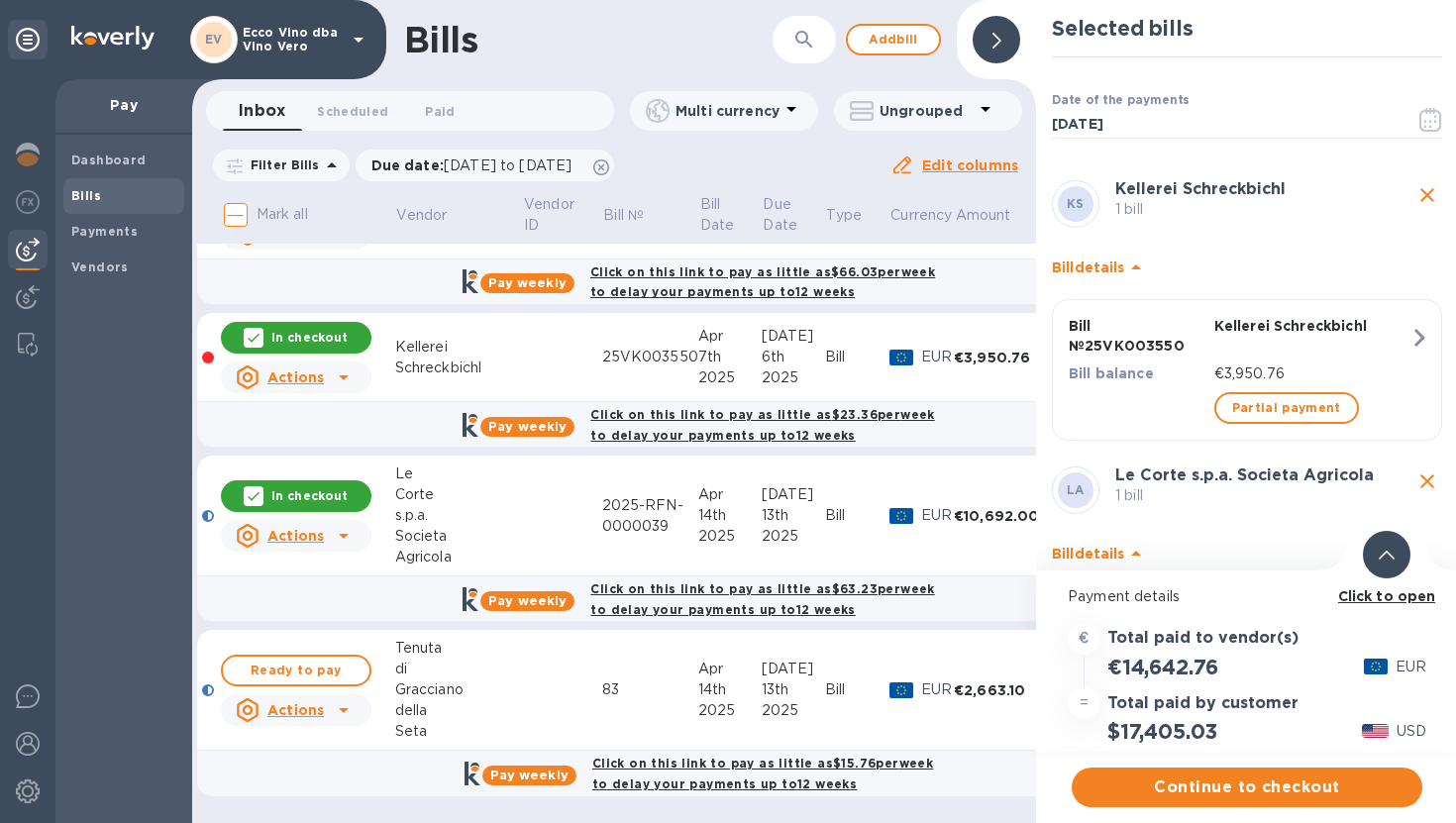 click 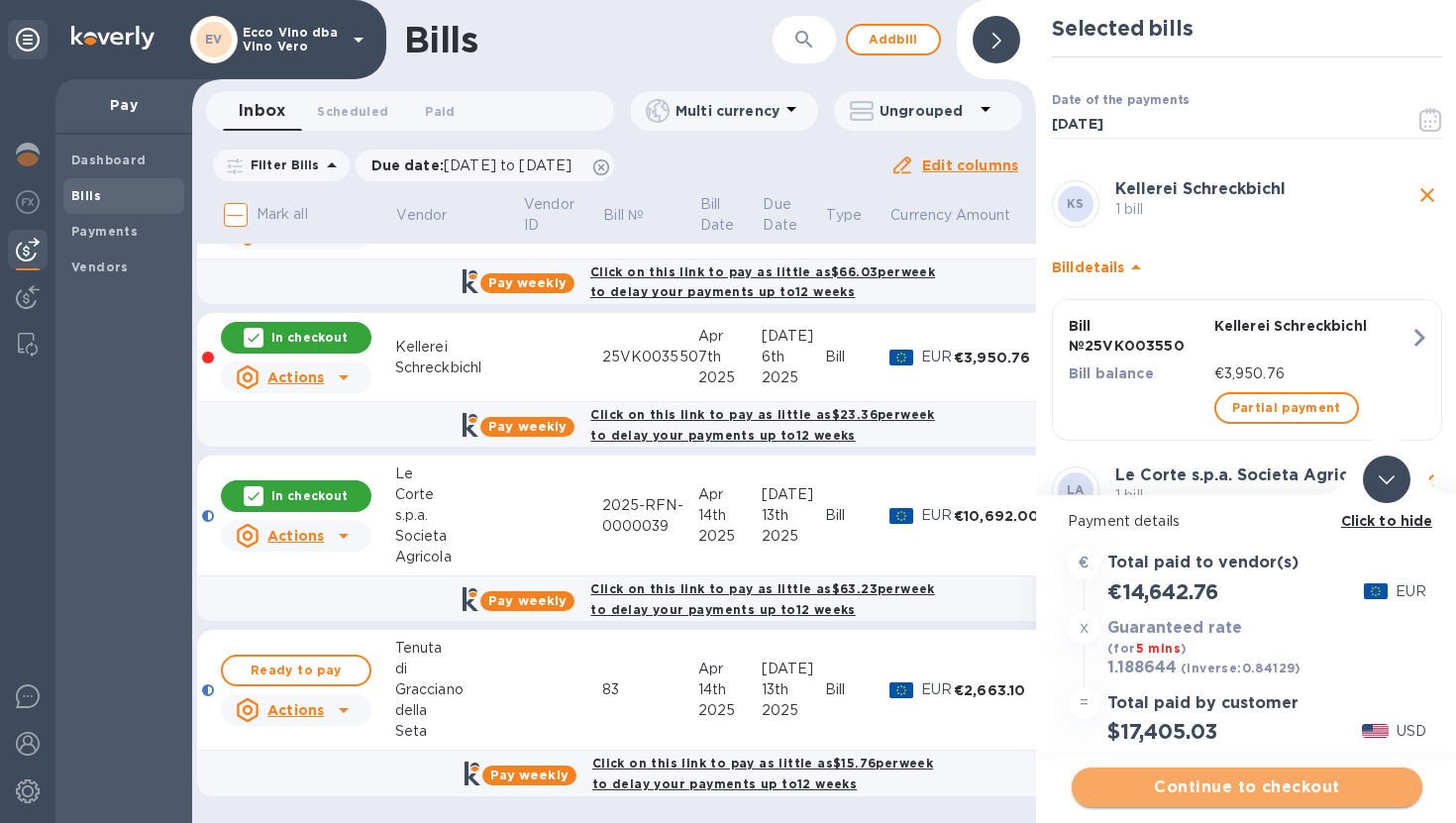 click on "Continue to checkout" at bounding box center [1247, 787] 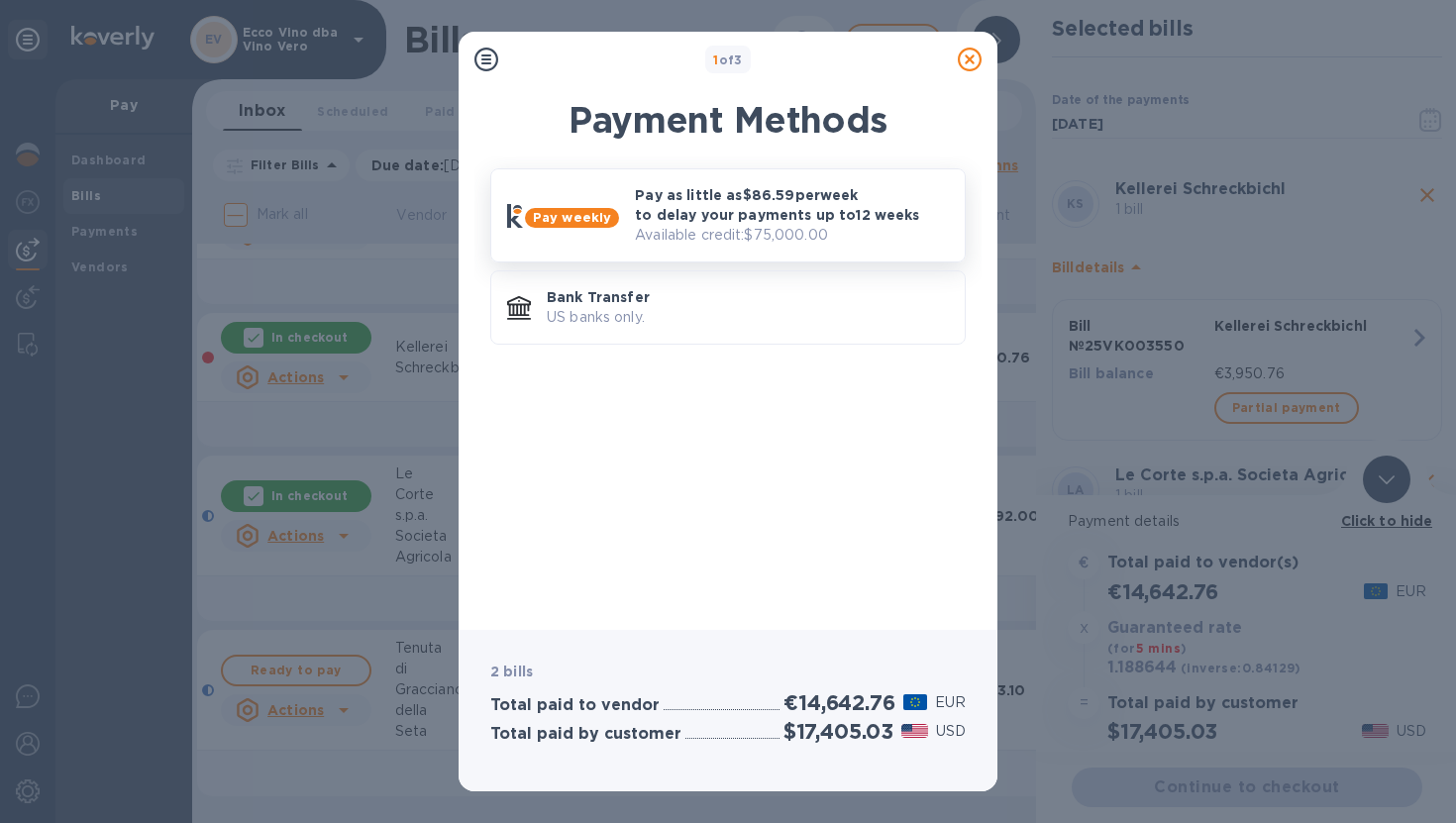 click on "Available credit:  $75,000.00" at bounding box center (791, 235) 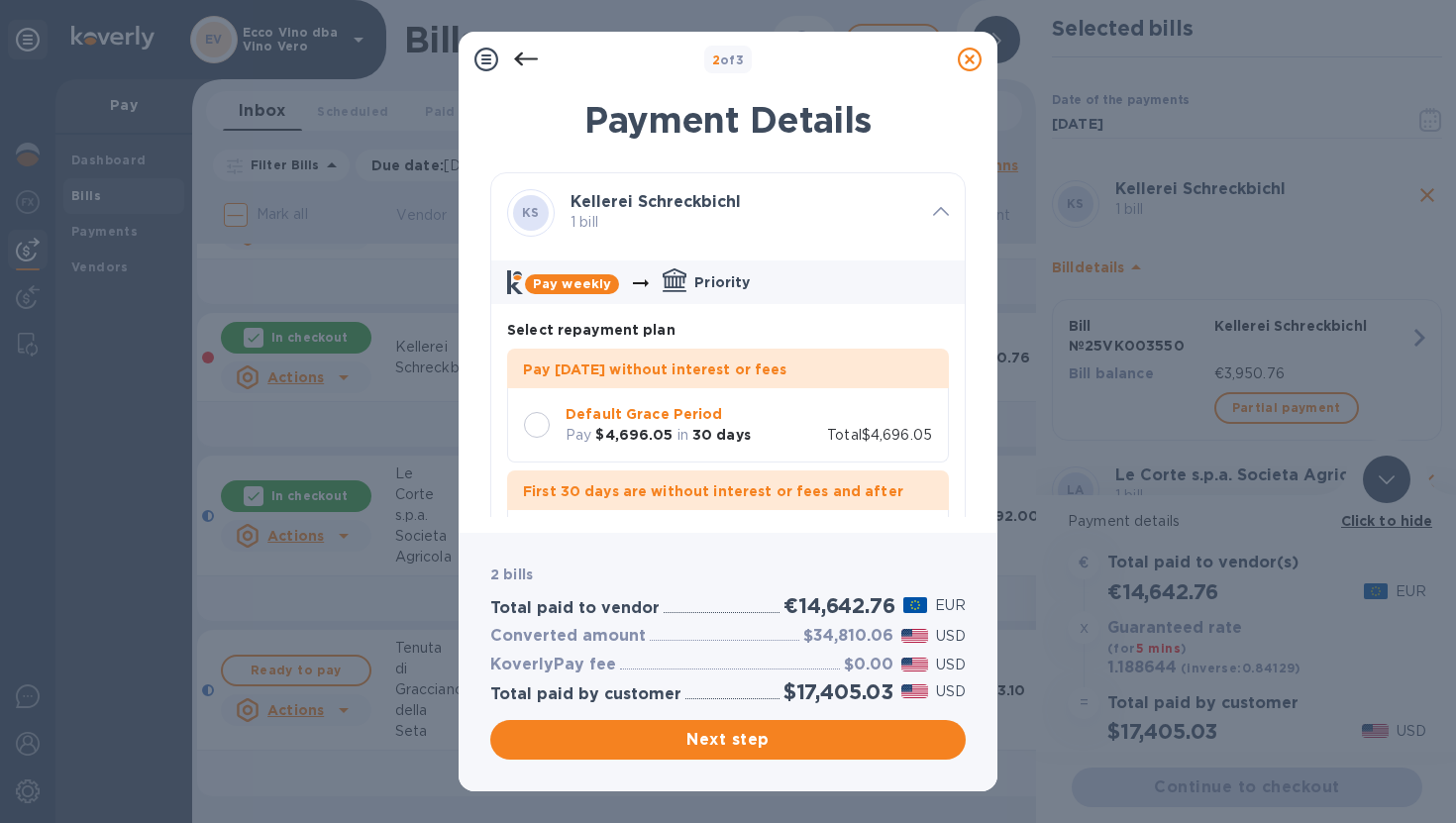 scroll, scrollTop: 143, scrollLeft: 0, axis: vertical 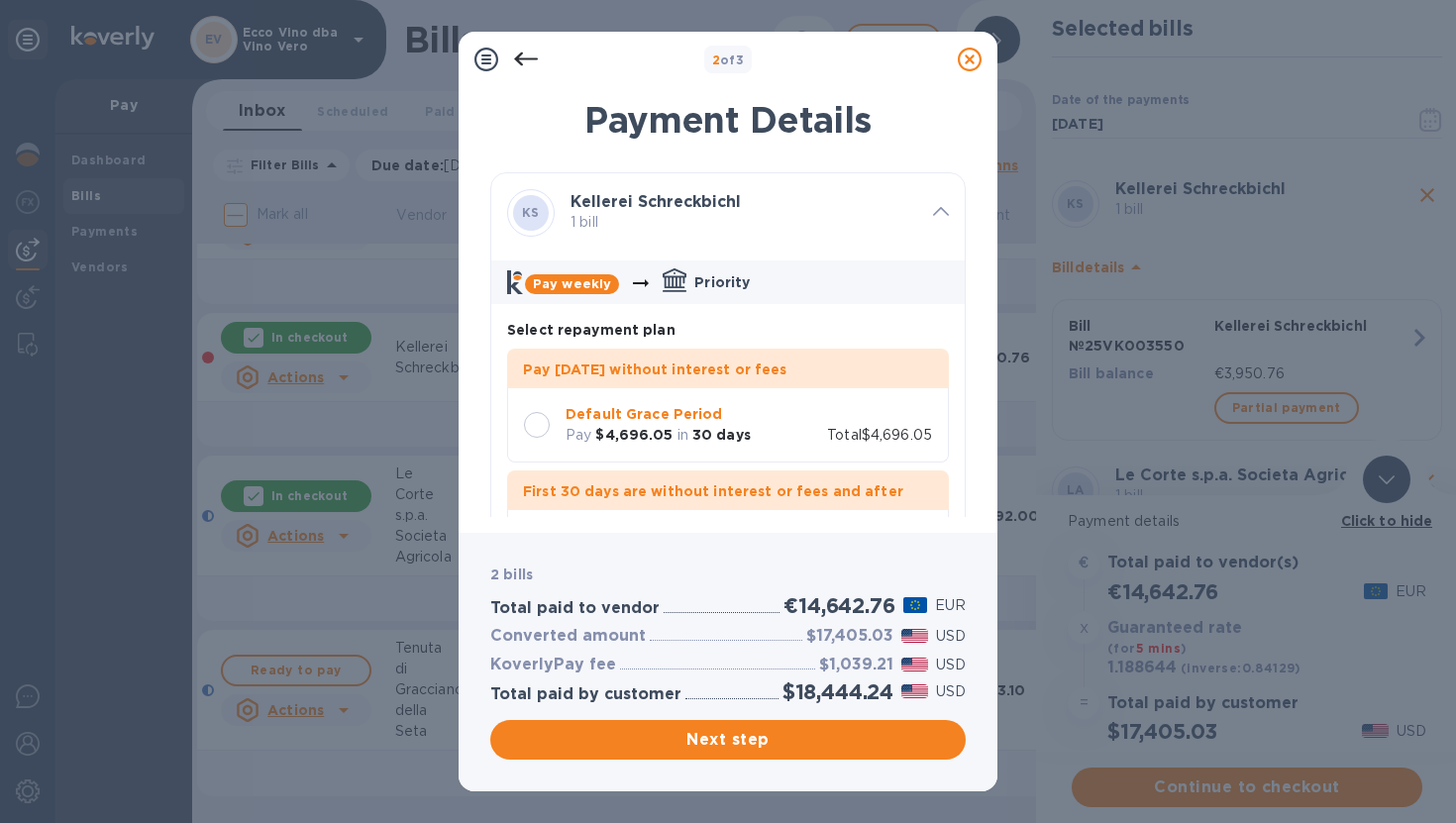 click at bounding box center [537, 425] 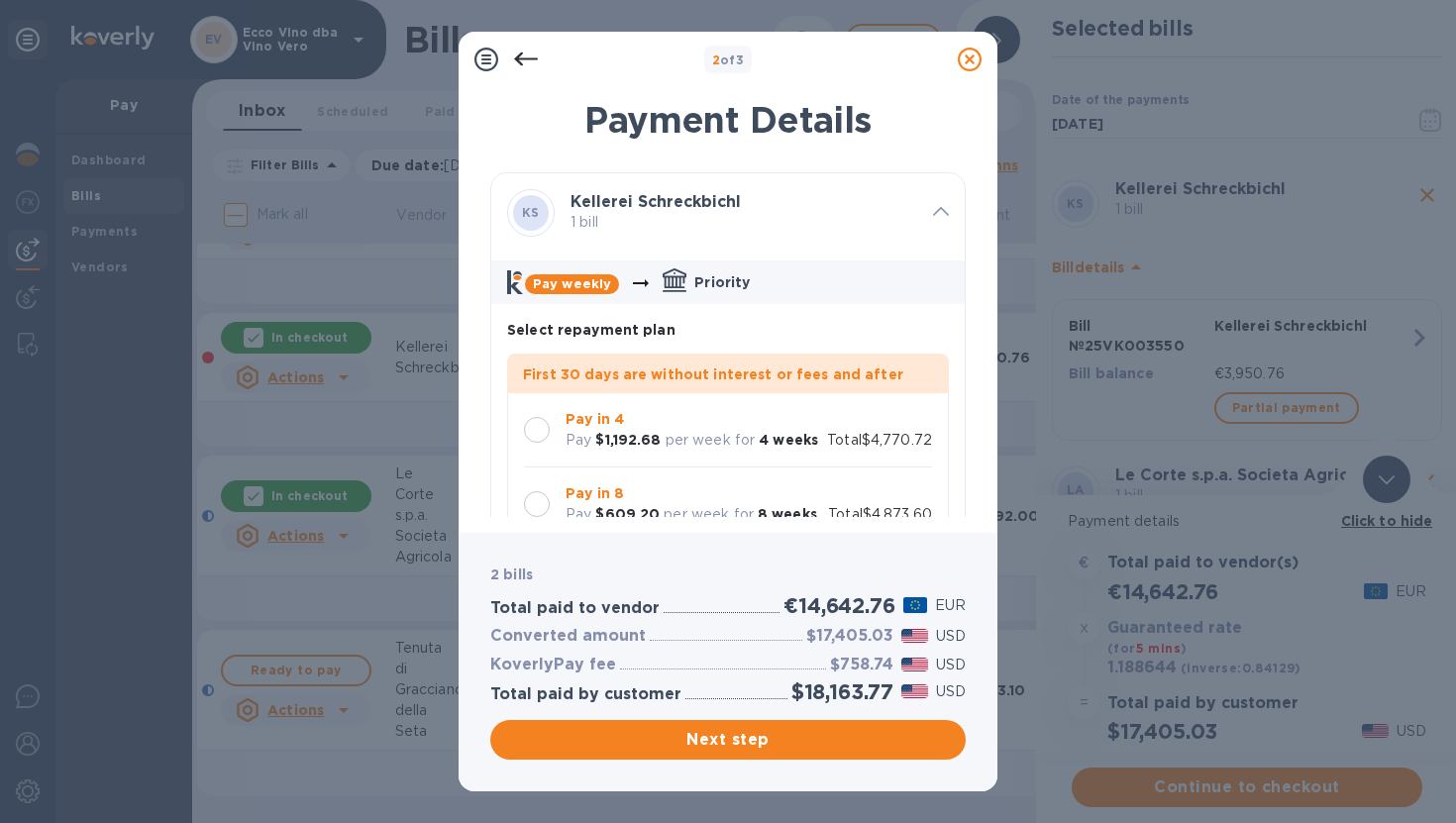 scroll, scrollTop: 158, scrollLeft: 0, axis: vertical 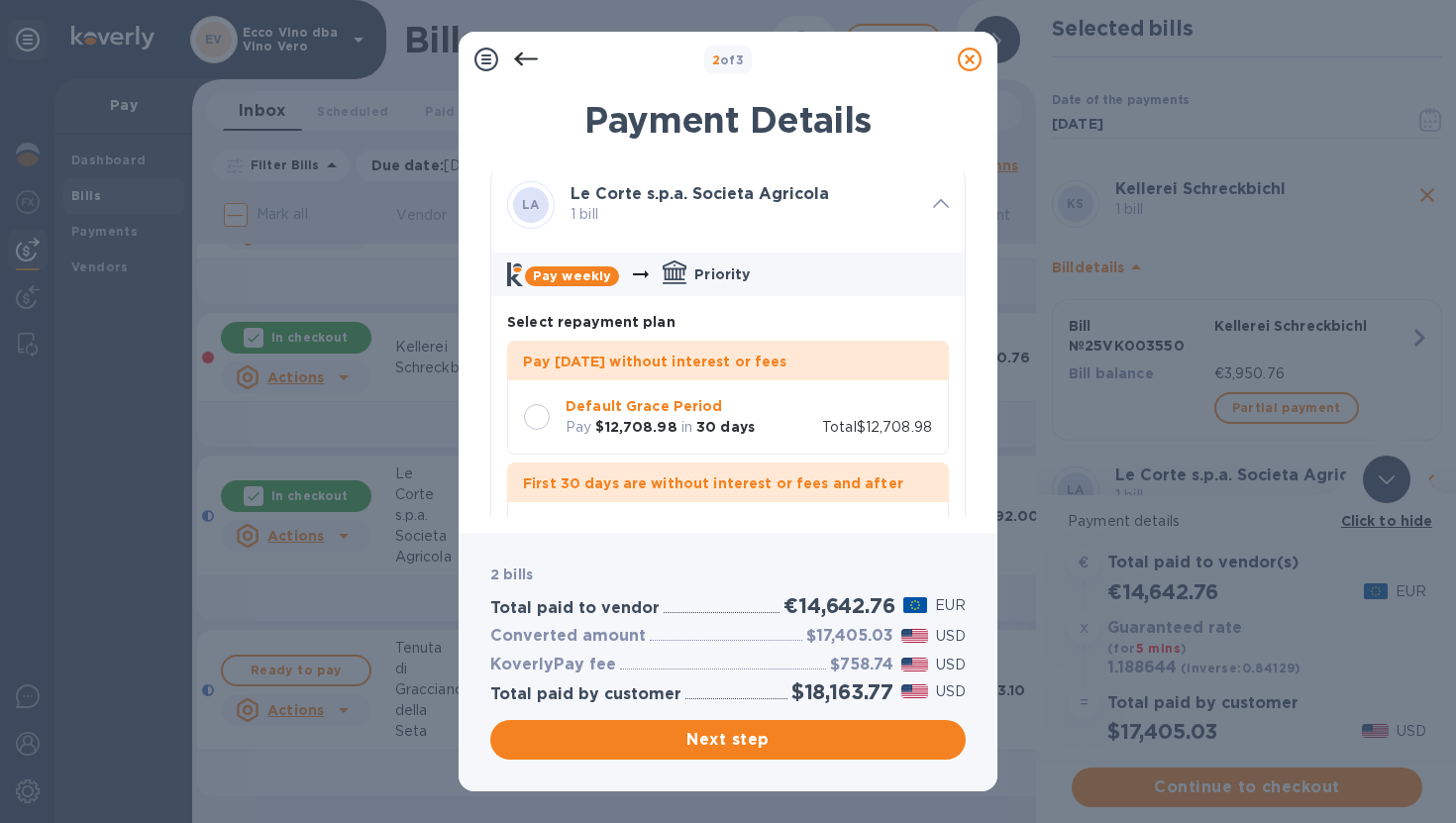 click at bounding box center (537, 417) 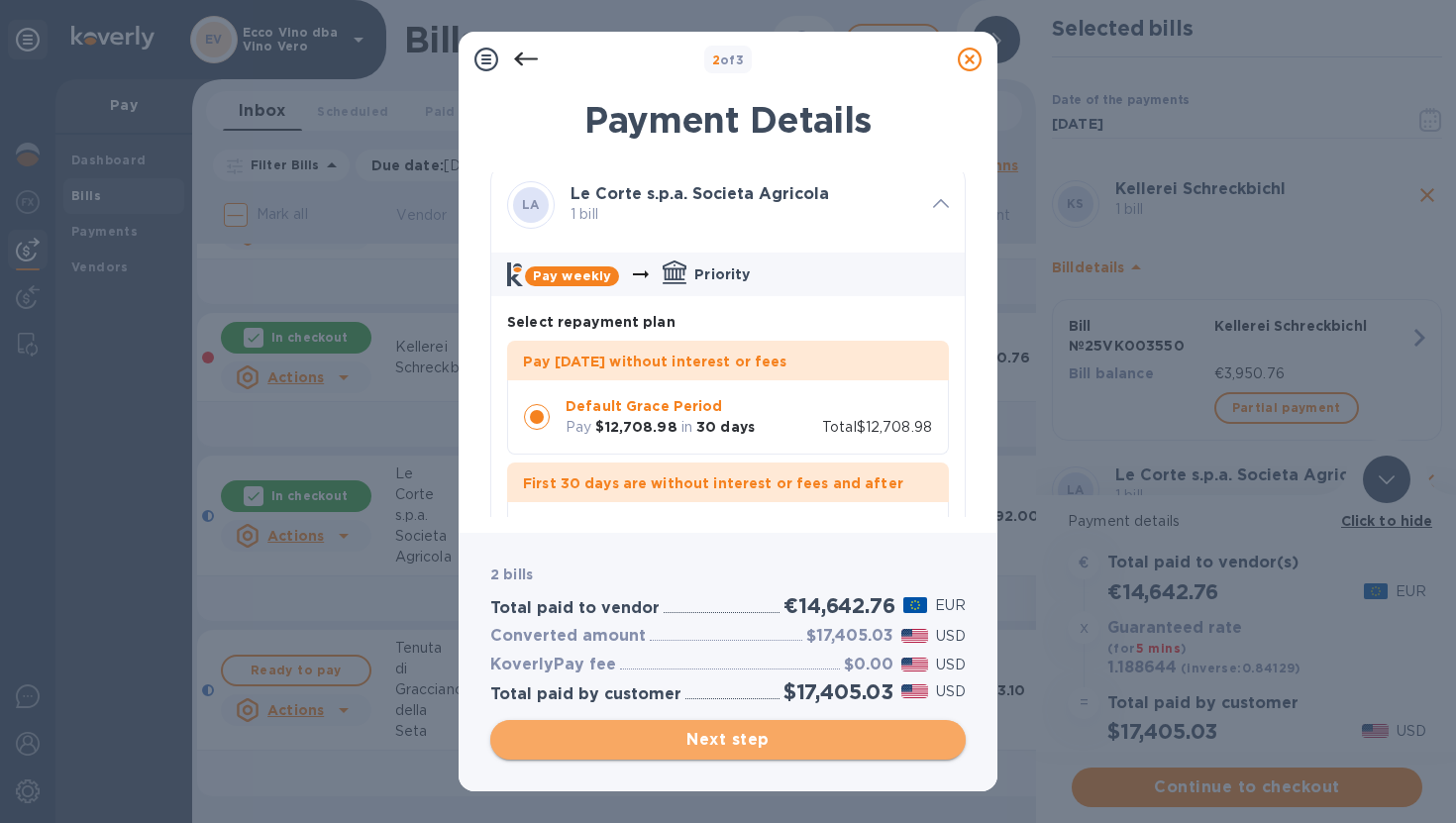 click on "Next step" at bounding box center [728, 740] 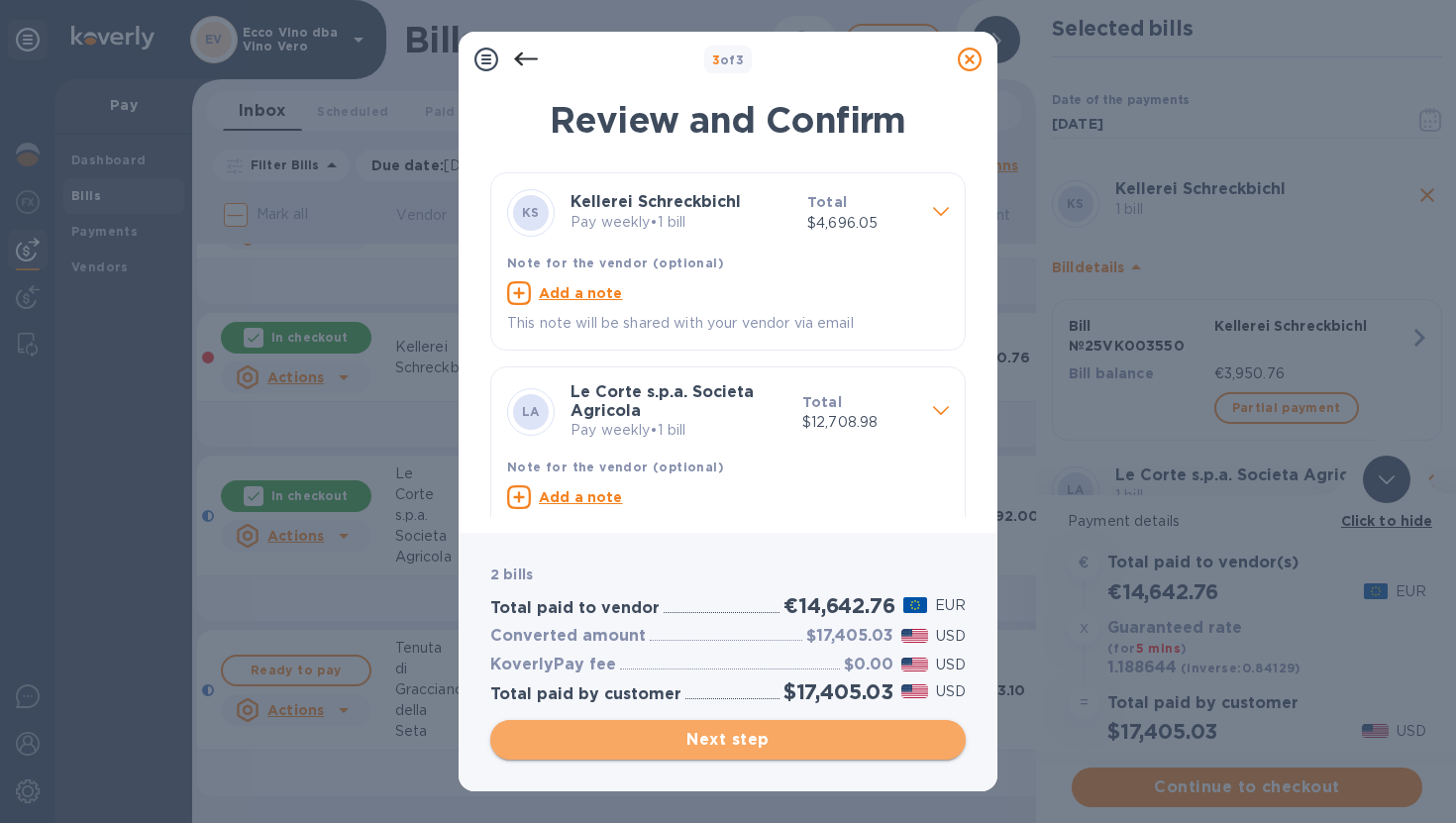 click on "Next step" at bounding box center (728, 740) 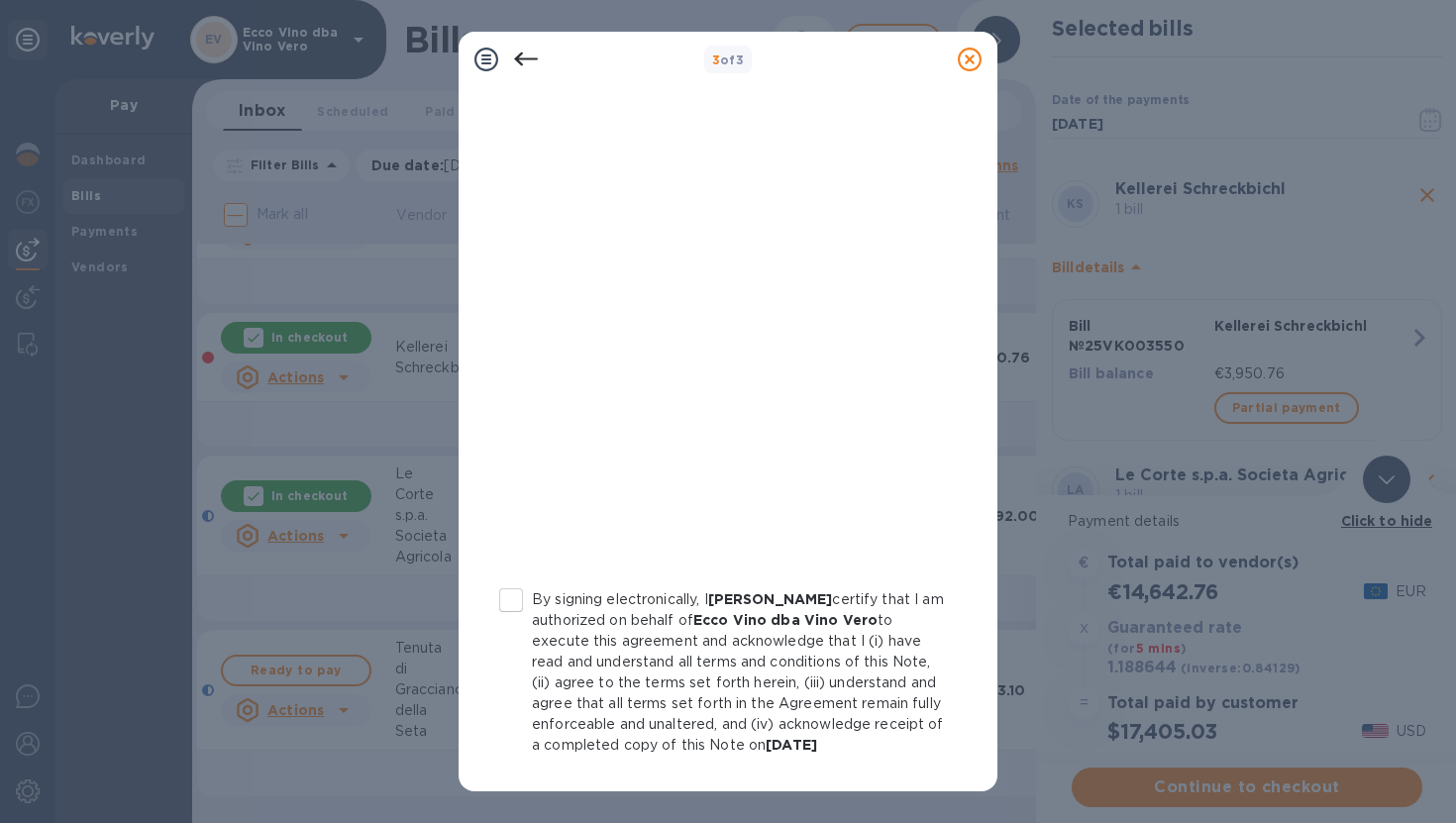 scroll, scrollTop: 220, scrollLeft: 0, axis: vertical 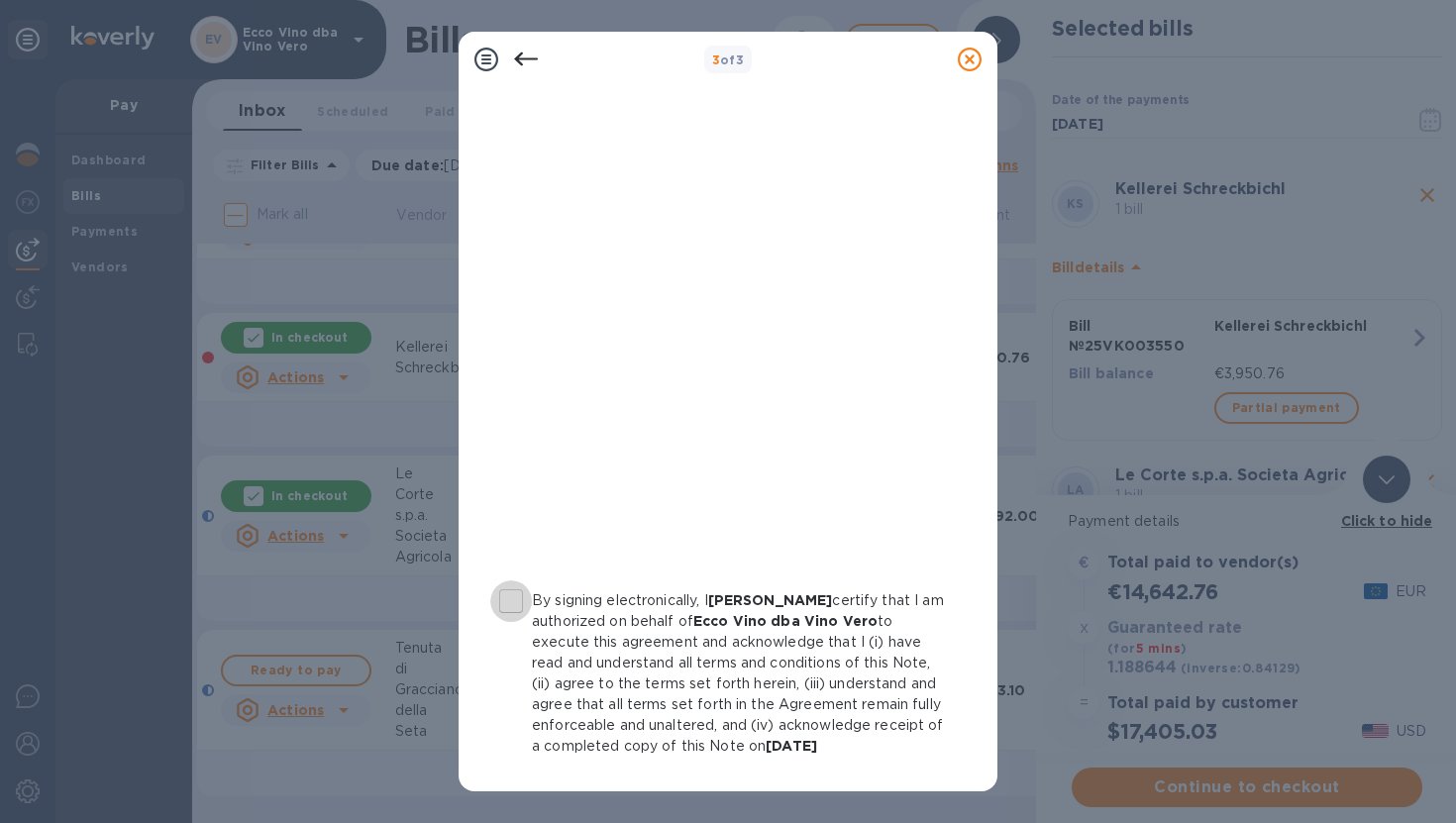 click on "By signing electronically, I  [PERSON_NAME]  certify that I am authorized on behalf of  [PERSON_NAME] dba Vino Vero  to execute this agreement and acknowledge that I (i) have read and understand all terms and conditions of this Note, (ii) agree to the terms set forth herein, (iii) understand and agree that all terms set forth in the Agreement remain fully enforceable and unaltered, and (iv) acknowledge receipt of a completed copy of this Note on  [DATE]" at bounding box center (511, 601) 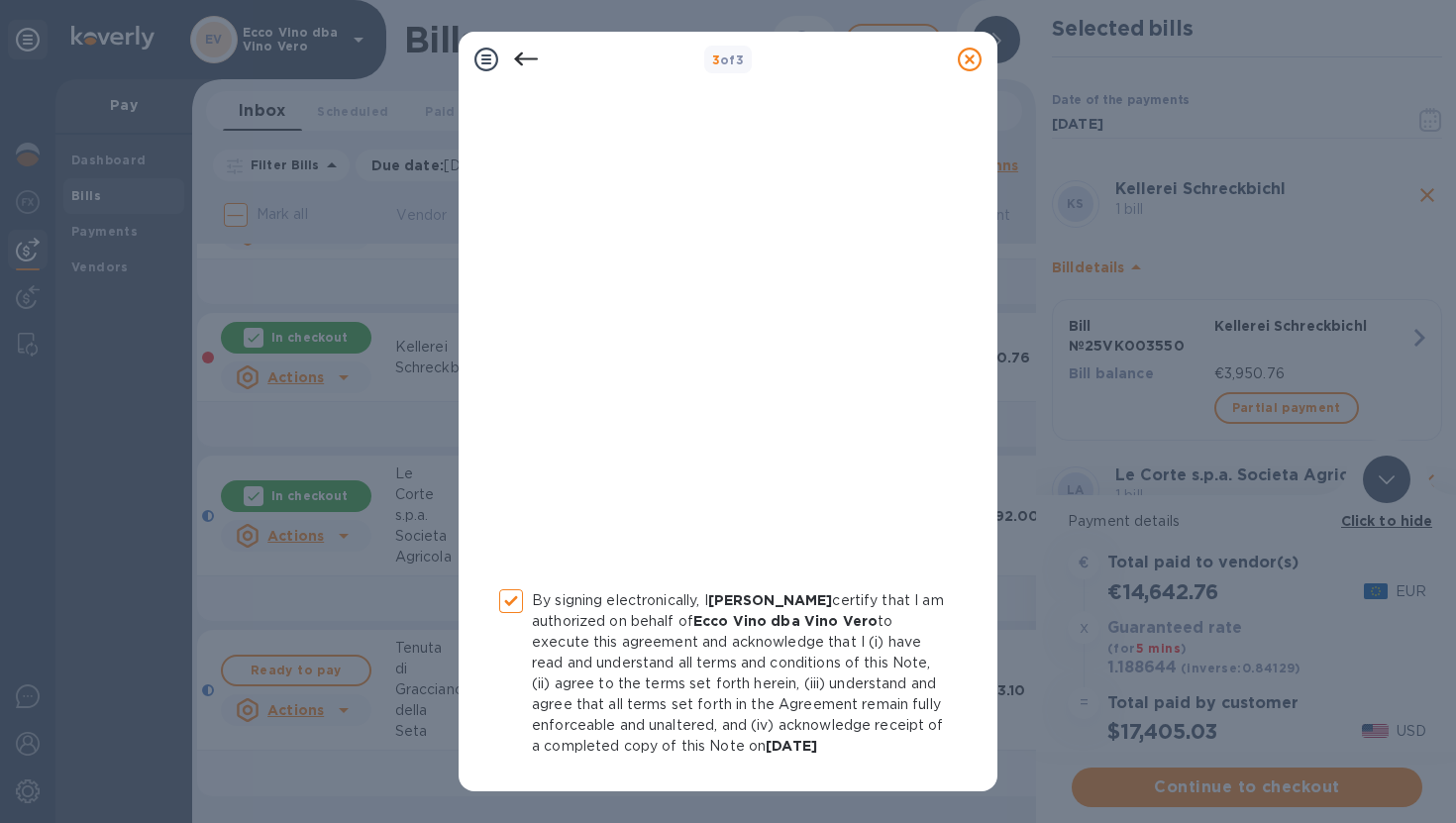 scroll, scrollTop: 304, scrollLeft: 0, axis: vertical 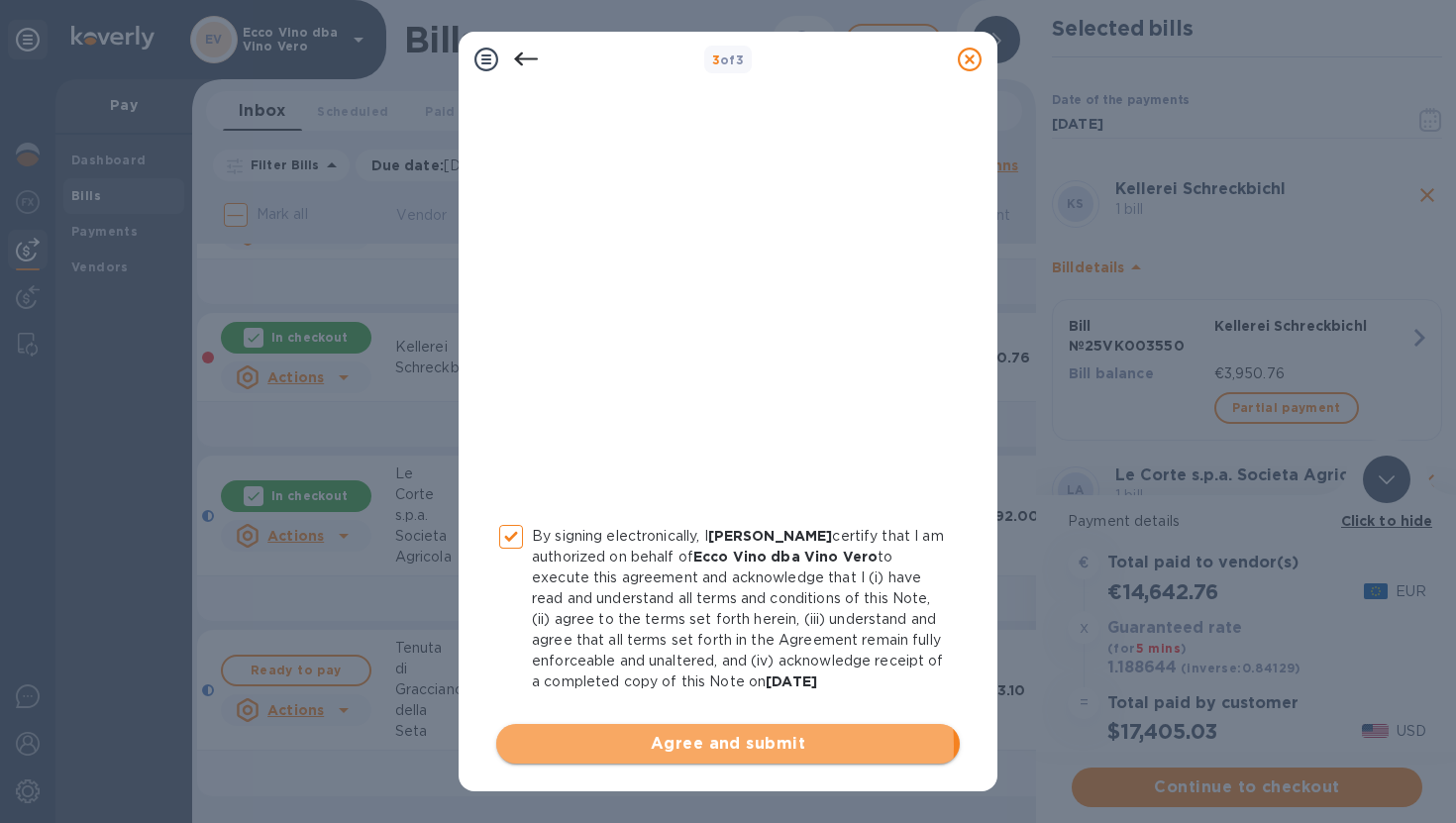 click on "Agree and submit" at bounding box center (728, 744) 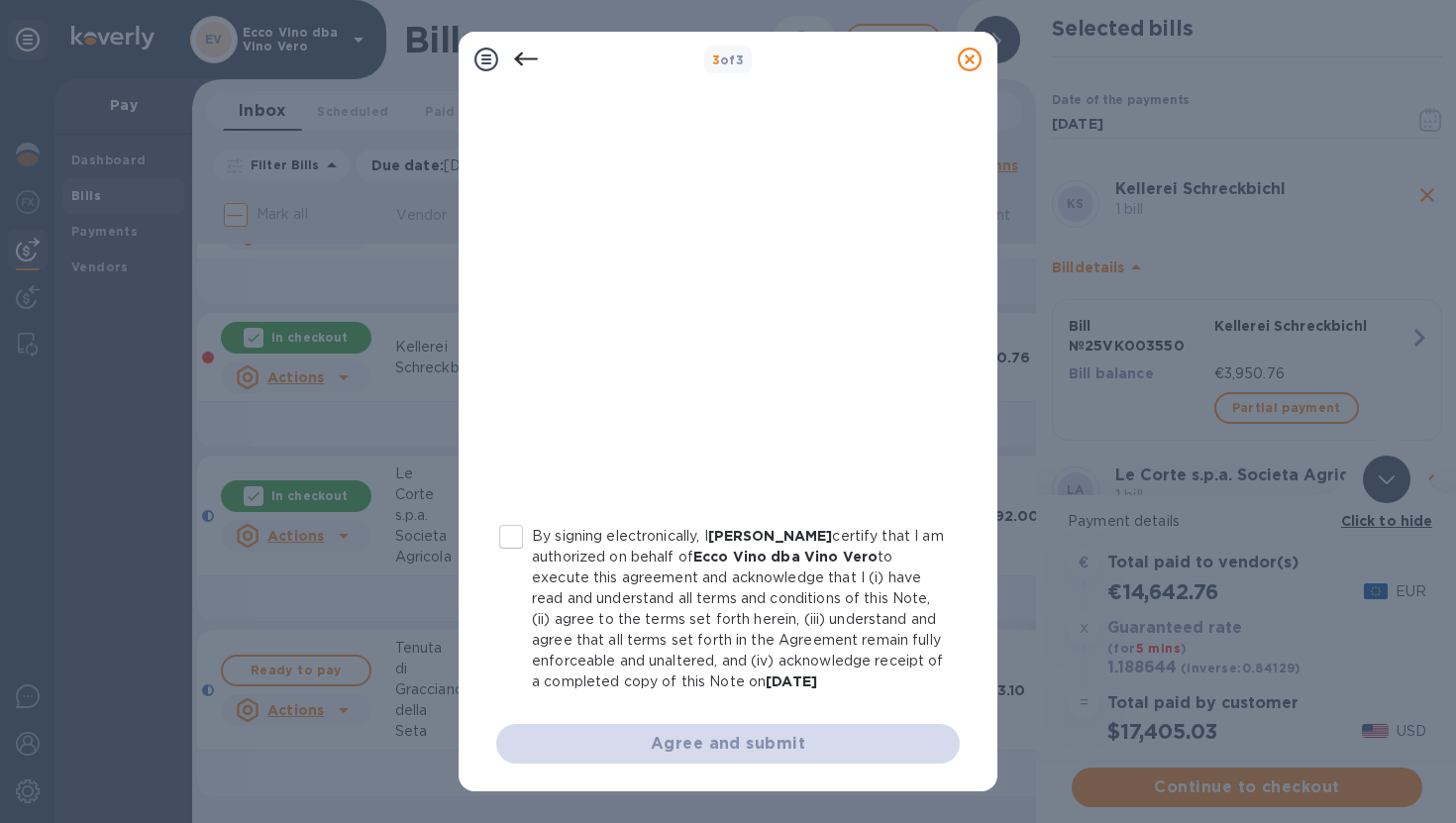 scroll, scrollTop: 304, scrollLeft: 0, axis: vertical 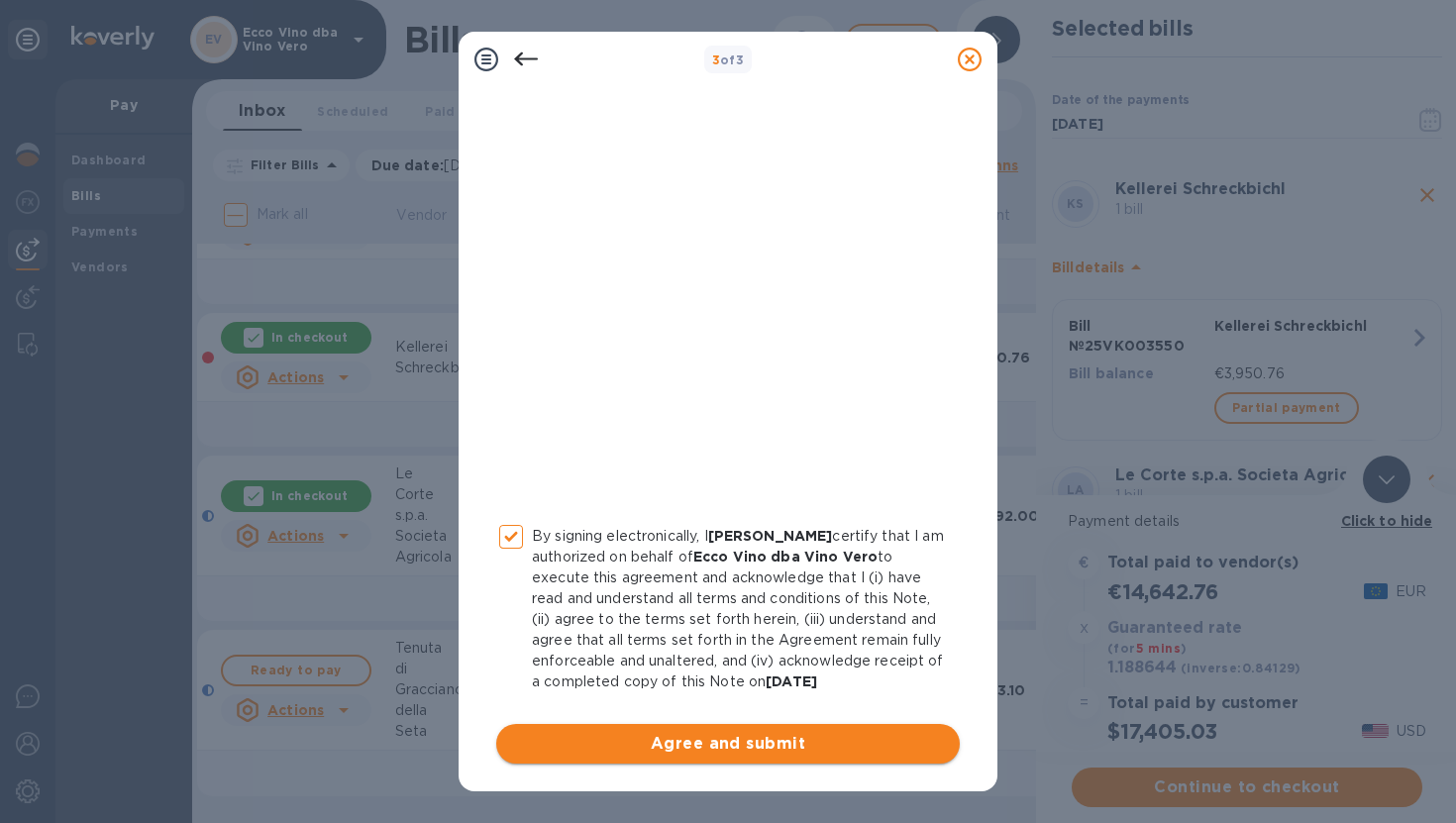 click on "Agree and submit" at bounding box center (728, 744) 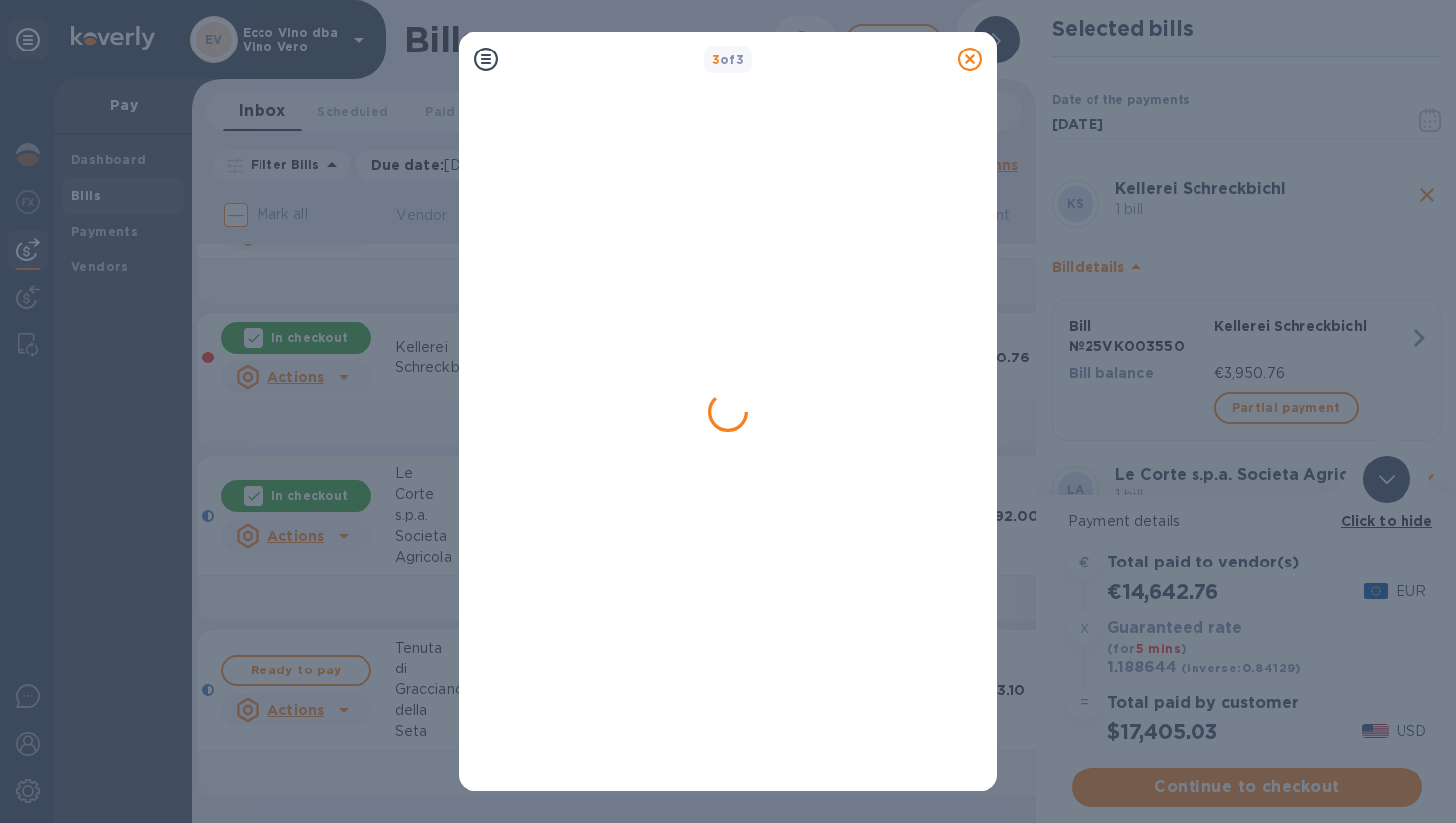 scroll, scrollTop: 0, scrollLeft: 0, axis: both 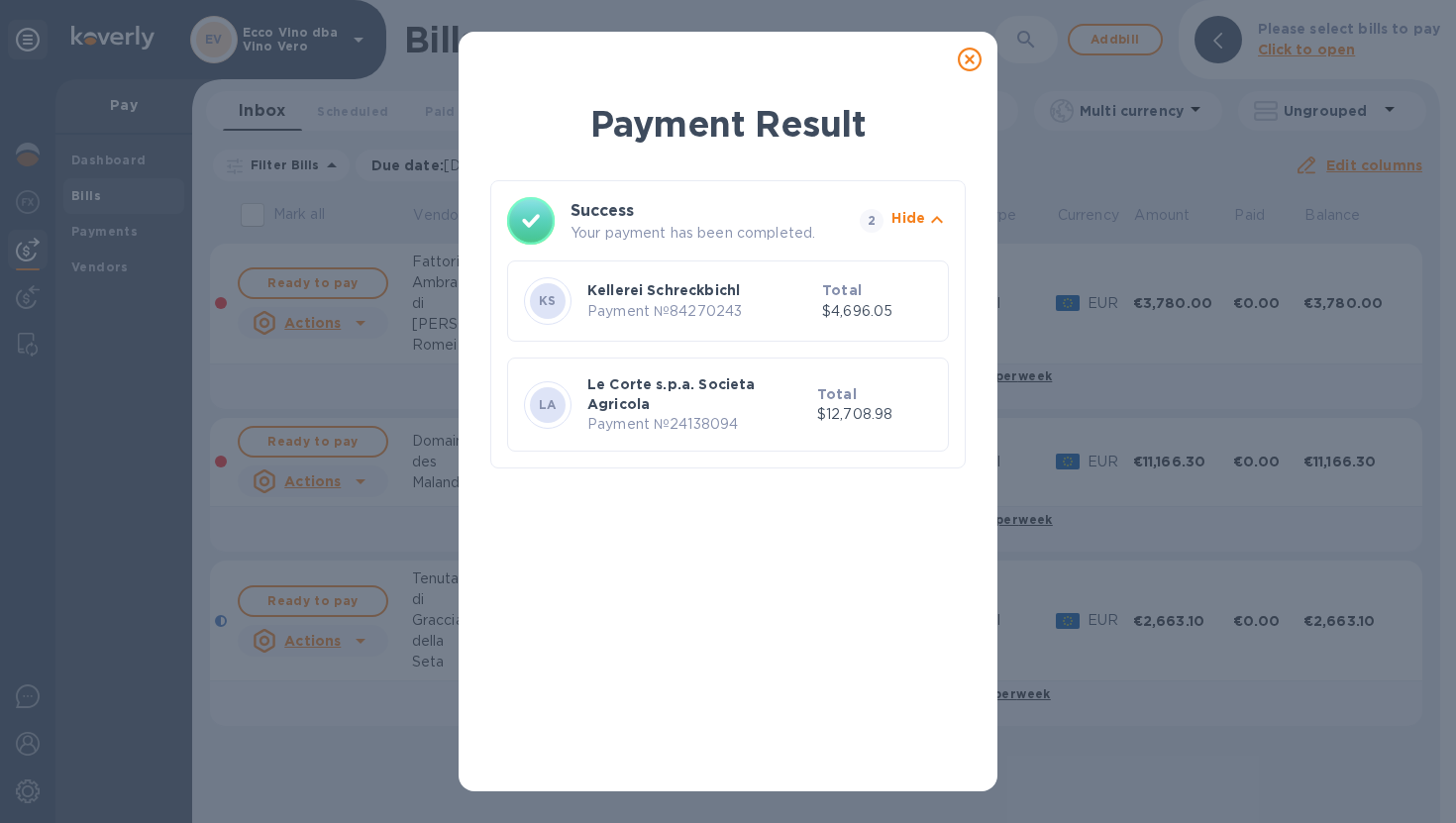 click 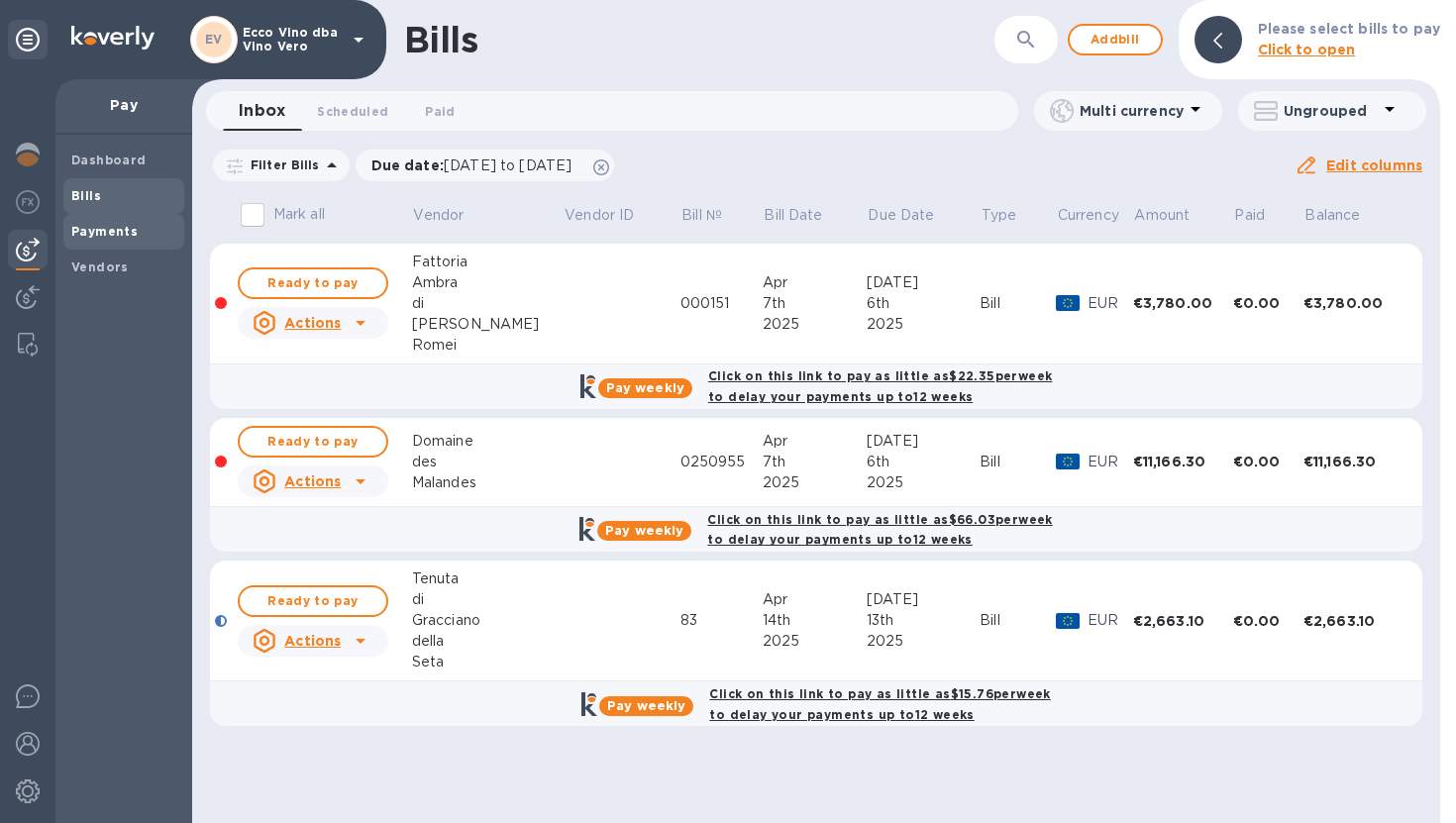 click on "Payments" at bounding box center [104, 231] 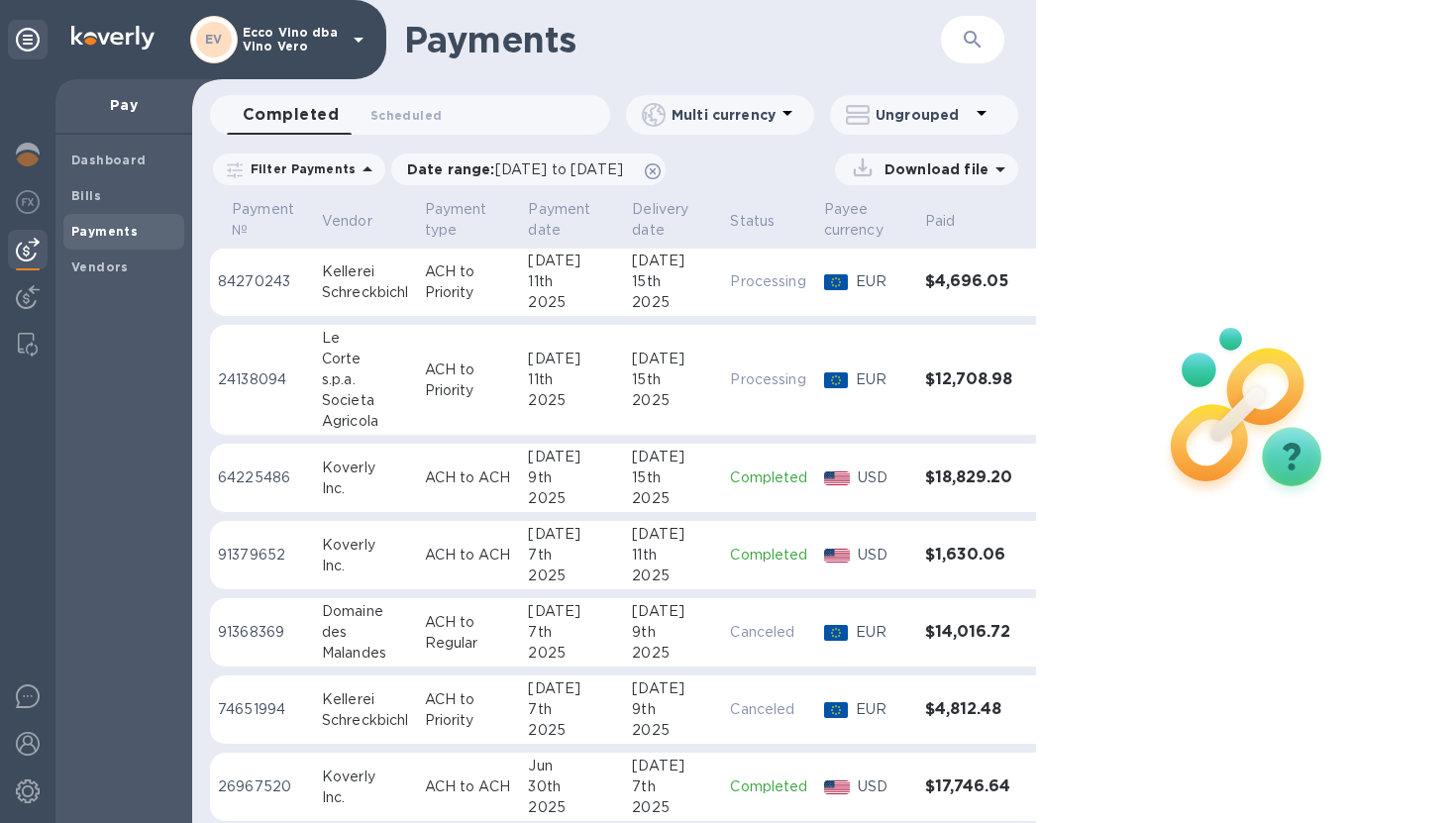 scroll, scrollTop: 1, scrollLeft: 11, axis: both 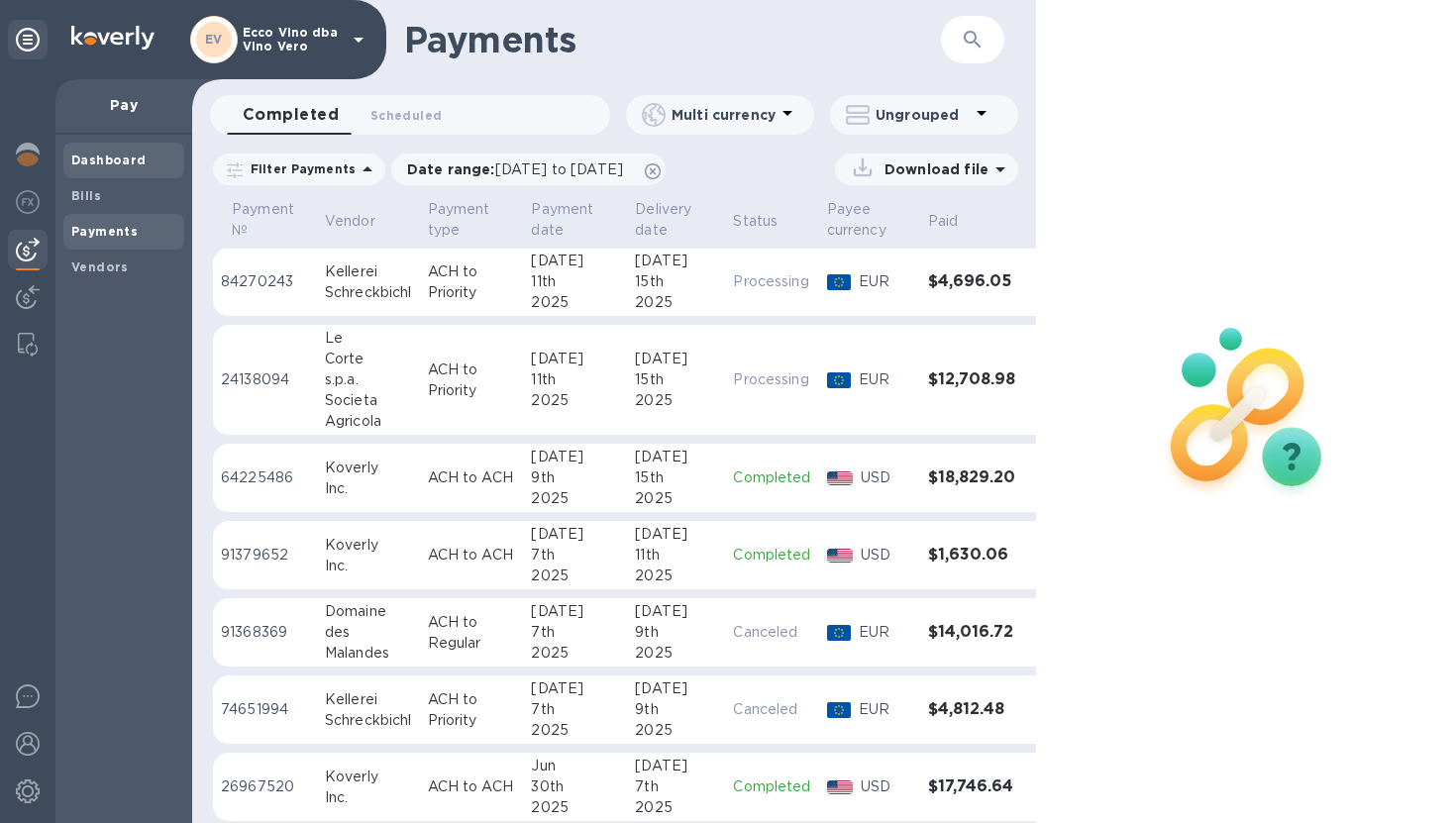 click on "Dashboard" at bounding box center [109, 160] 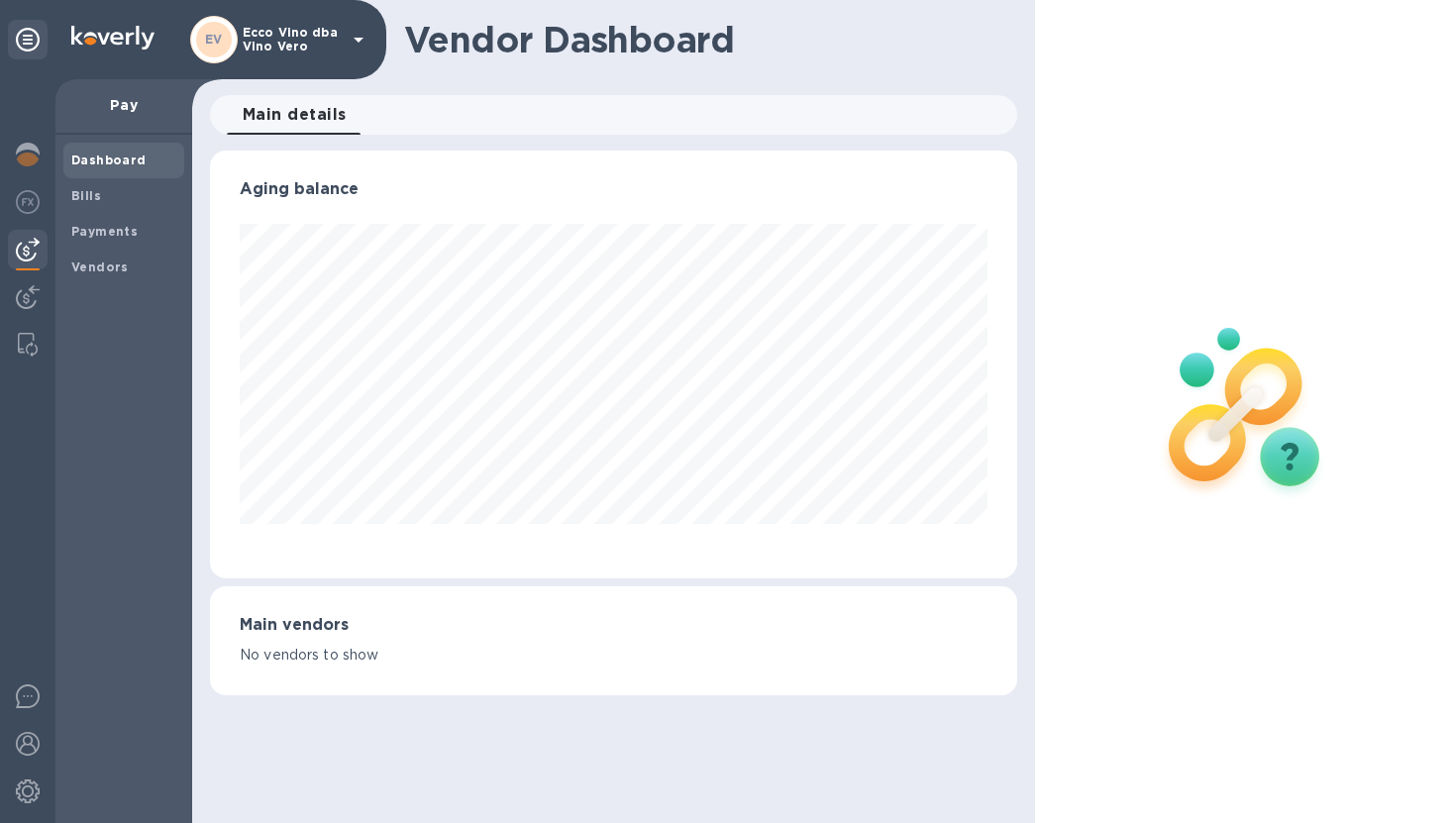 scroll, scrollTop: 989945, scrollLeft: 989669, axis: both 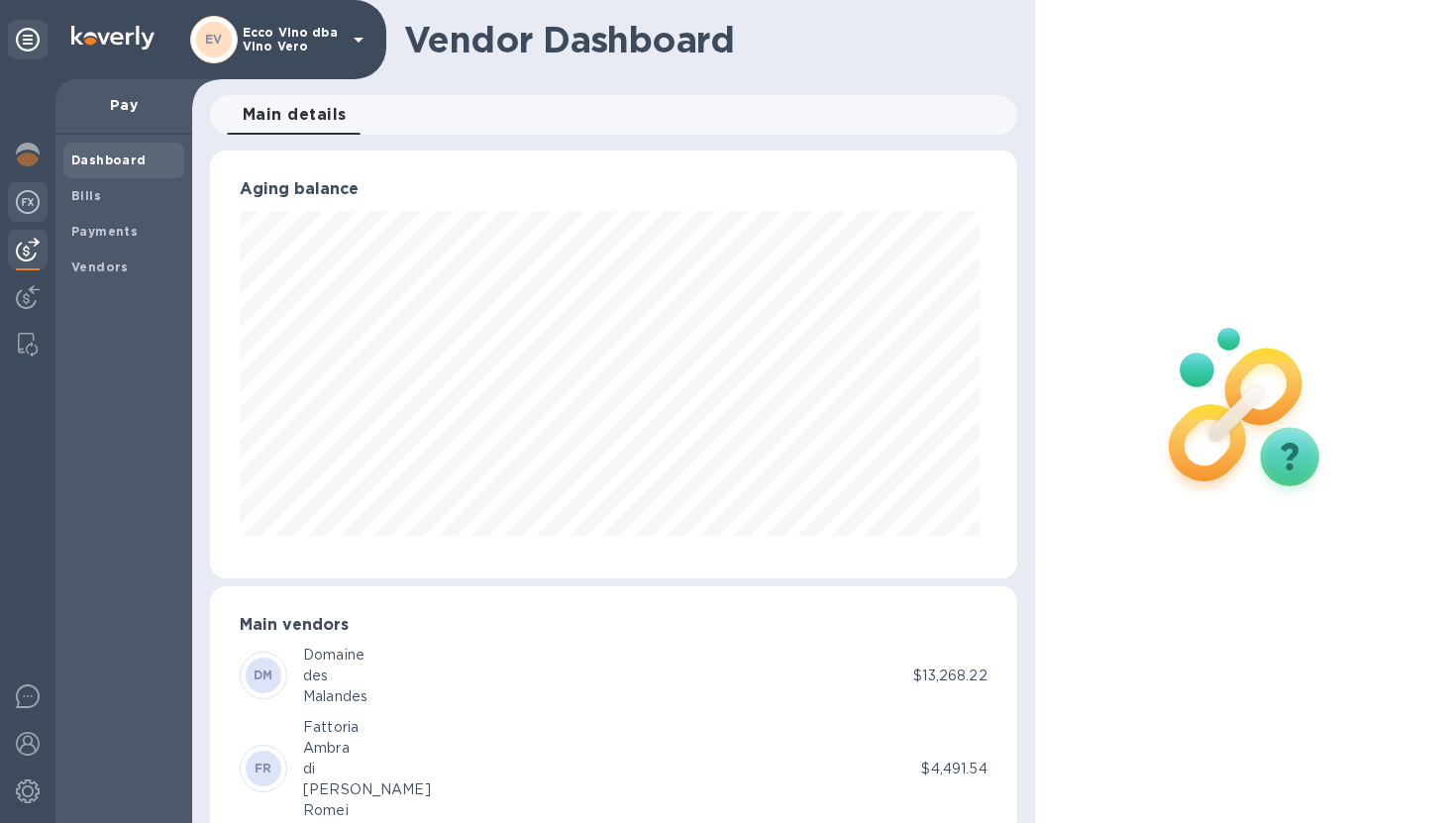 click at bounding box center [28, 202] 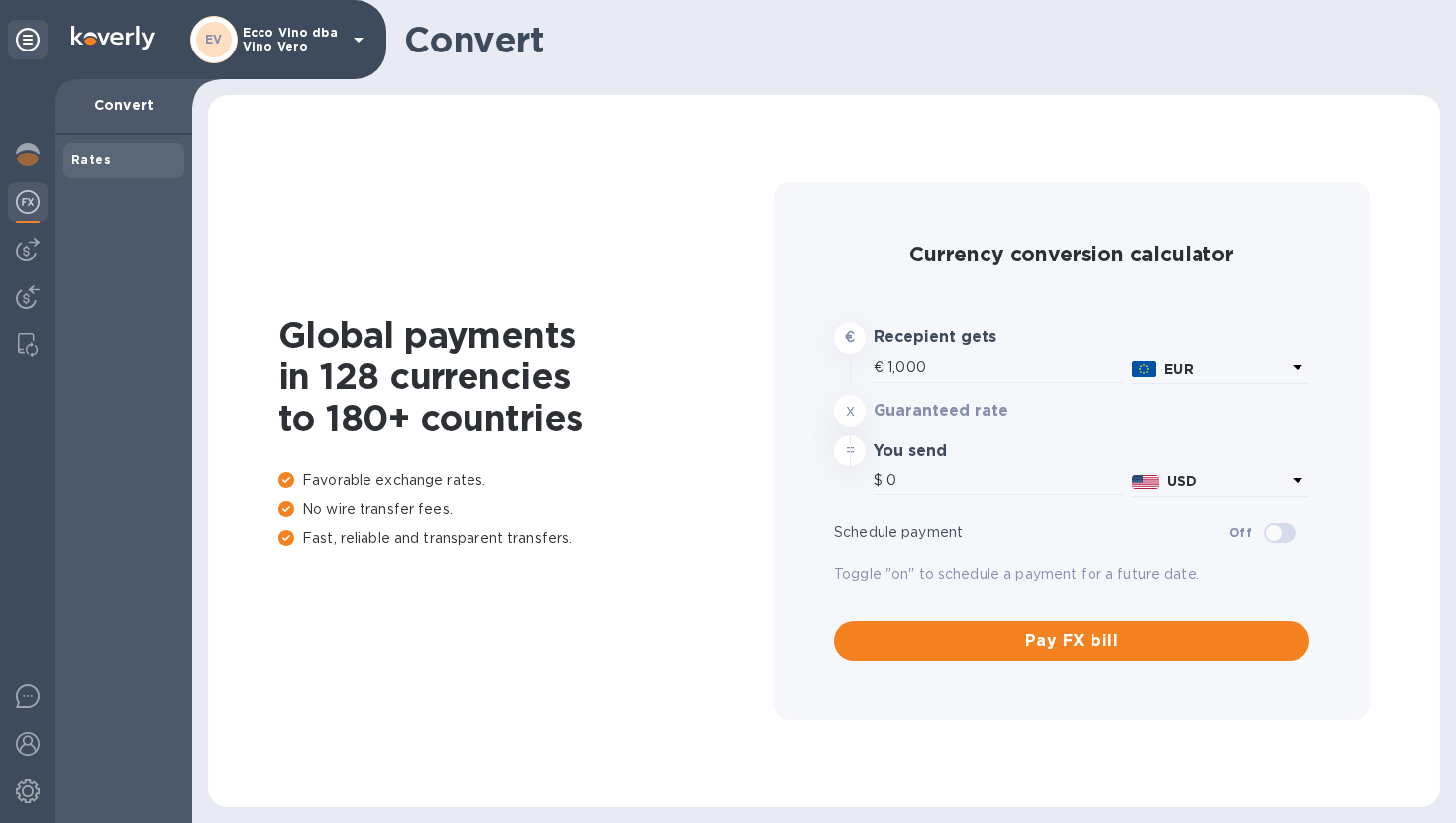 type on "1,188.24" 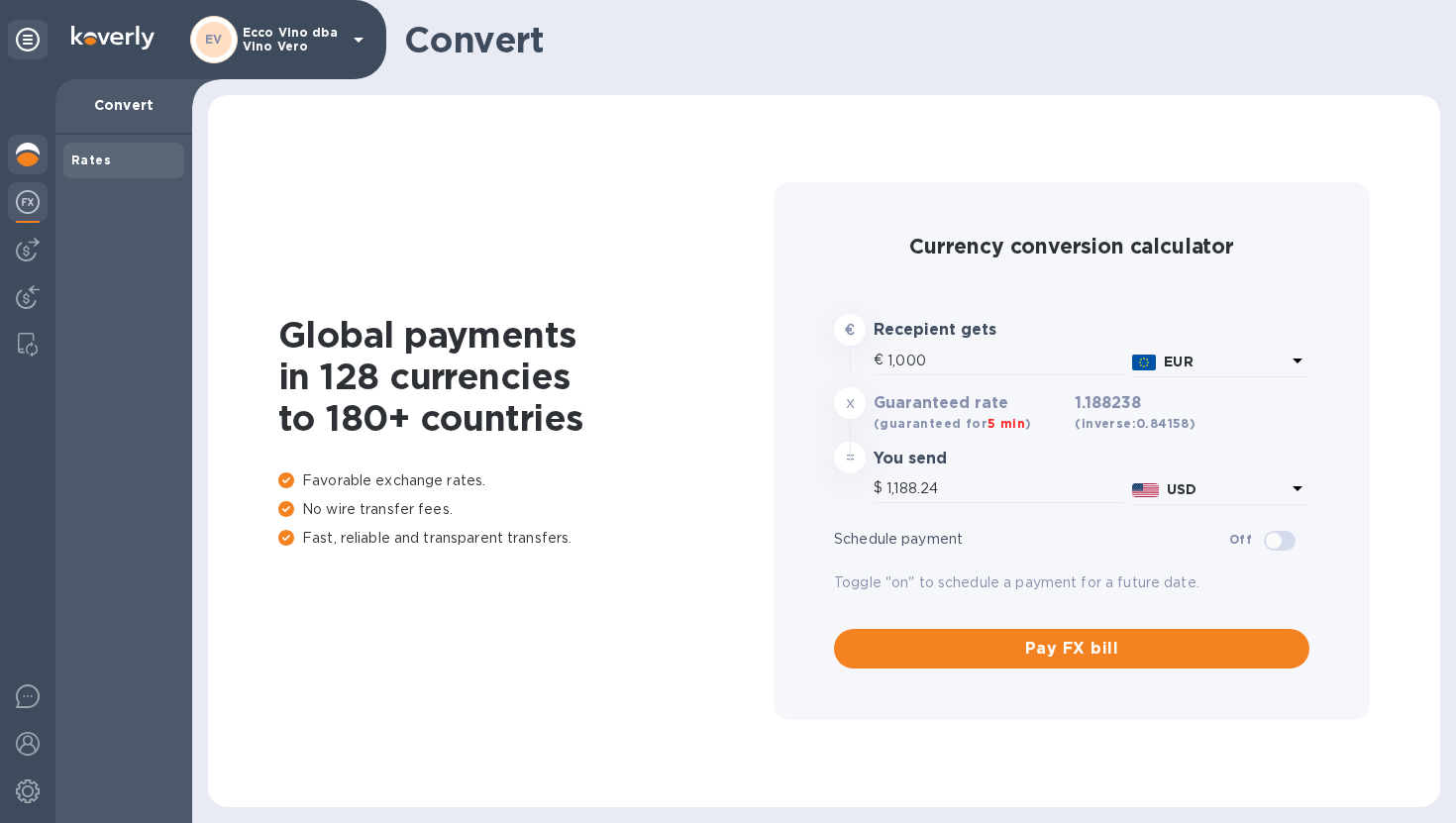 click at bounding box center [28, 154] 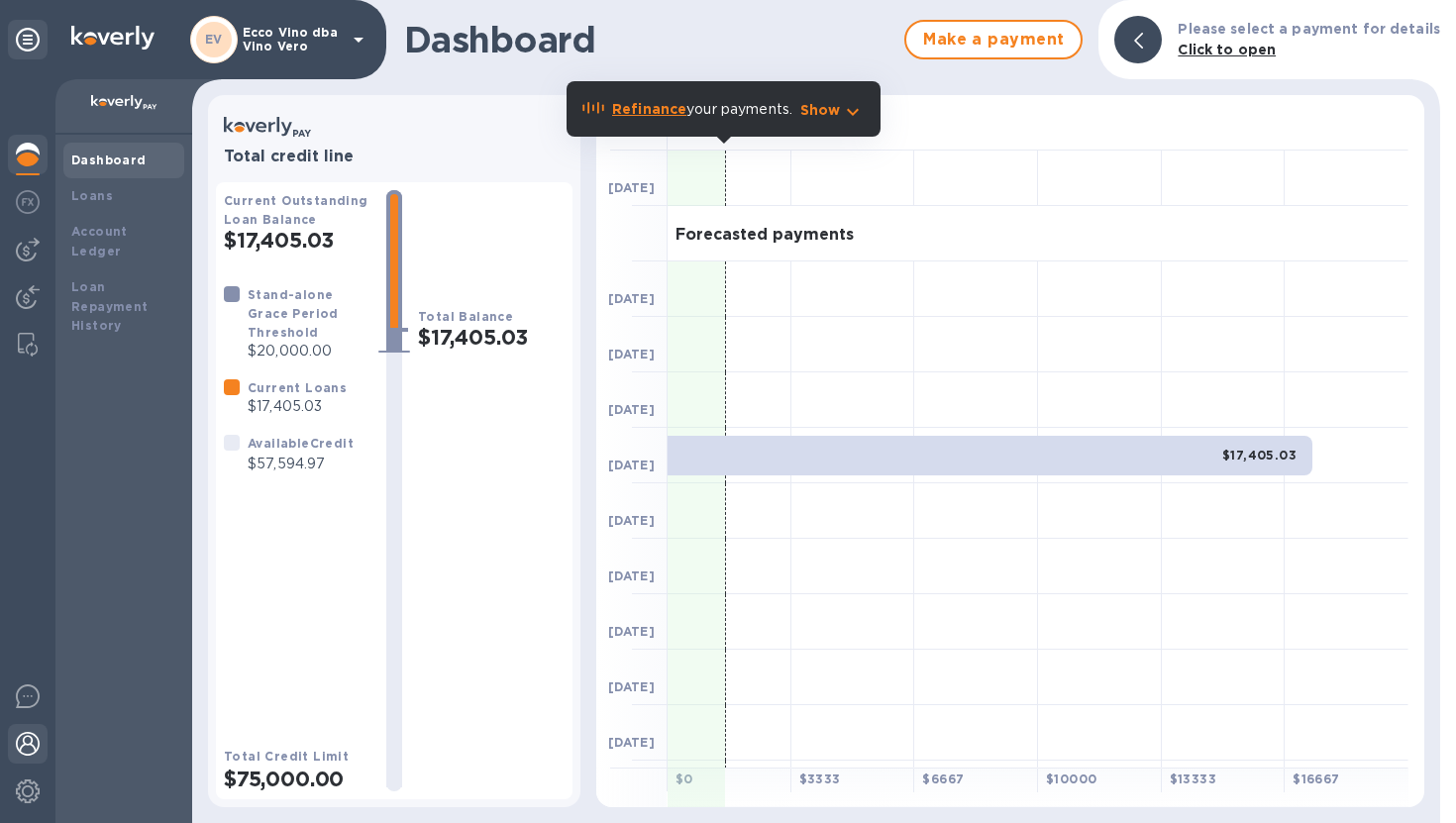 click at bounding box center (28, 744) 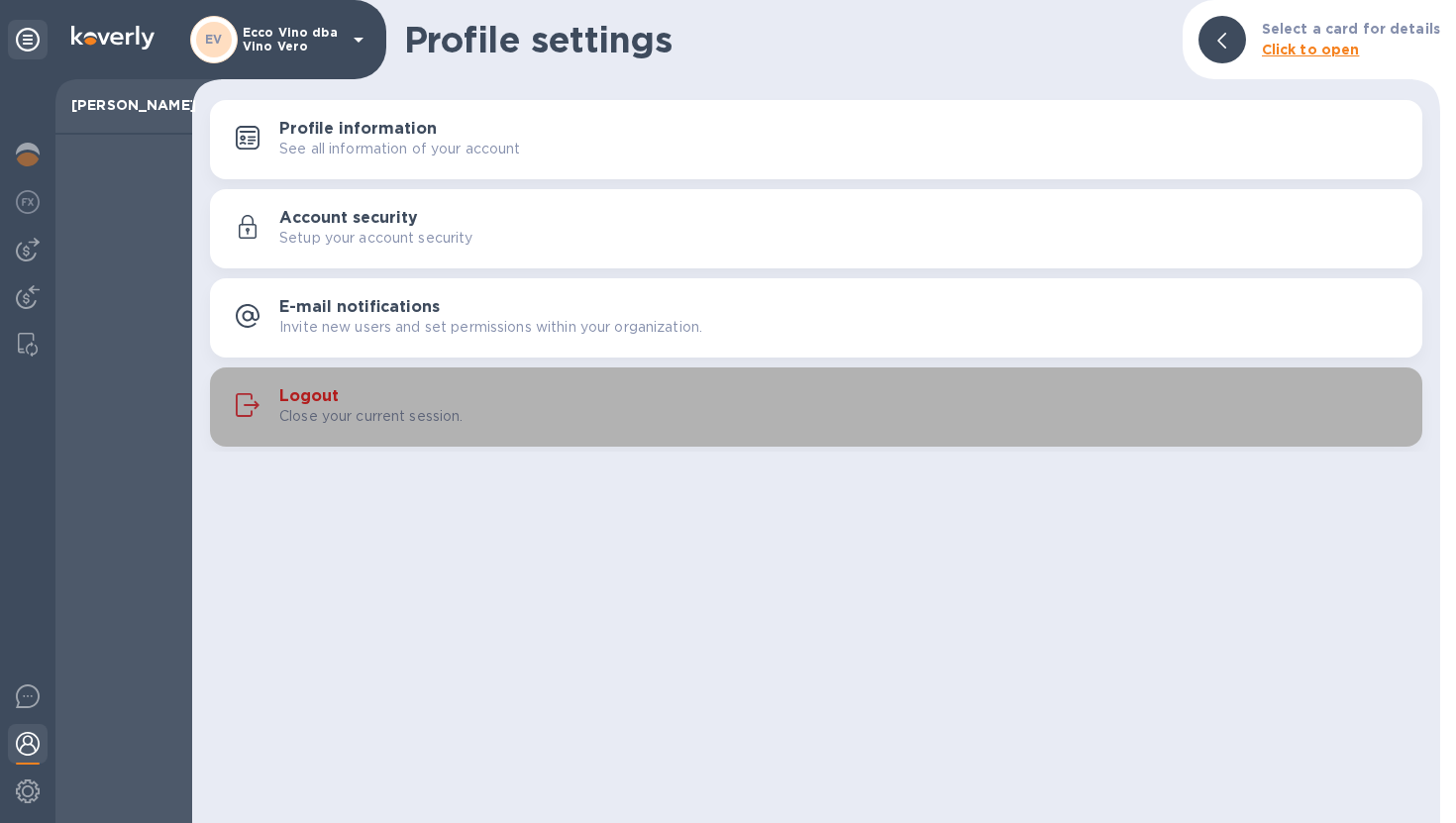 click on "Logout Close your current session." at bounding box center [843, 407] 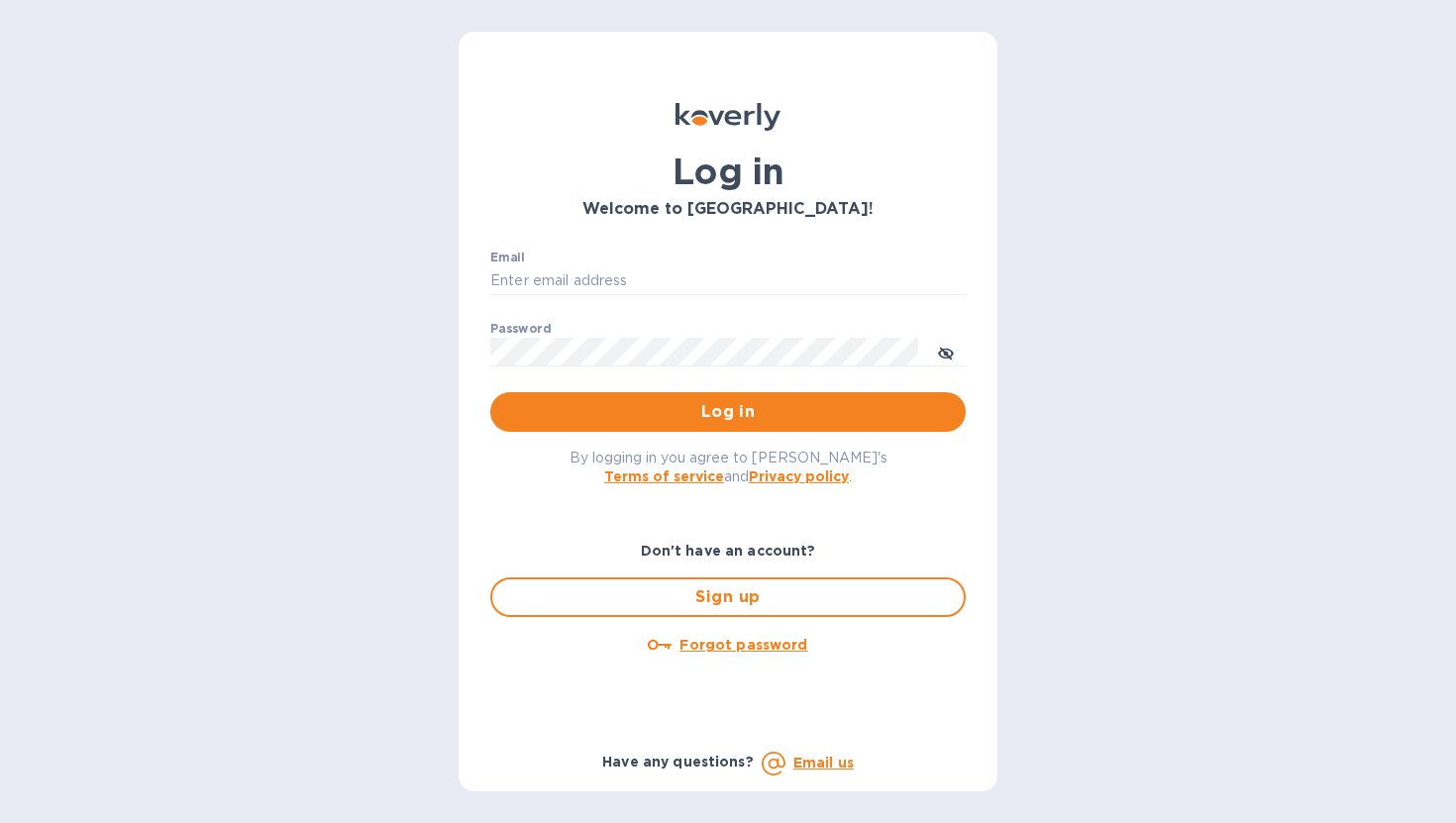 type on "[PERSON_NAME][EMAIL_ADDRESS][DOMAIN_NAME]" 